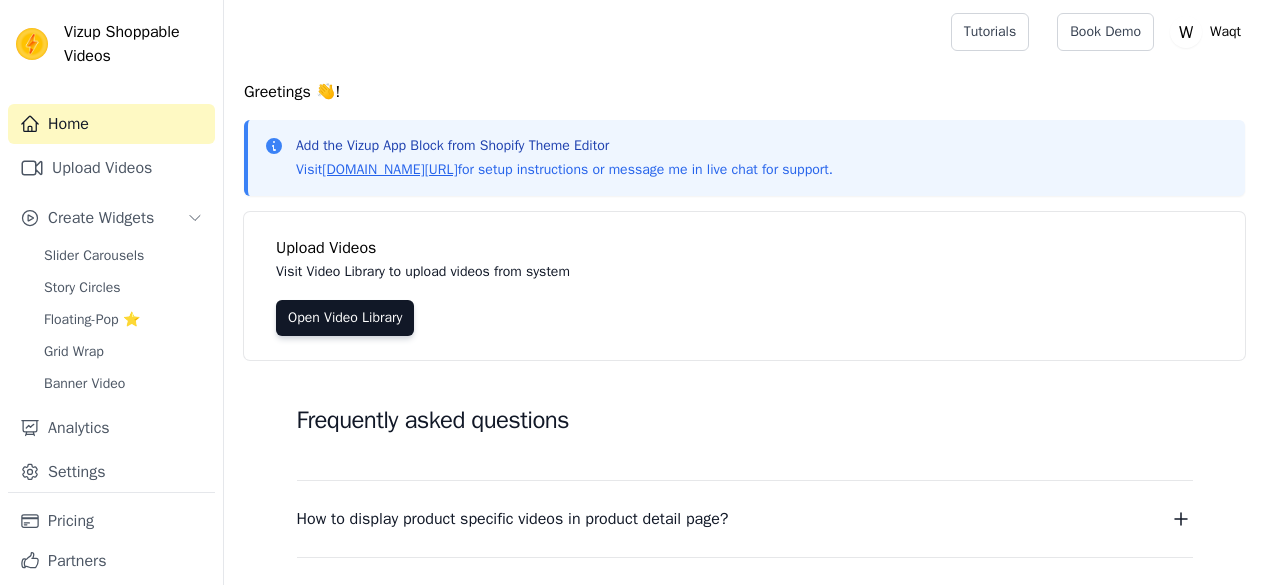 scroll, scrollTop: 0, scrollLeft: 0, axis: both 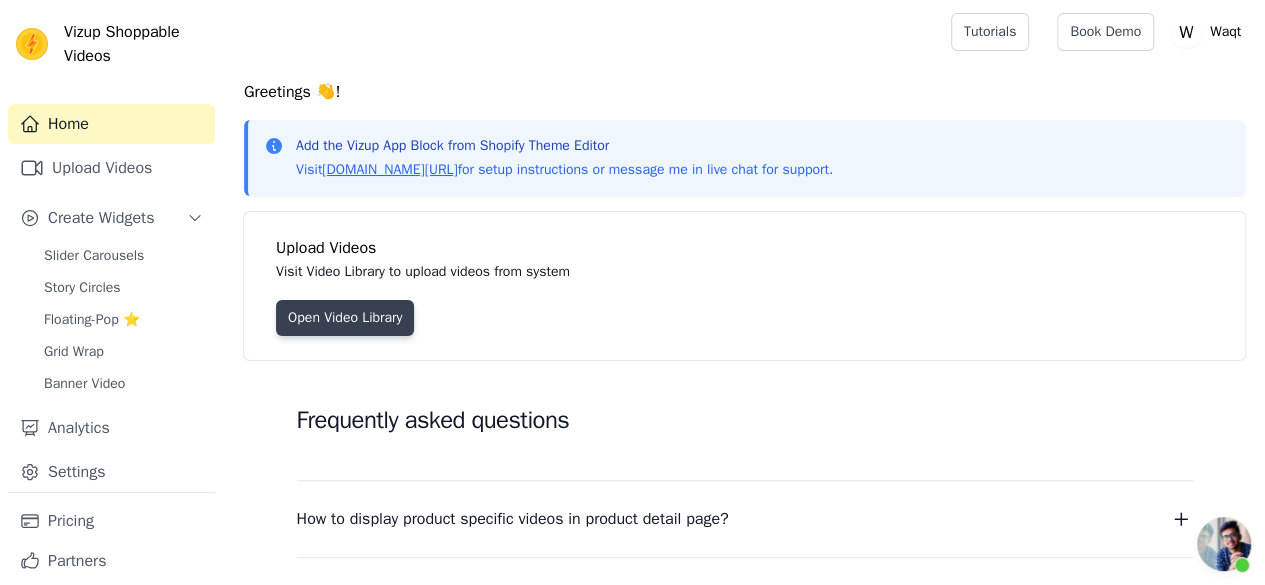 click on "Open Video Library" at bounding box center (345, 318) 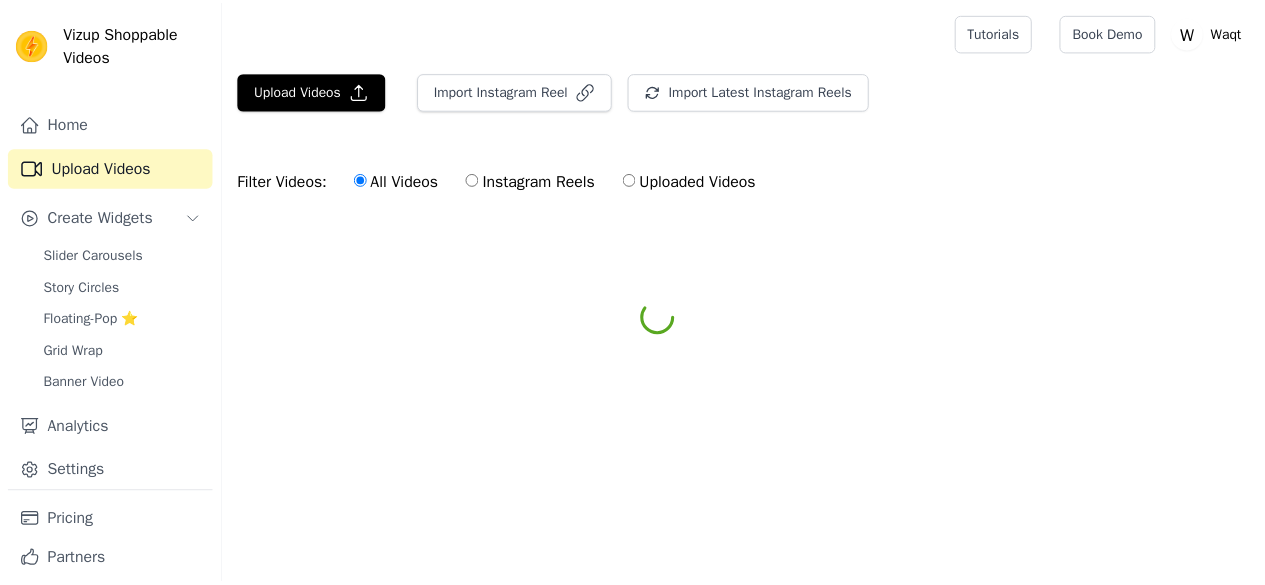 scroll, scrollTop: 0, scrollLeft: 0, axis: both 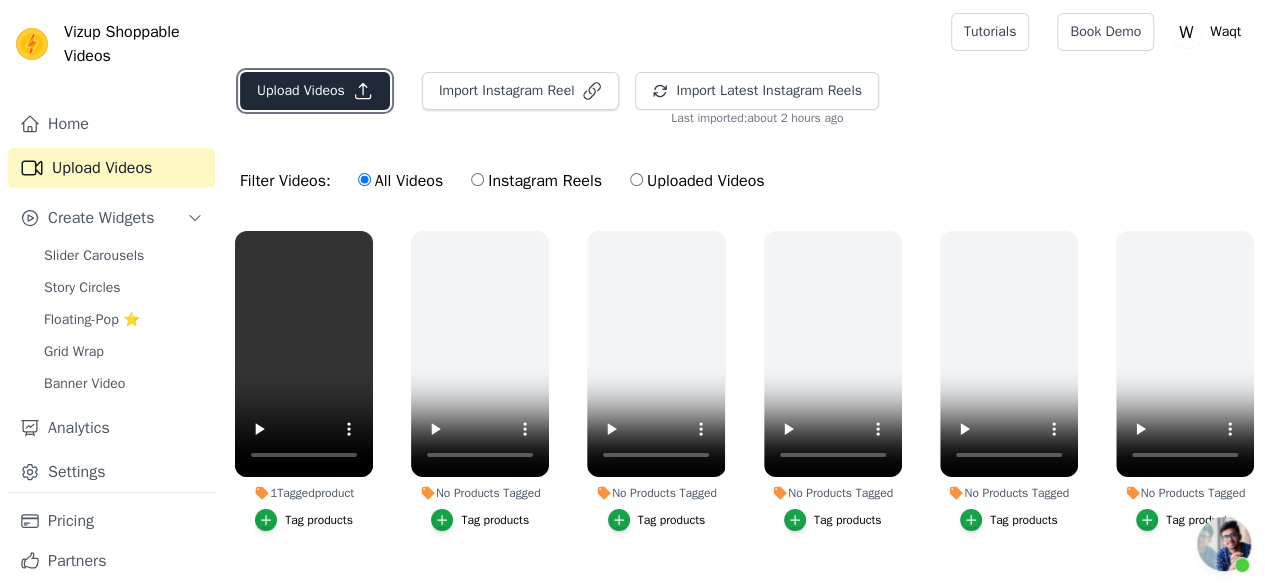 click on "Upload Videos" at bounding box center (315, 91) 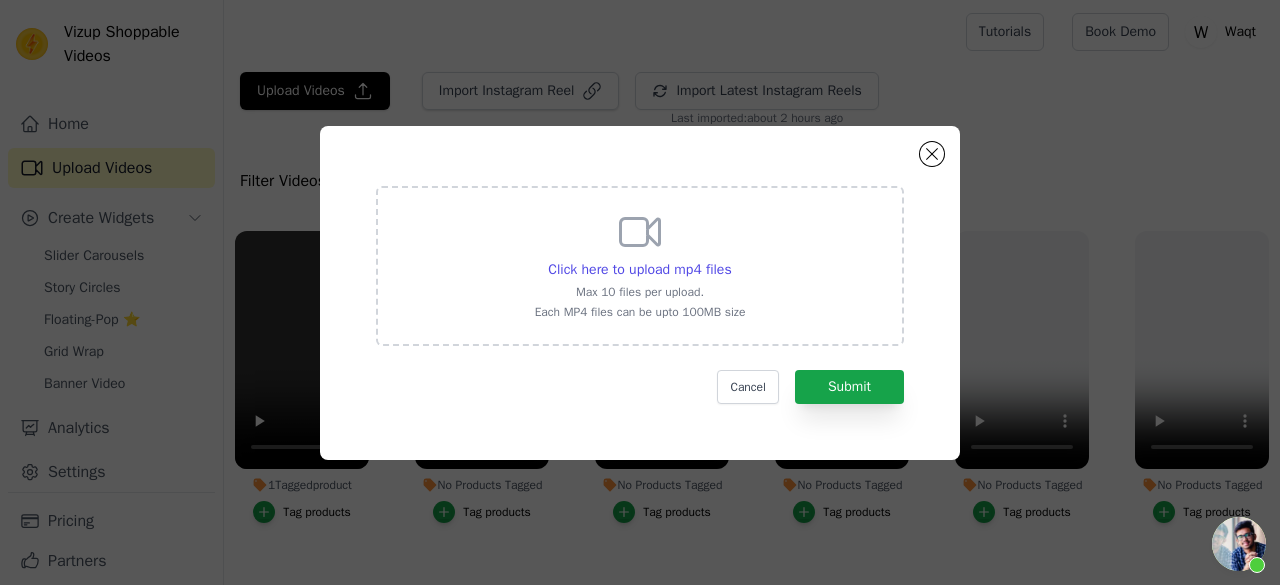 click on "Each MP4 files can be upto 100MB size" at bounding box center [640, 312] 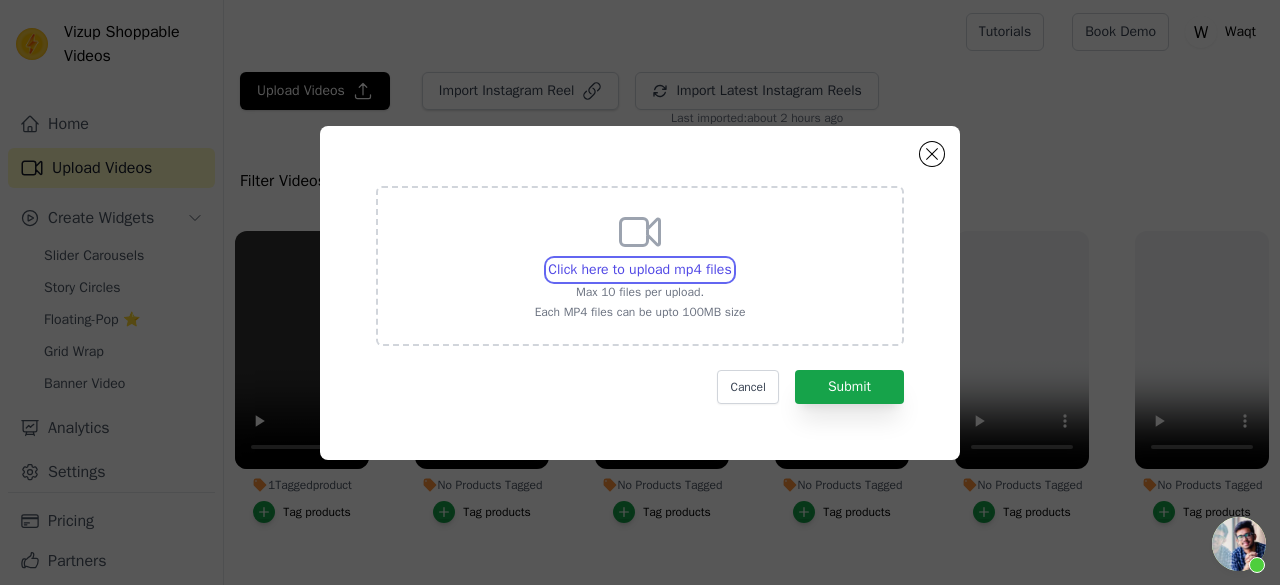 click on "Click here to upload mp4 files     Max 10 files per upload.   Each MP4 files can be upto 100MB size" at bounding box center (731, 259) 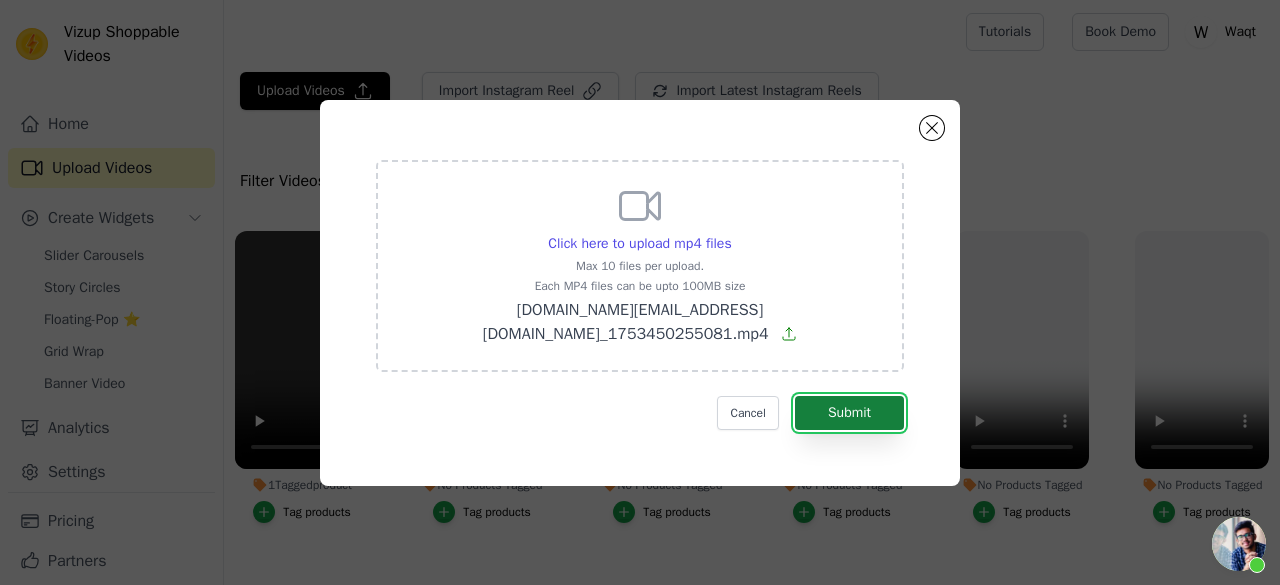click on "Submit" at bounding box center [849, 413] 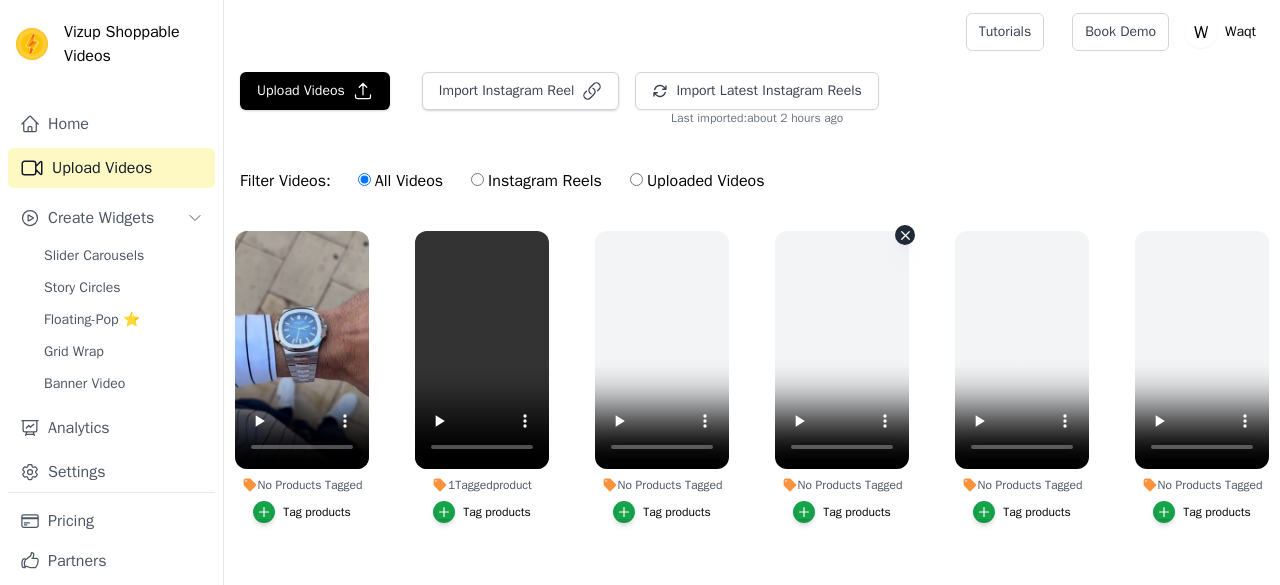 scroll, scrollTop: 0, scrollLeft: 0, axis: both 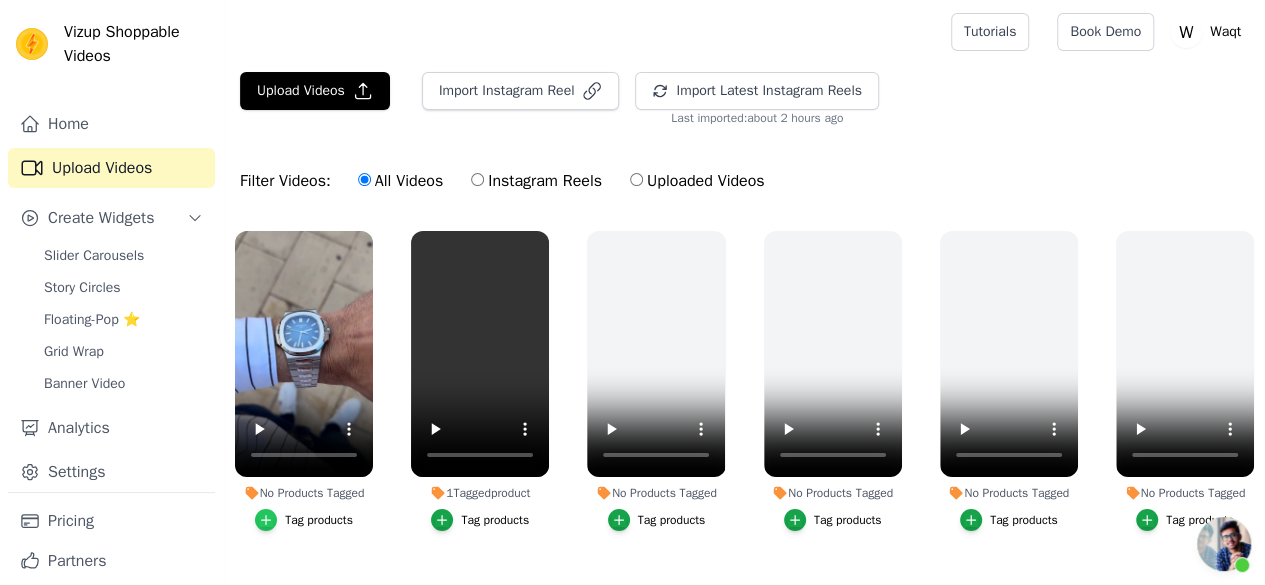 click 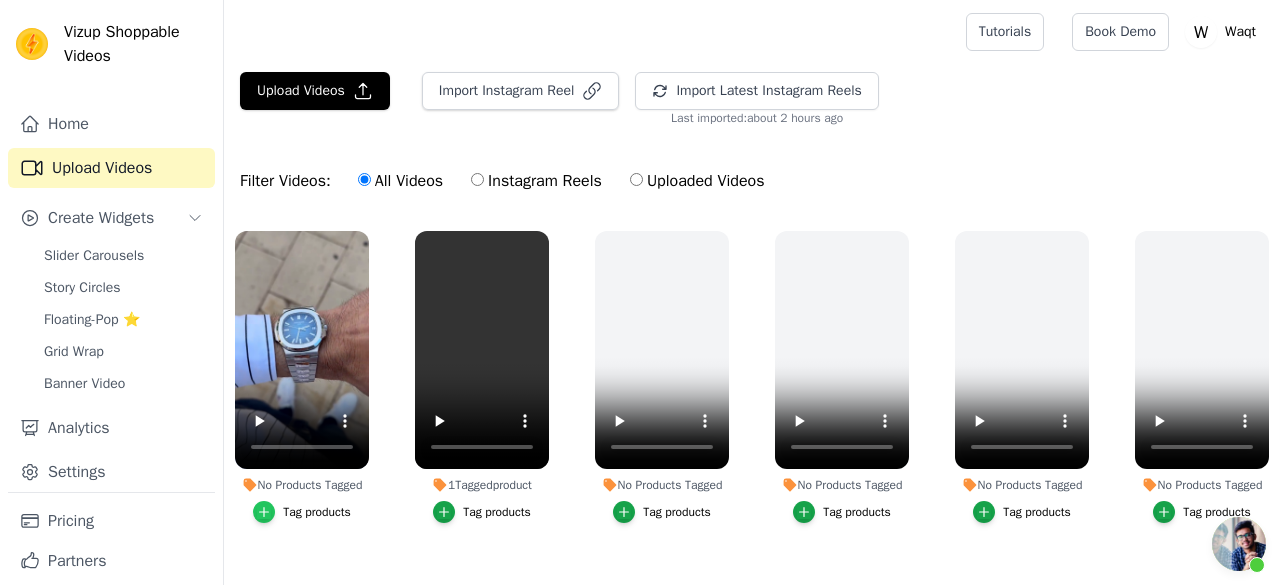 type 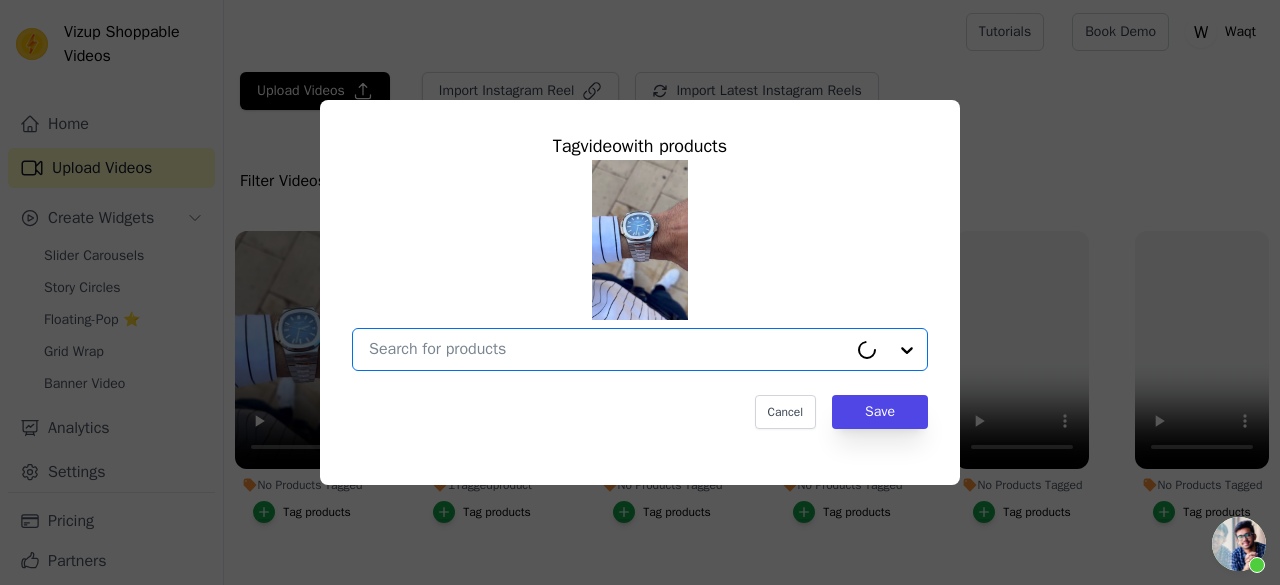 click on "No Products Tagged     Tag  video  with products       Option undefined, selected.                     Cancel   Save     Tag products" at bounding box center [608, 349] 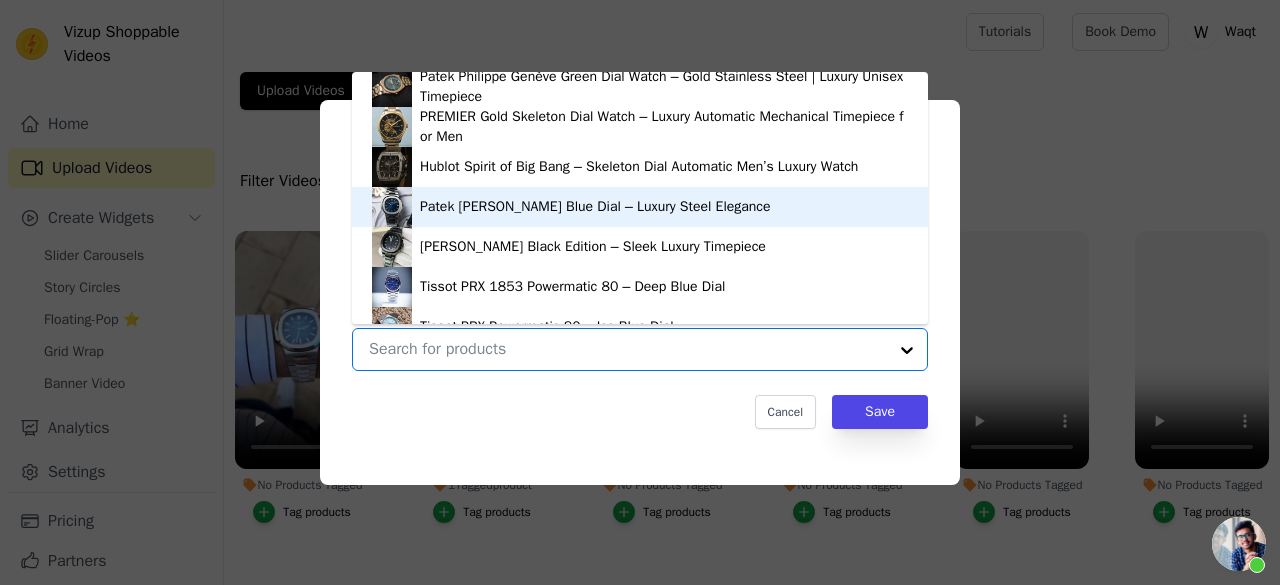 scroll, scrollTop: 1976, scrollLeft: 0, axis: vertical 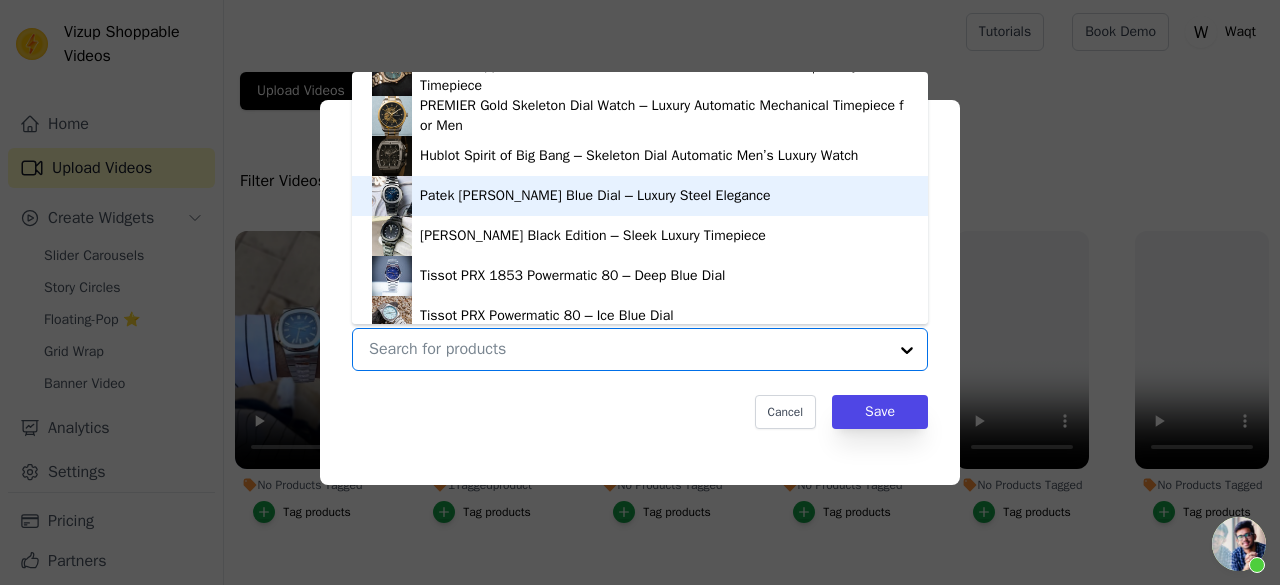 click on "Patek [PERSON_NAME] Blue Dial – Luxury Steel Elegance" at bounding box center (640, 196) 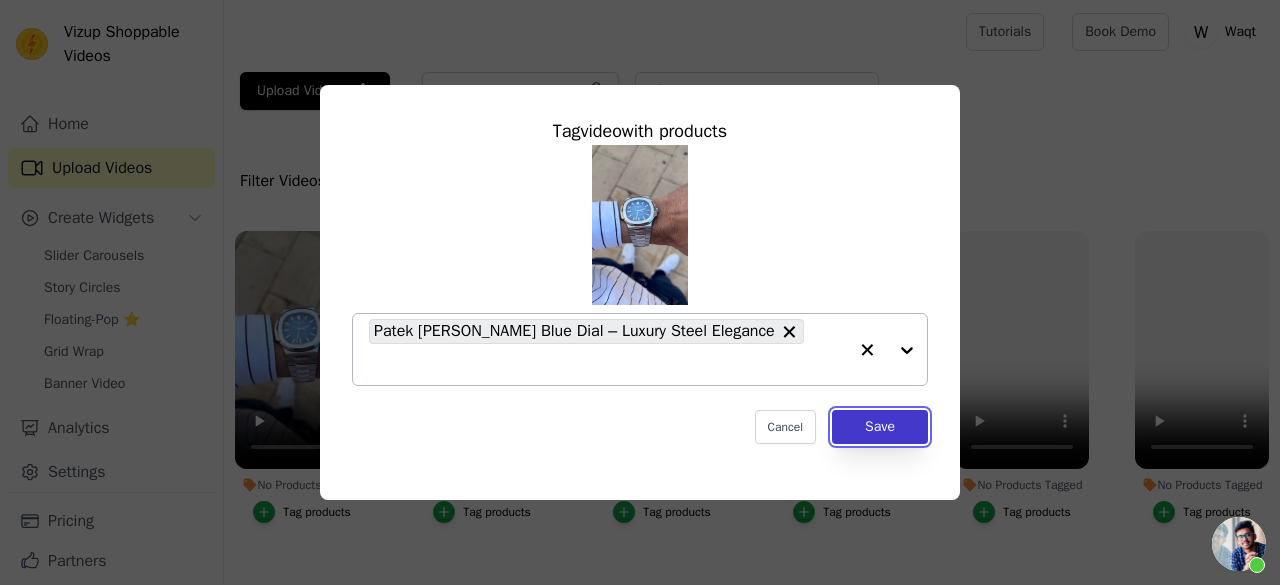 click on "Save" at bounding box center (880, 427) 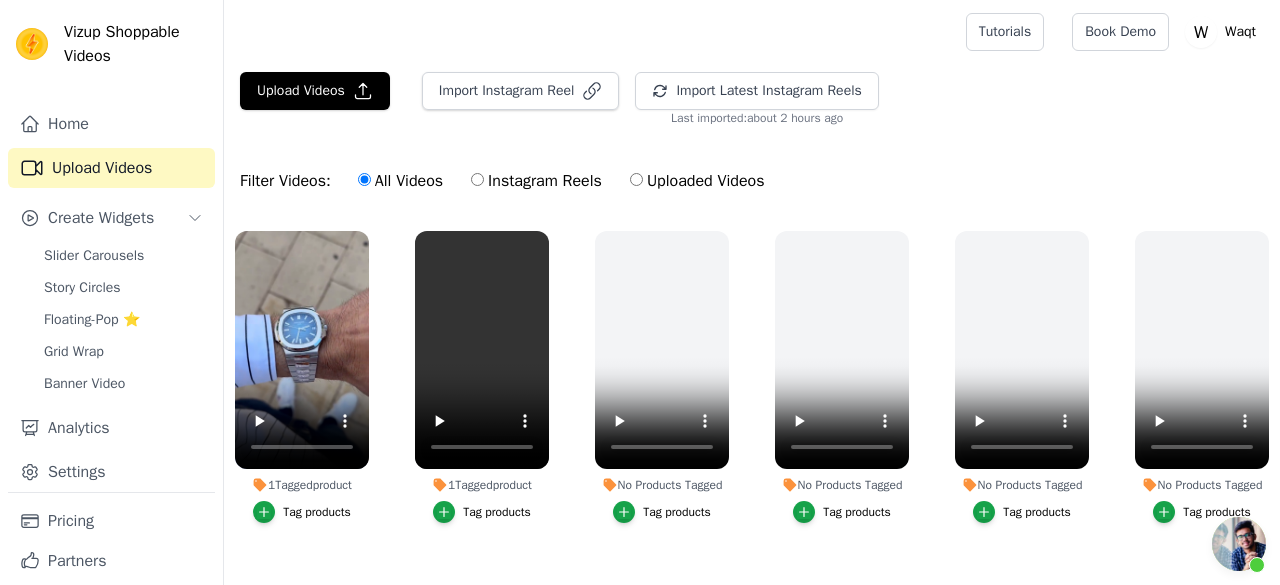 click on "Tag products" at bounding box center [302, 512] 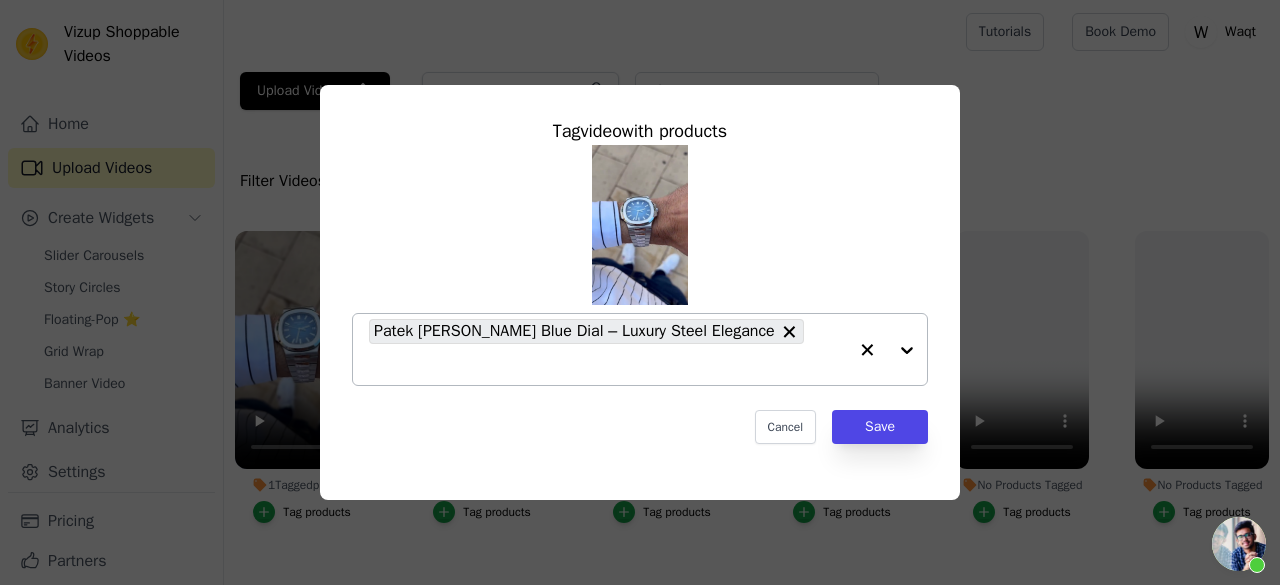 click on "Patek Philippe Nautilus Blue Dial – Luxury Steel Elegance" at bounding box center [608, 349] 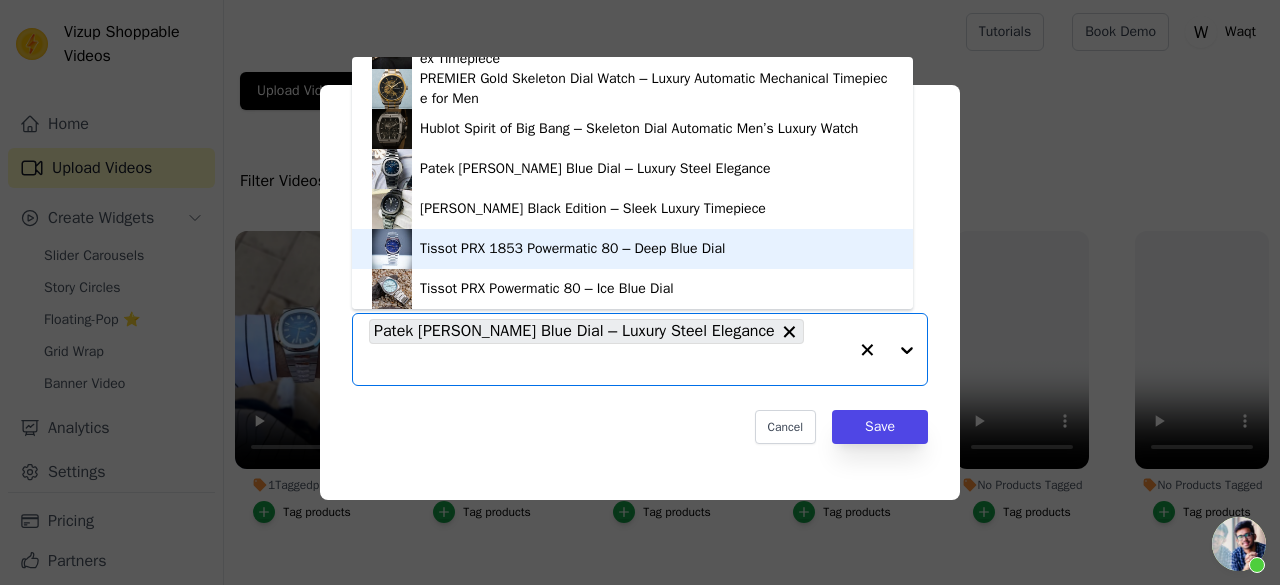 scroll, scrollTop: 1970, scrollLeft: 0, axis: vertical 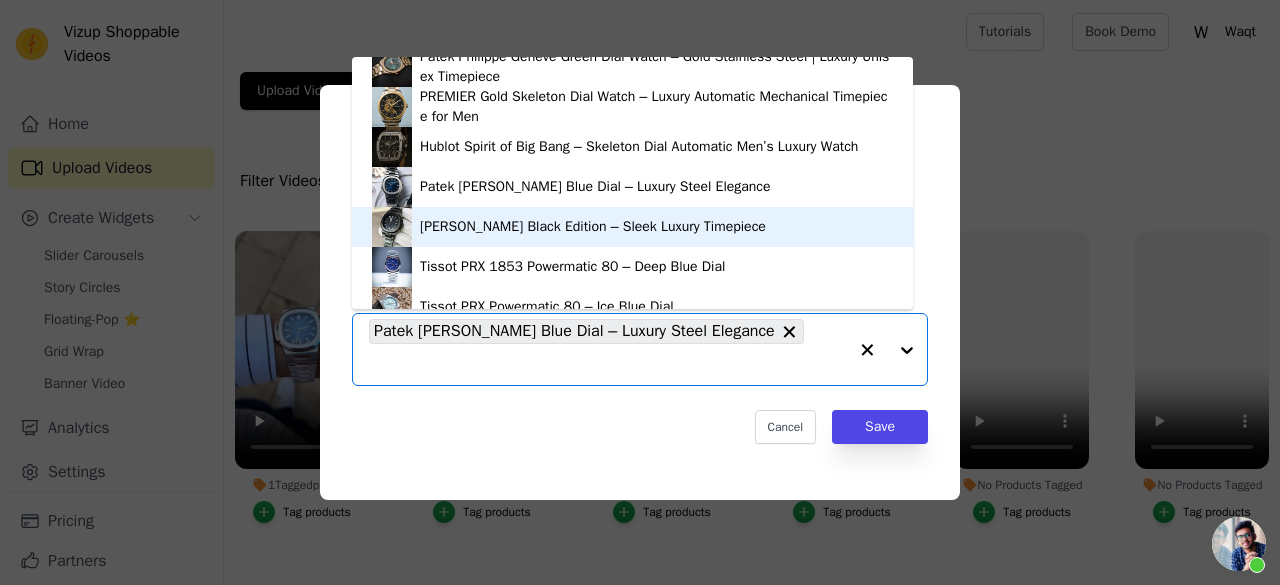 click on "Patek Philippe Nautilus Black Edition – Sleek Luxury Timepiece" at bounding box center (593, 227) 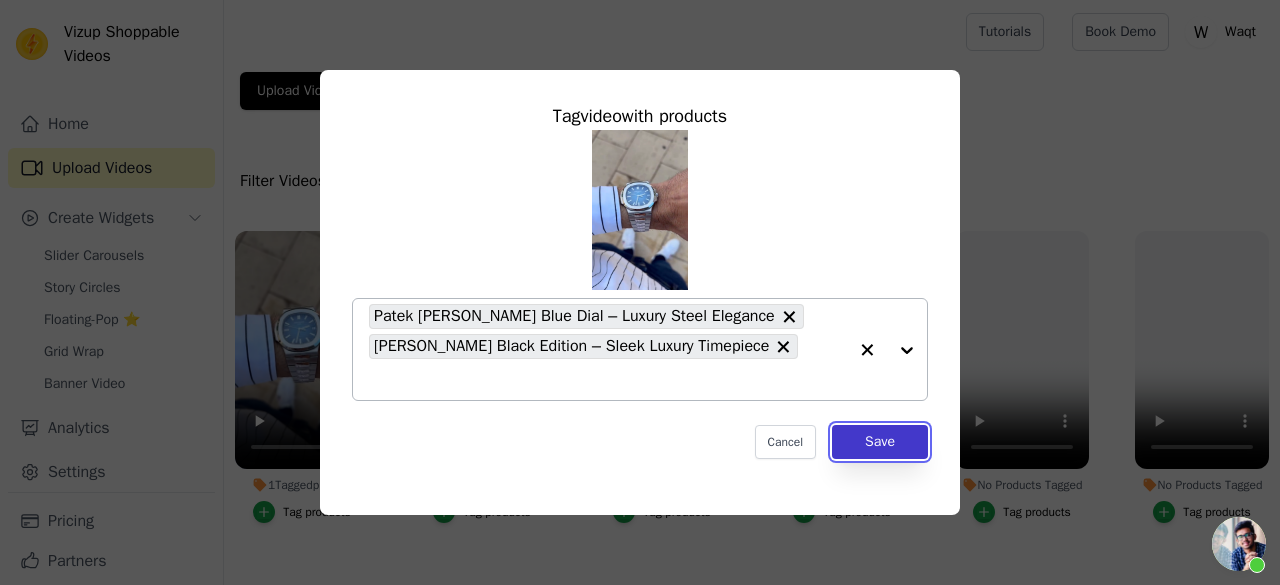 click on "Save" at bounding box center [880, 442] 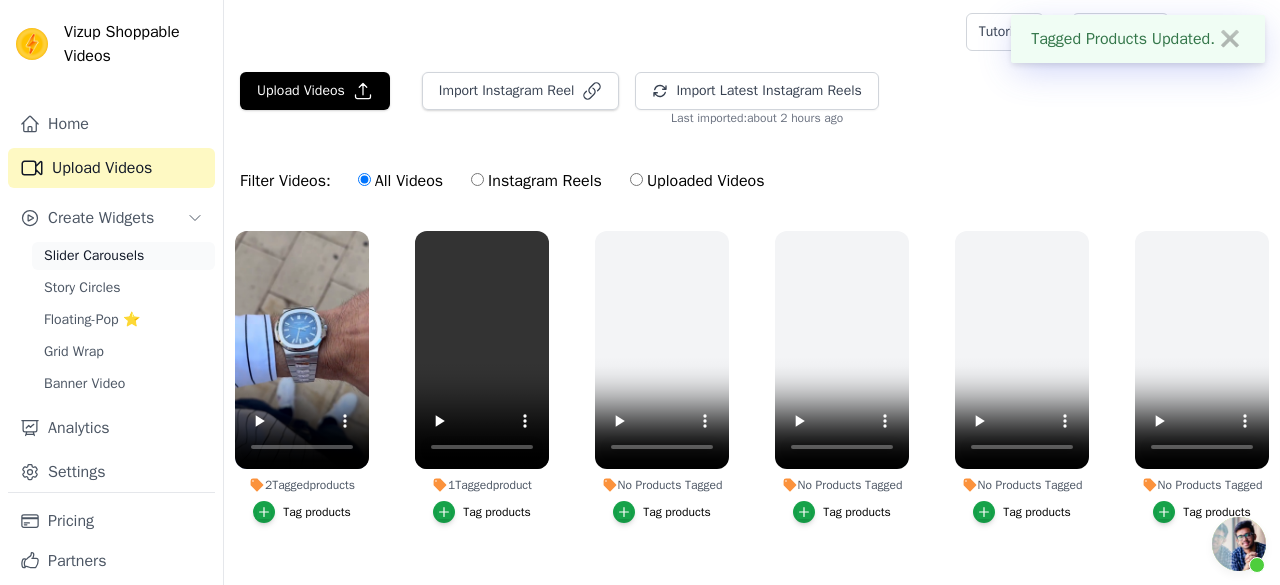 click on "Slider Carousels" at bounding box center [123, 256] 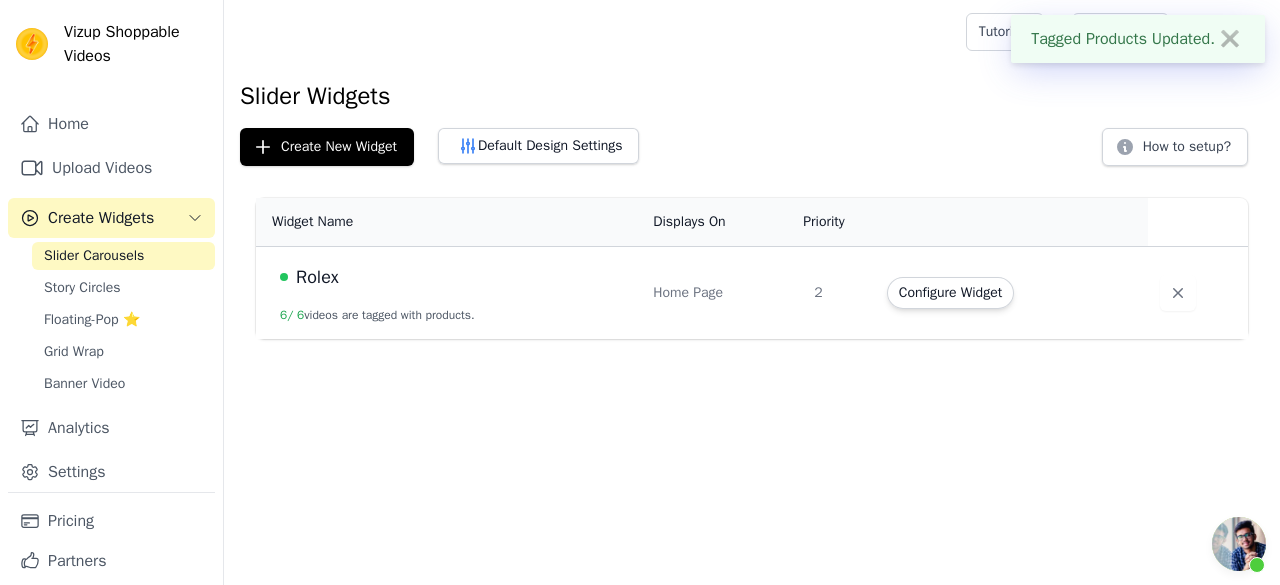 click on "6  /   6  videos are tagged with products." at bounding box center (377, 315) 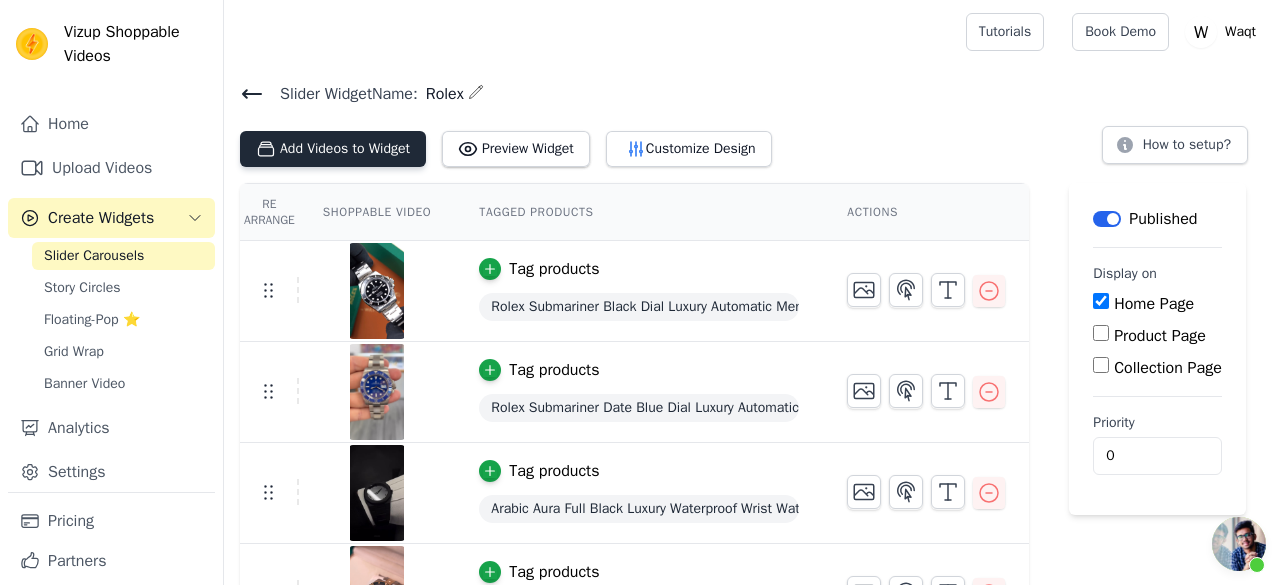 click on "Add Videos to Widget" at bounding box center [333, 149] 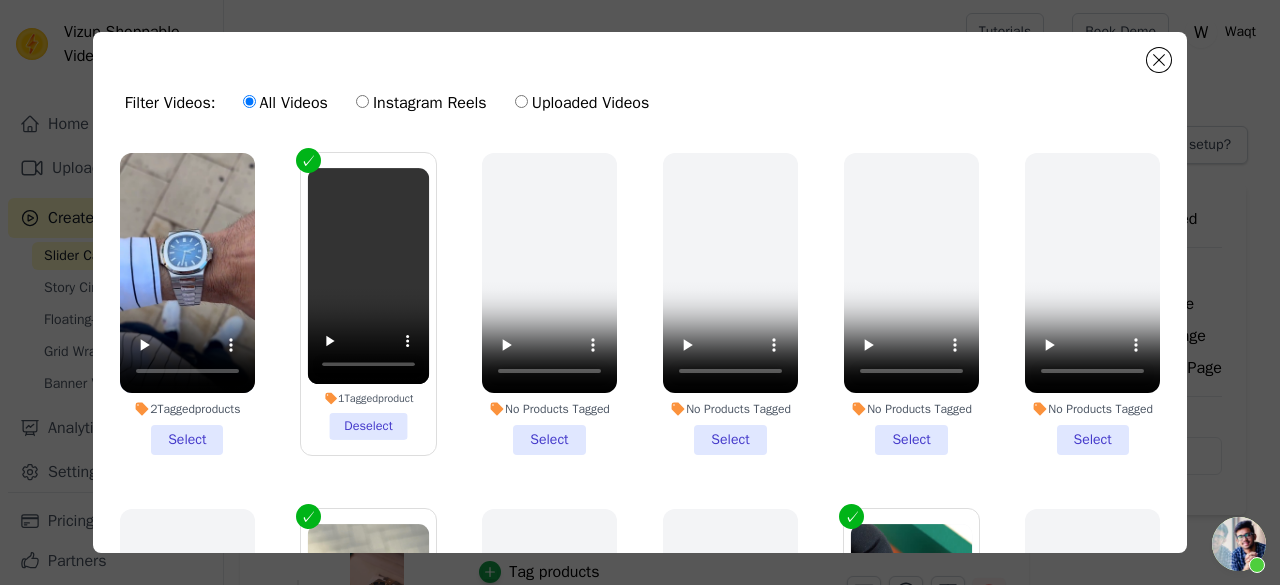 click on "2  Tagged  products     Select" at bounding box center [187, 304] 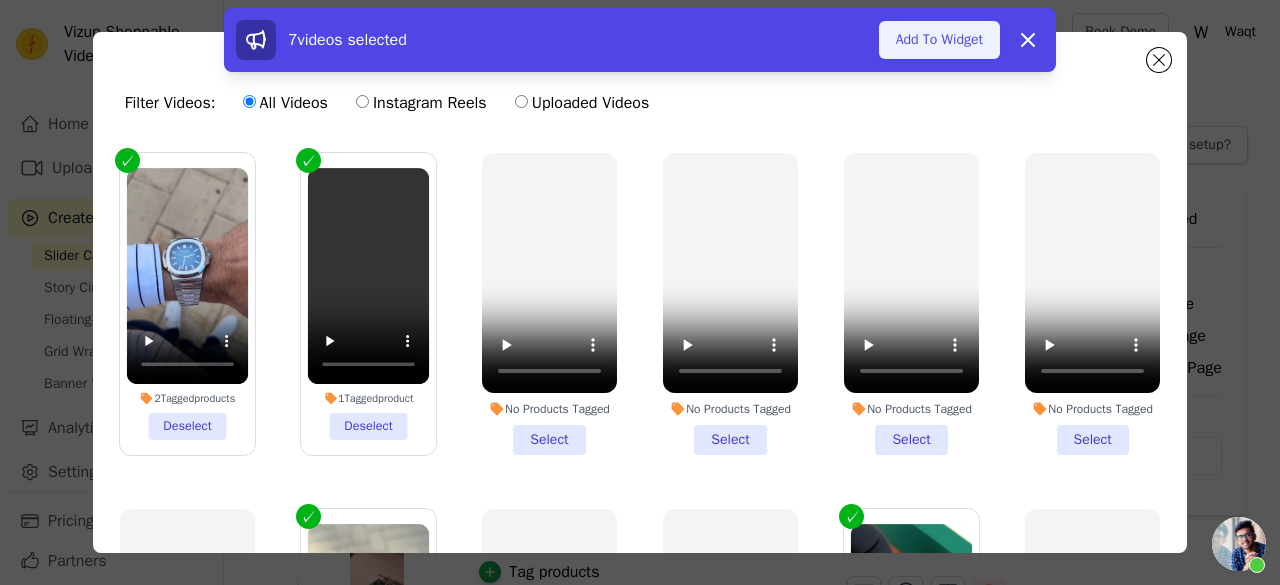 click on "Add To Widget" at bounding box center (939, 40) 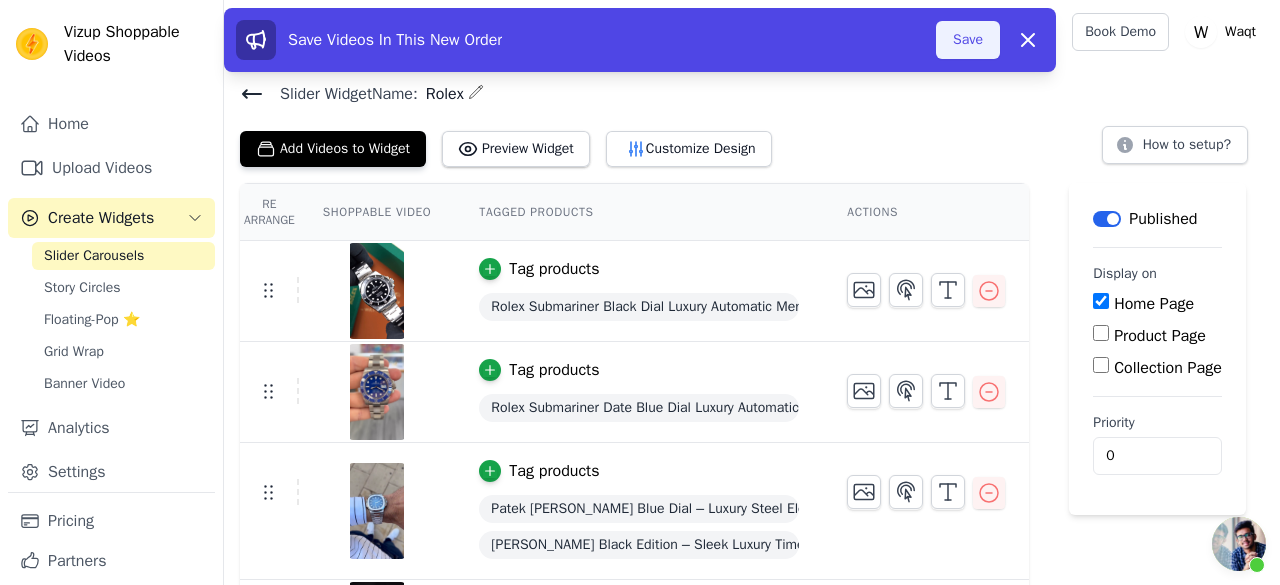 click on "Save" at bounding box center [968, 40] 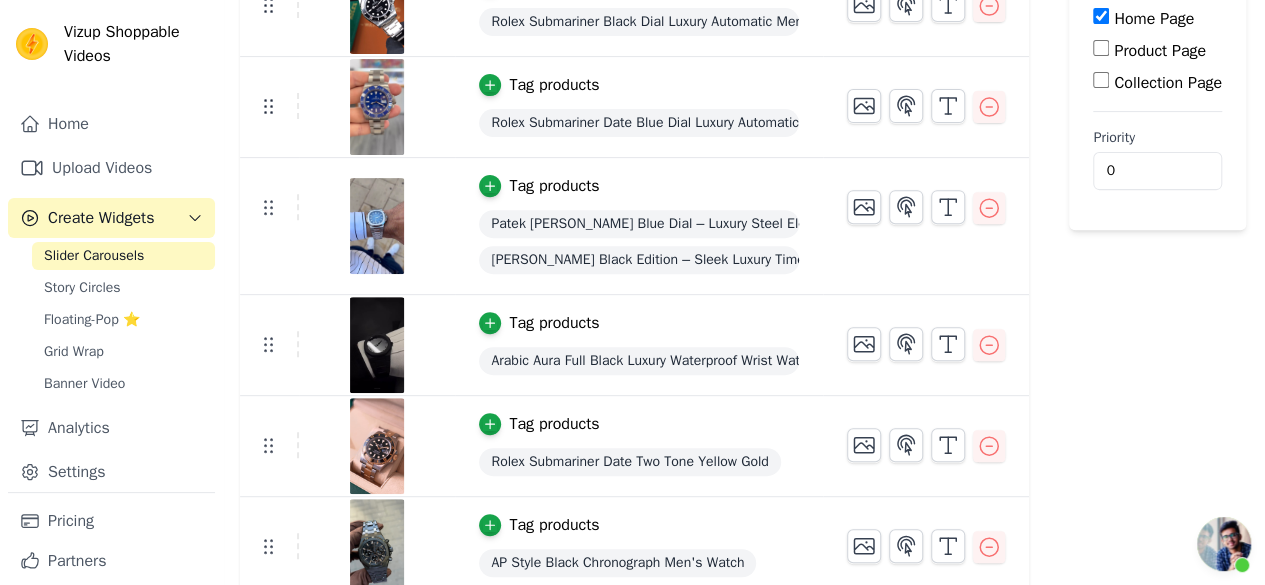 scroll, scrollTop: 286, scrollLeft: 0, axis: vertical 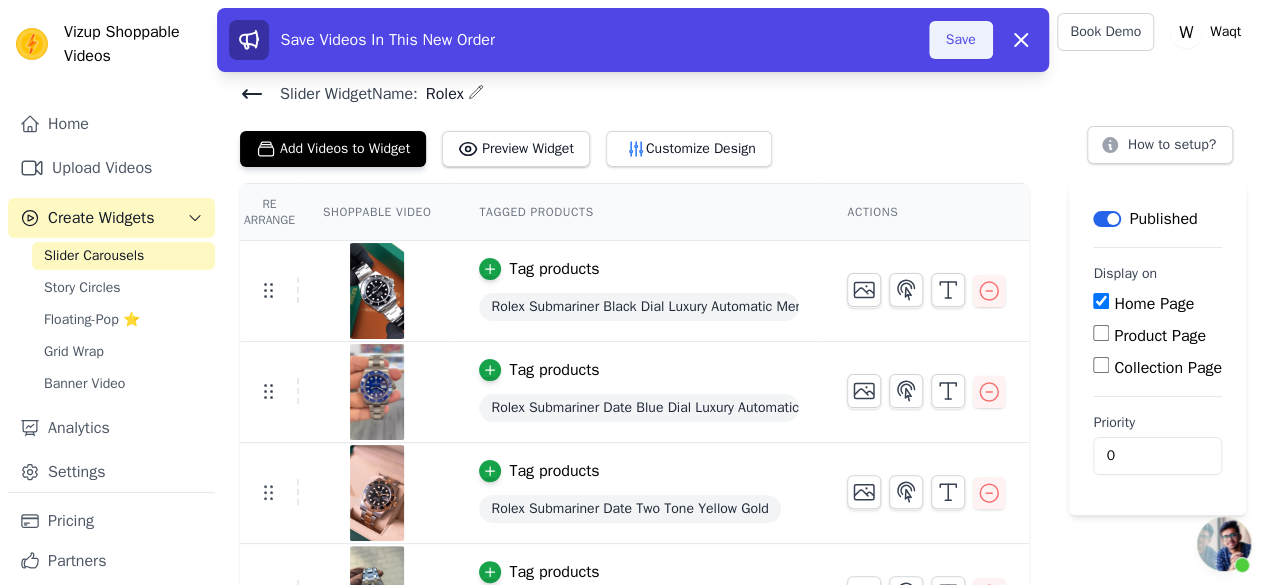 click on "Save" at bounding box center [961, 40] 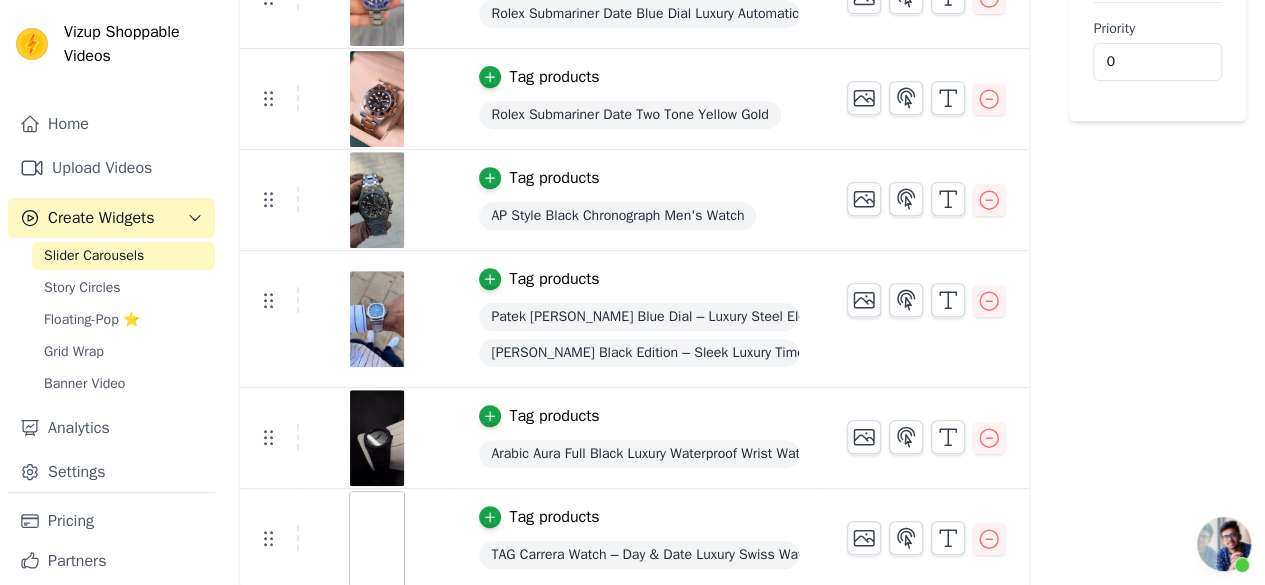 scroll, scrollTop: 0, scrollLeft: 0, axis: both 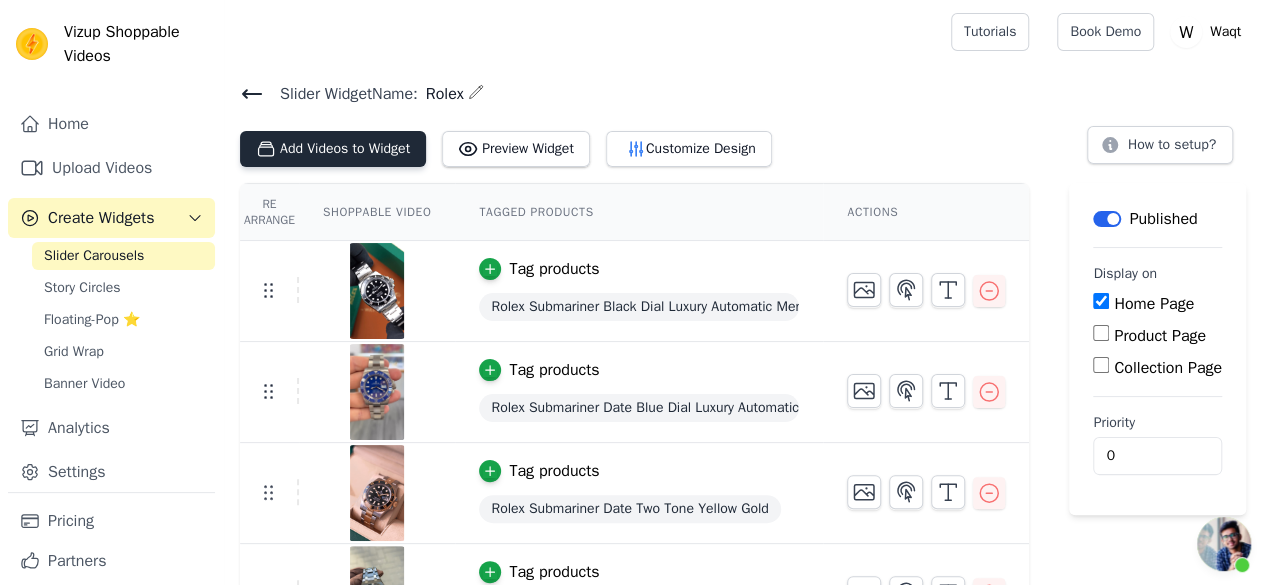 click on "Add Videos to Widget" at bounding box center (333, 149) 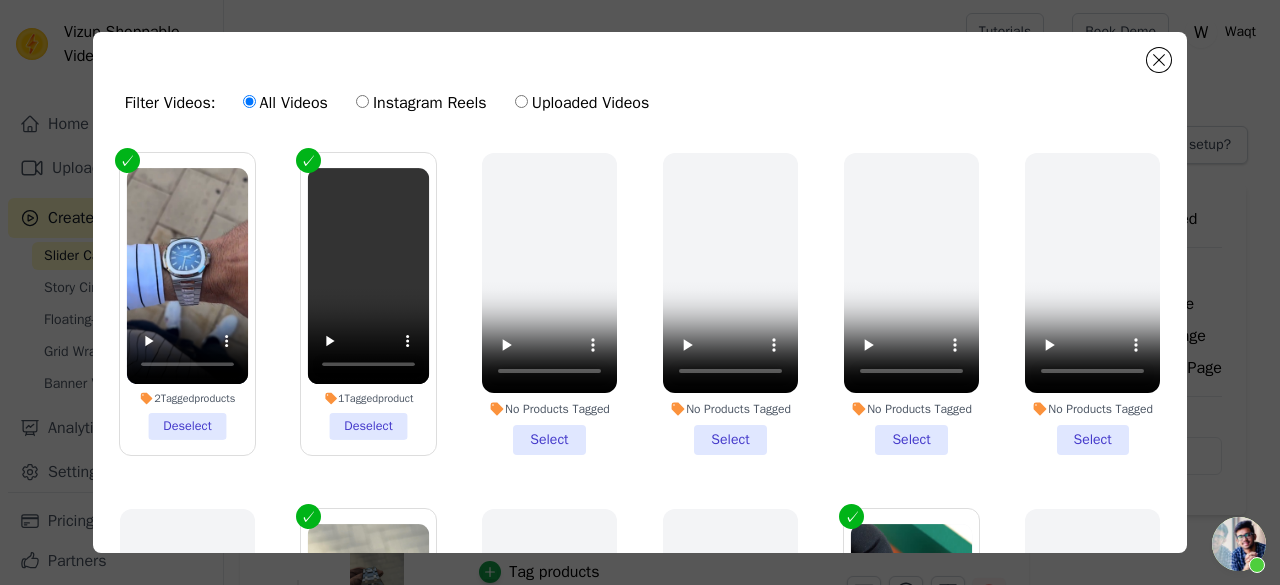click on "Filter Videos:
All Videos
Instagram Reels
Uploaded Videos" at bounding box center (640, 103) 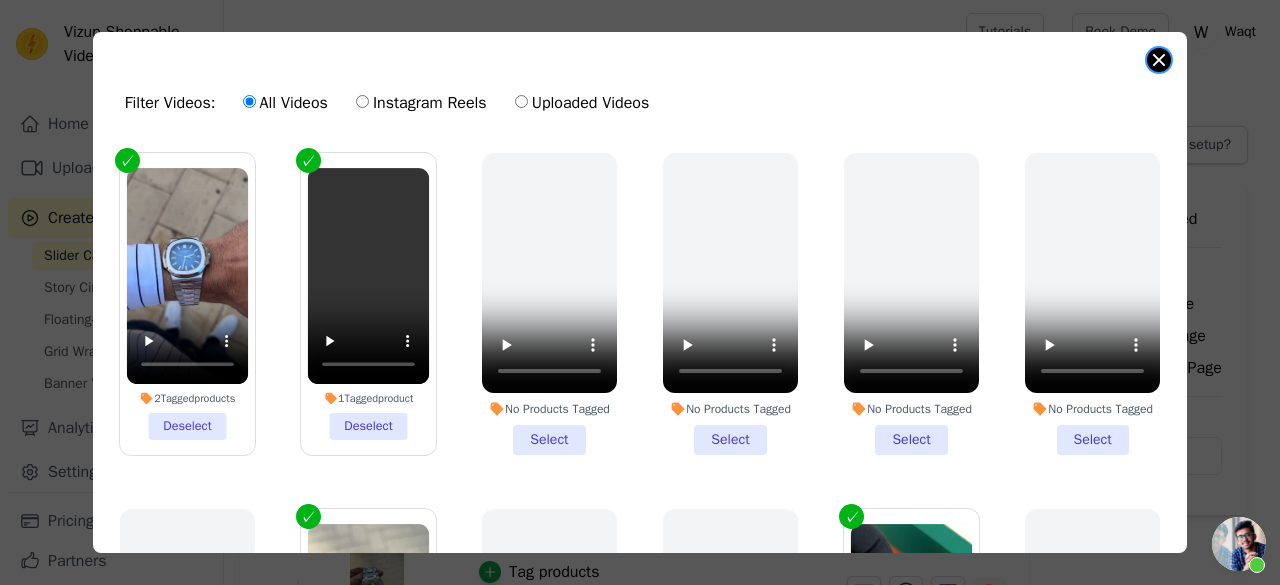 click at bounding box center [1159, 60] 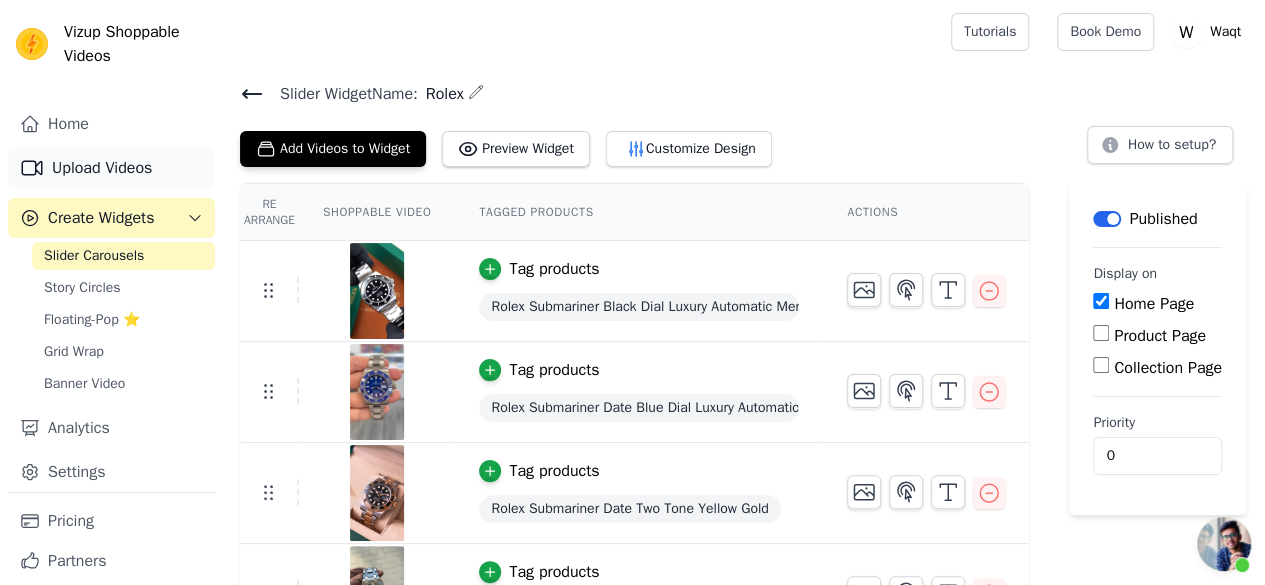 click on "Upload Videos" at bounding box center (111, 168) 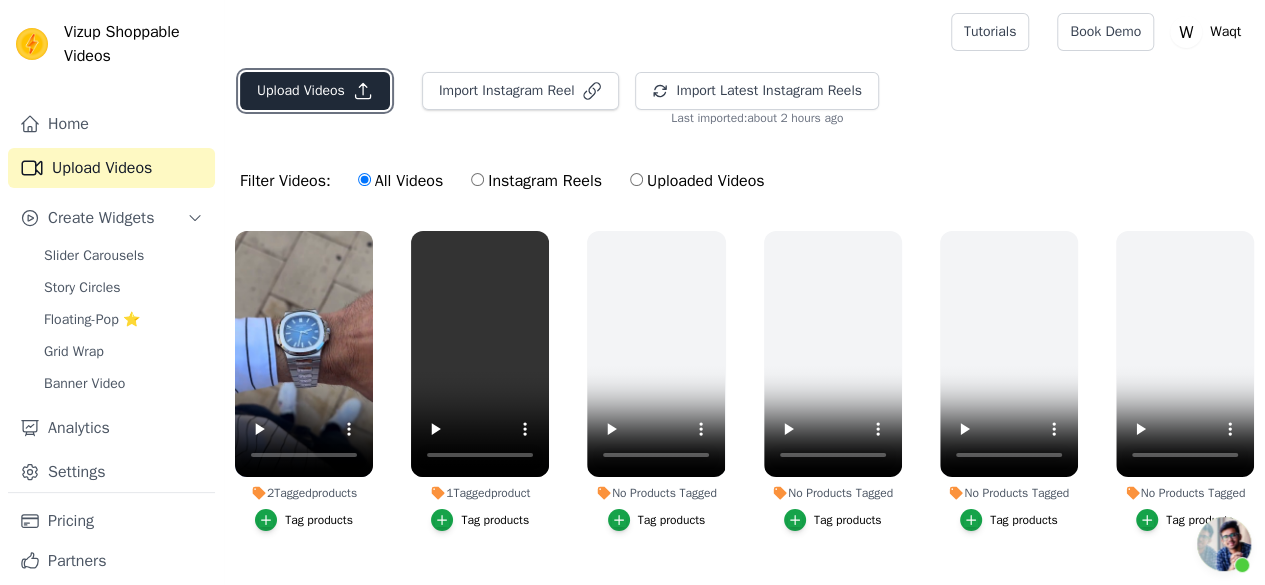 click on "Upload Videos" at bounding box center [315, 91] 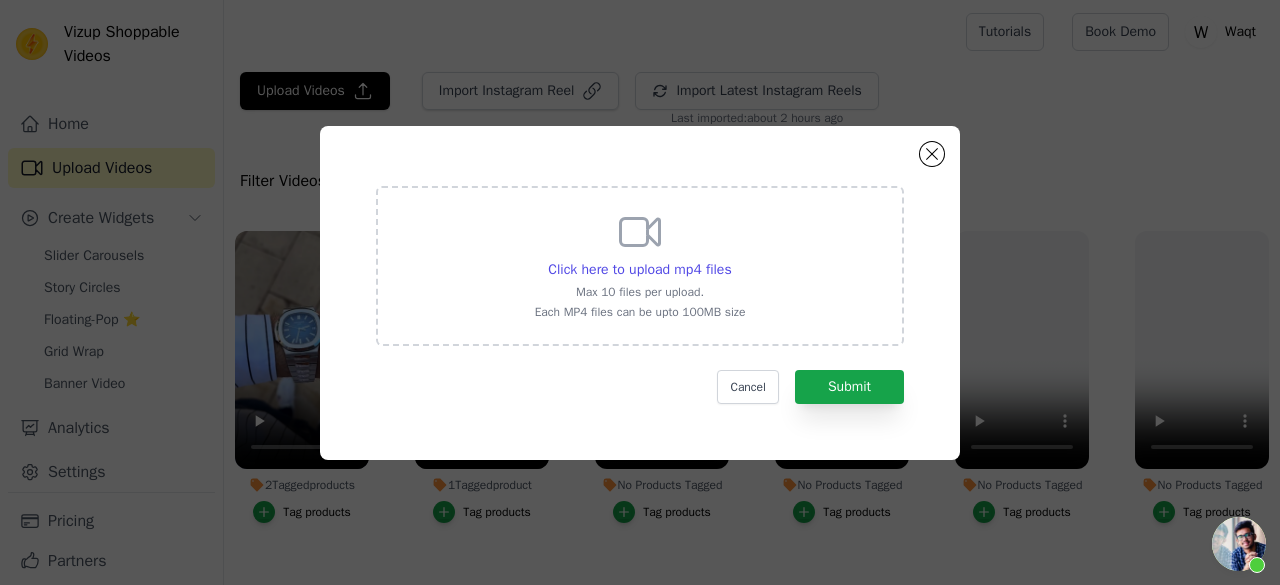 click on "Click here to upload mp4 files     Max 10 files per upload.   Each MP4 files can be upto 100MB size" at bounding box center [640, 264] 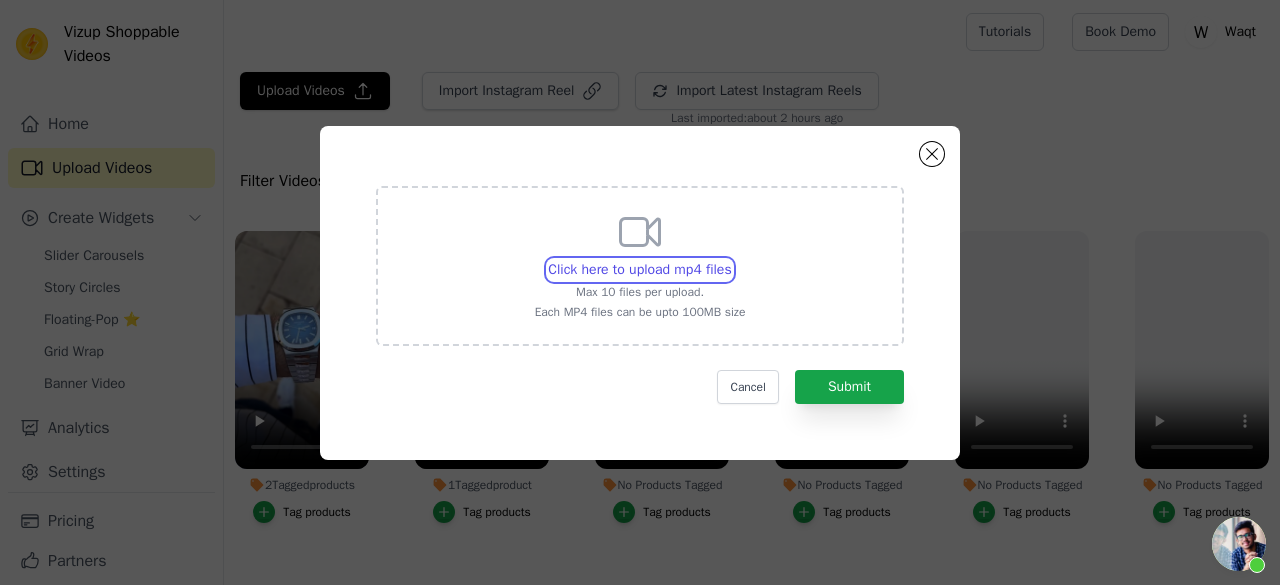 type on "C:\fakepath\ssstik.io_@timeseller_com_1753450781938.mp4" 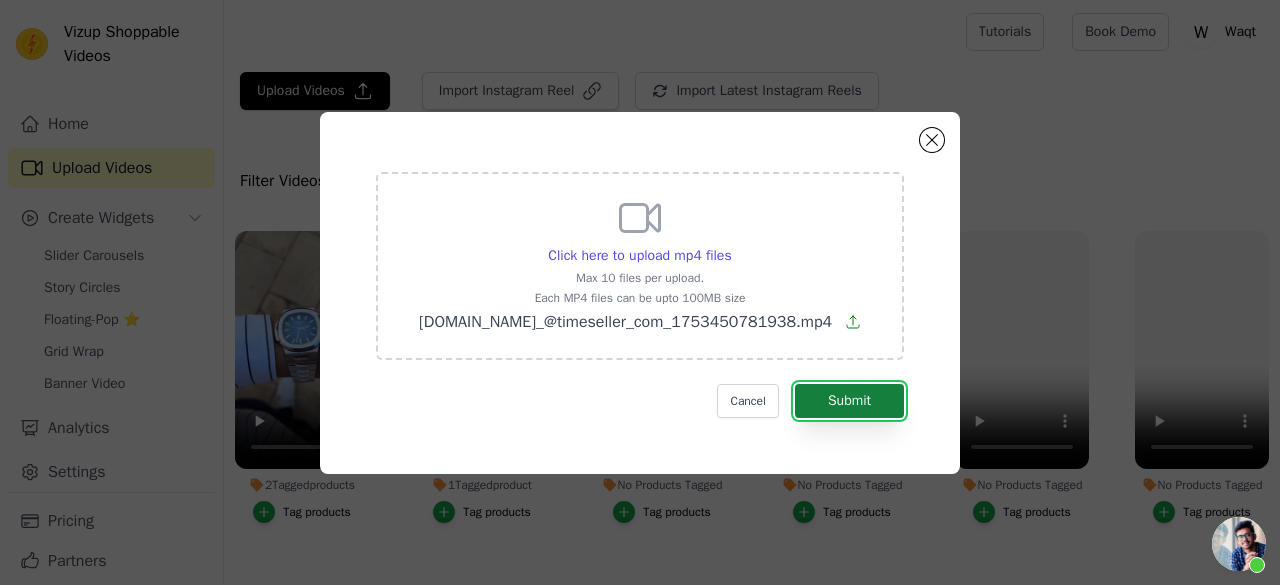 click on "Submit" at bounding box center [849, 401] 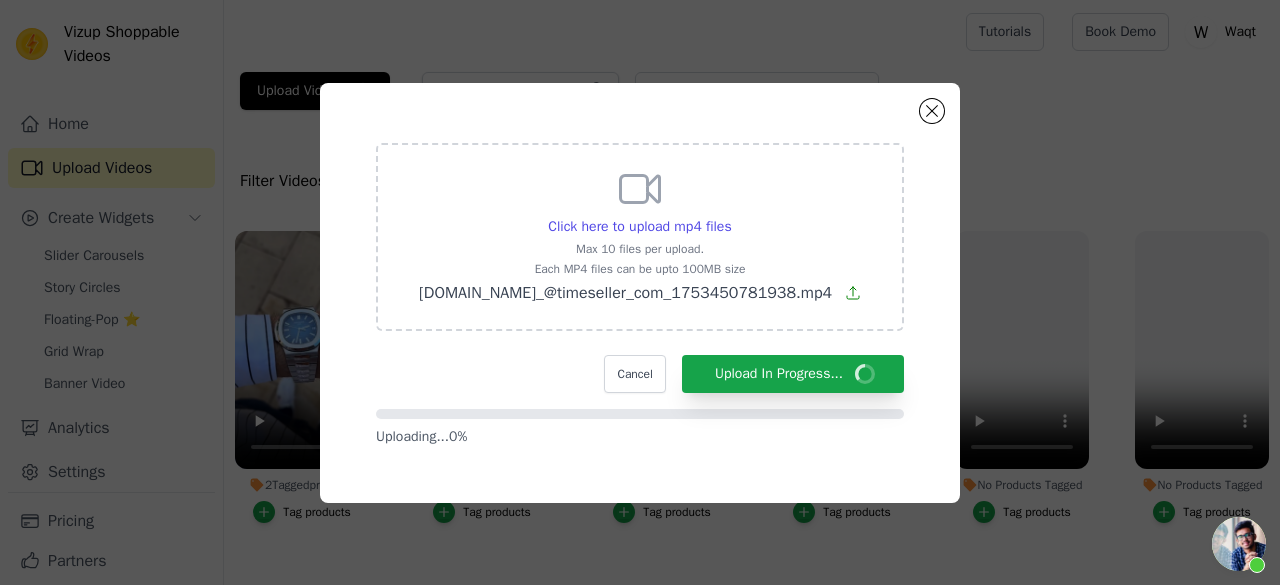 click on "Click here to upload mp4 files     Max 10 files per upload.   Each MP4 files can be upto 100MB size   ssstik.io_@timeseller_com_1753450781938.mp4       Cancel   Upload In Progress...       Uploading...  0 %" at bounding box center (640, 295) 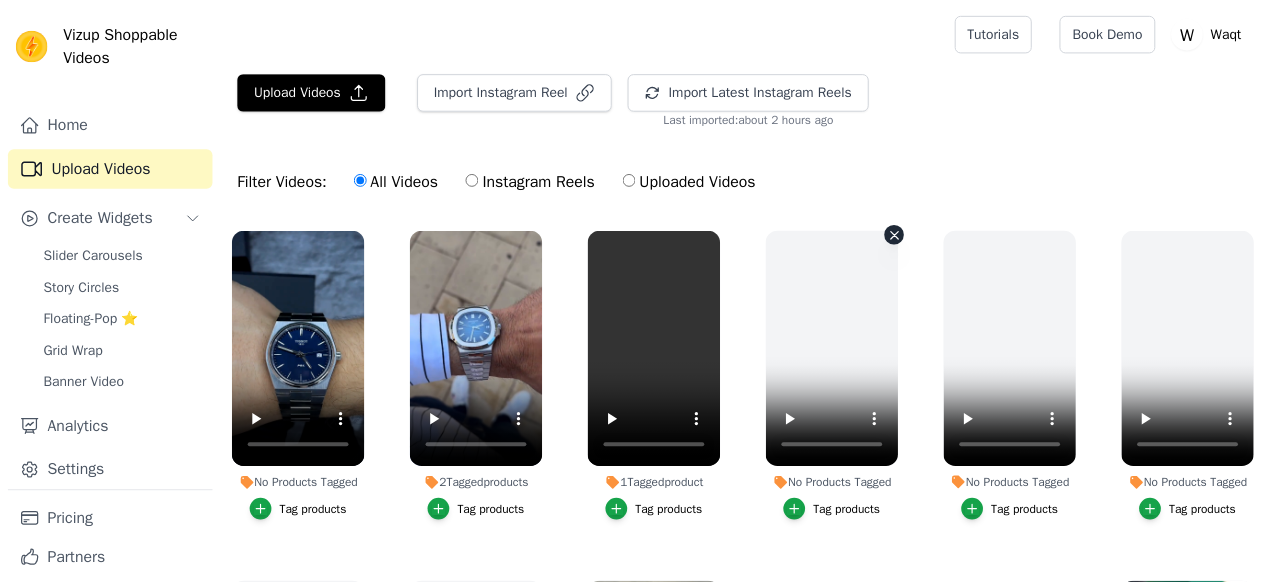 scroll, scrollTop: 0, scrollLeft: 0, axis: both 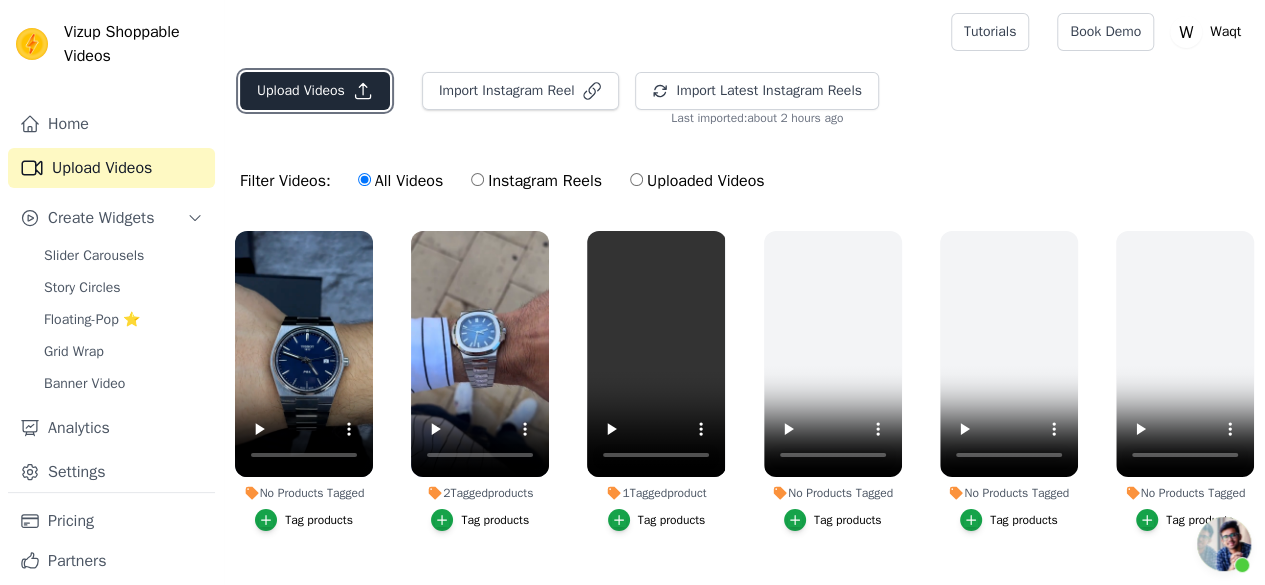 click on "Upload Videos" at bounding box center (315, 91) 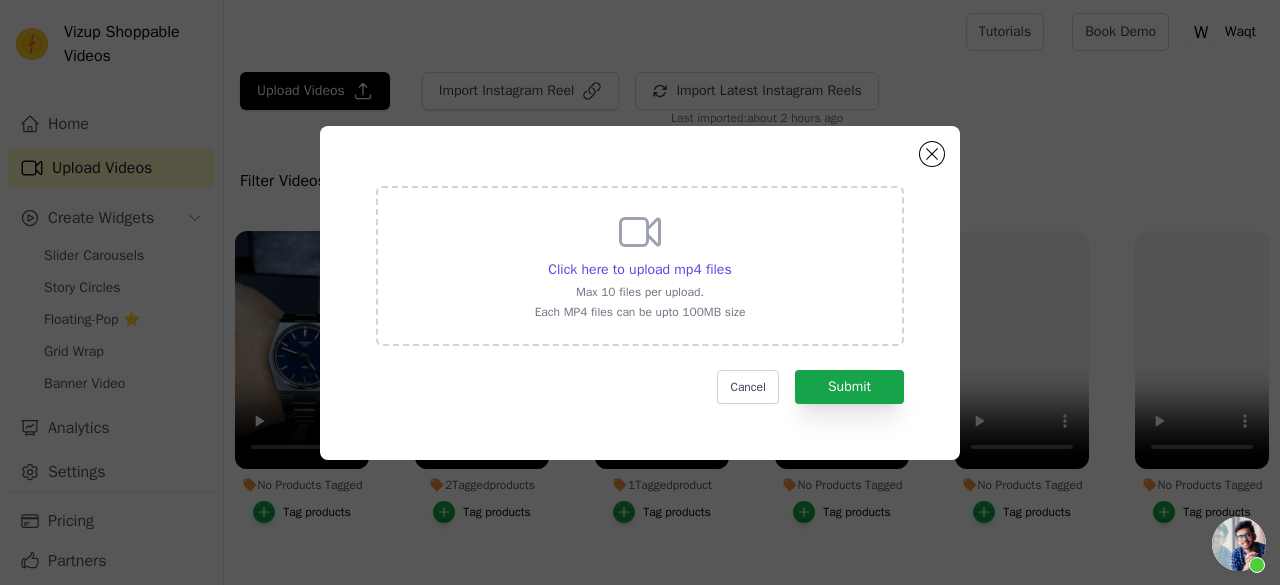 click on "Max 10 files per upload." at bounding box center [640, 292] 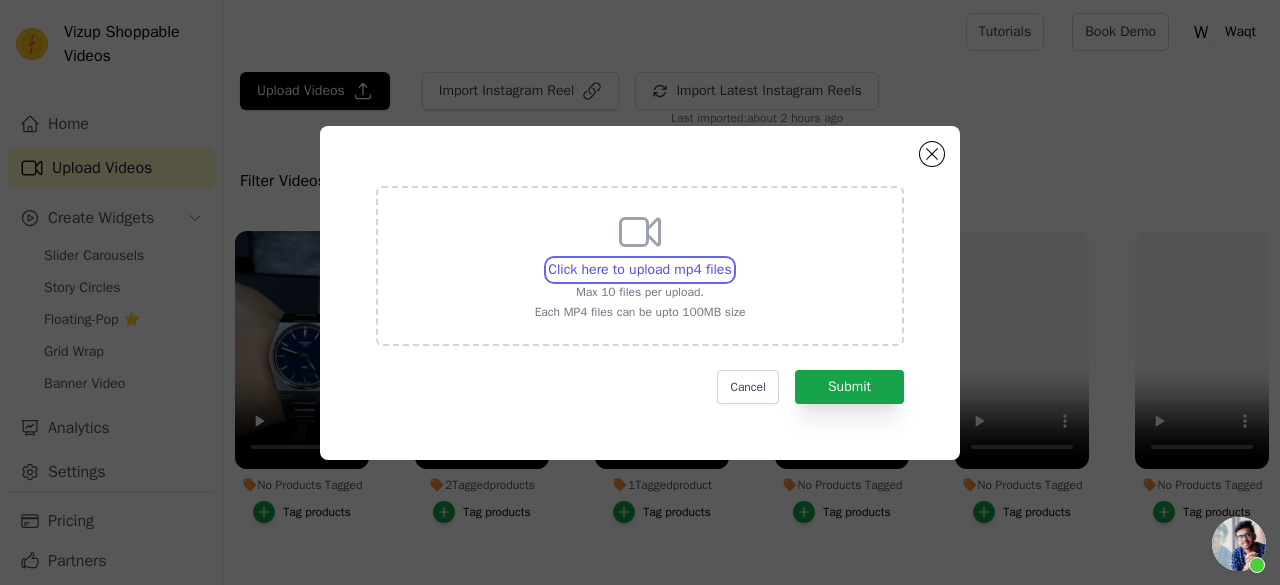click on "Click here to upload mp4 files     Max 10 files per upload.   Each MP4 files can be upto 100MB size" at bounding box center (731, 259) 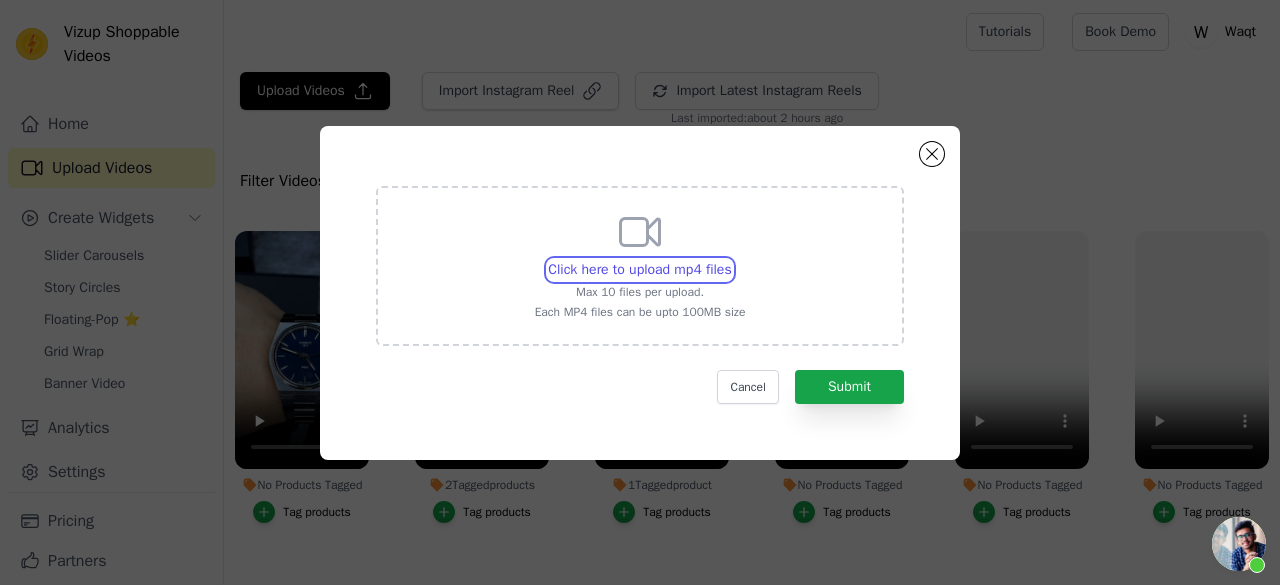 type on "C:\fakepath\[DOMAIN_NAME]_@chrono24_1753450976904.mp4" 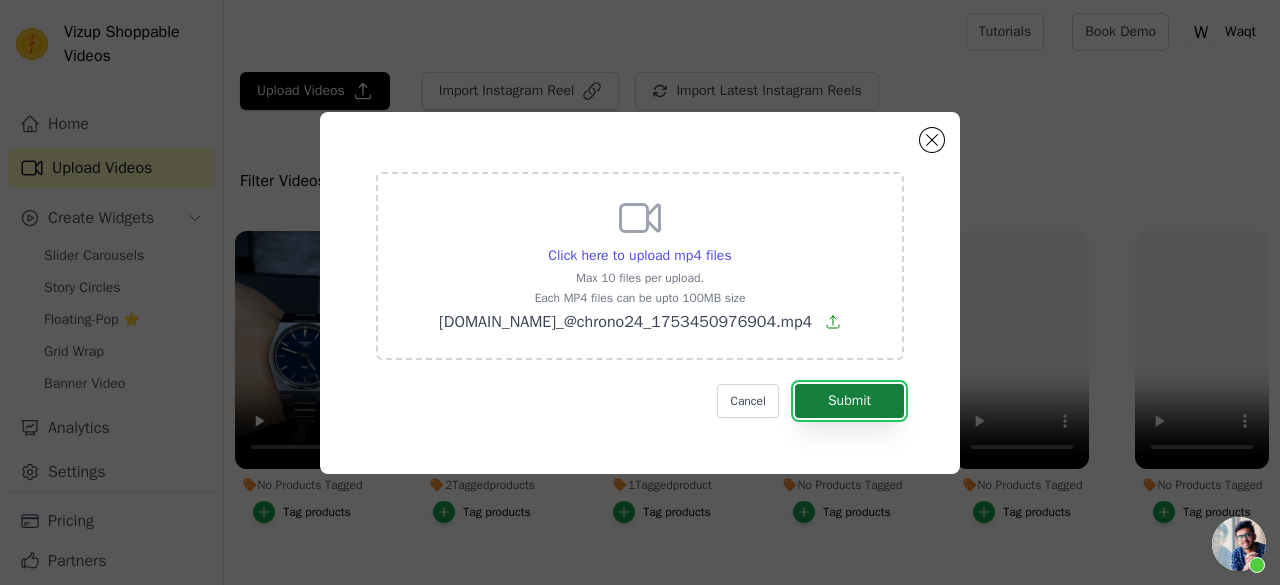 click on "Submit" at bounding box center (849, 401) 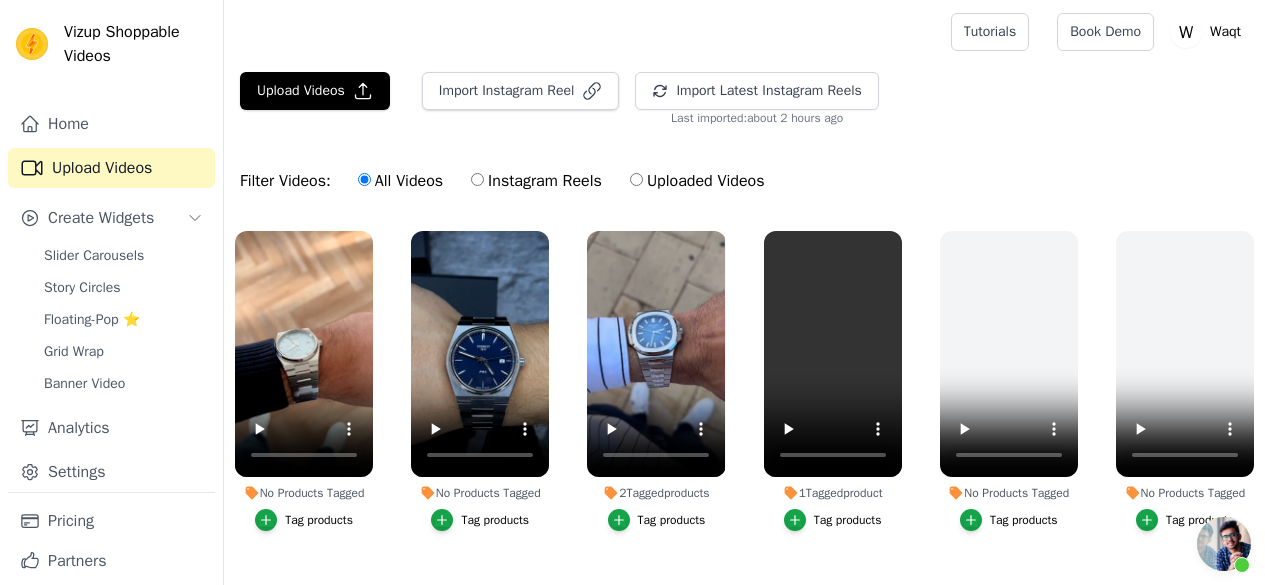 scroll, scrollTop: 0, scrollLeft: 0, axis: both 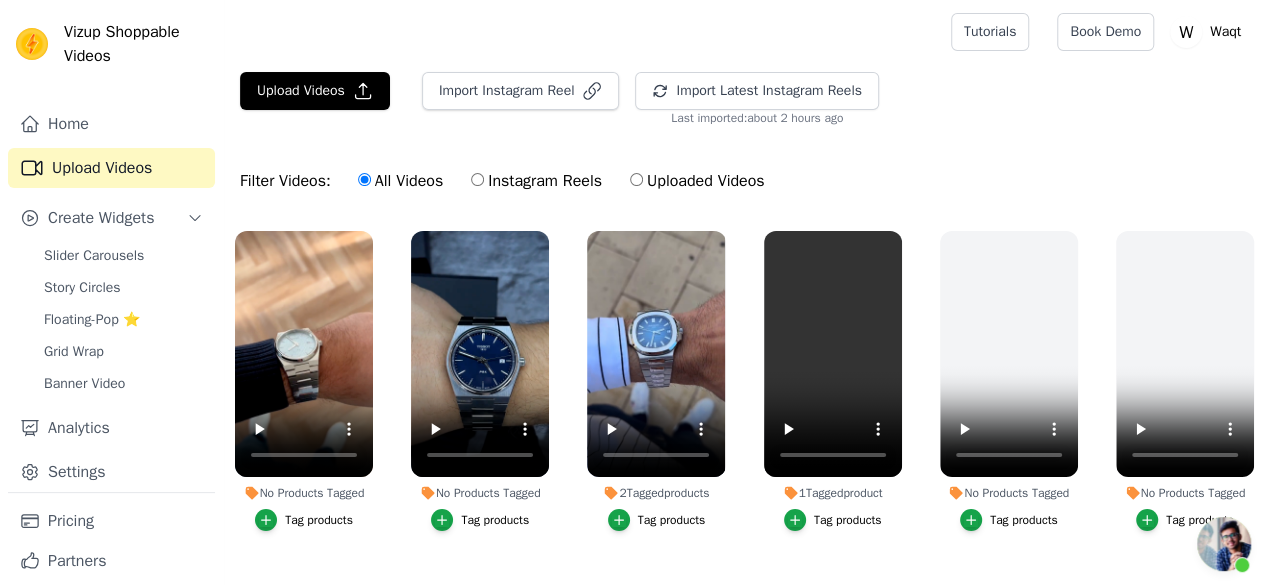 click at bounding box center [583, 32] 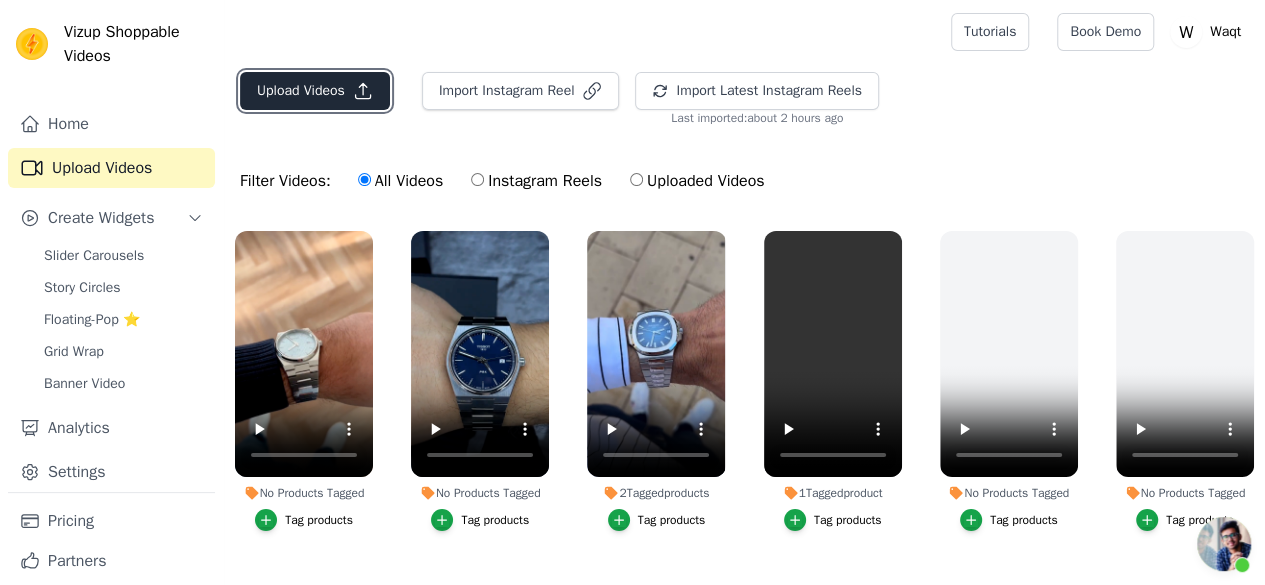 click on "Upload Videos" at bounding box center (315, 91) 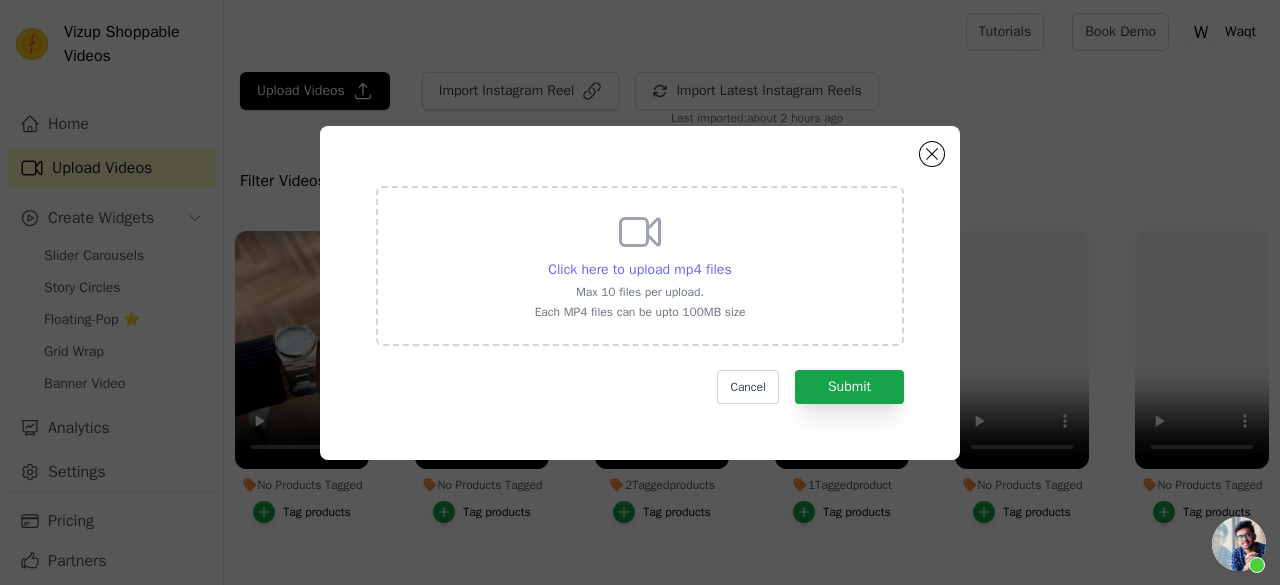 click on "Click here to upload mp4 files" at bounding box center [639, 269] 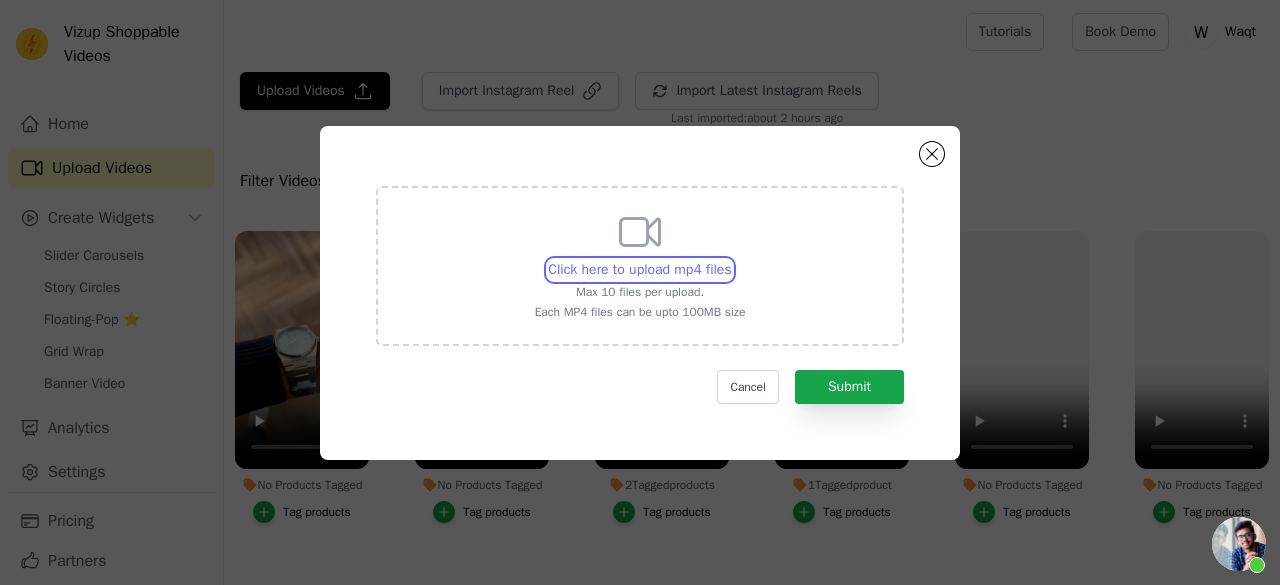 type on "C:\fakepath\ssstik.io_@ajwatchess_1753451296372.mp4" 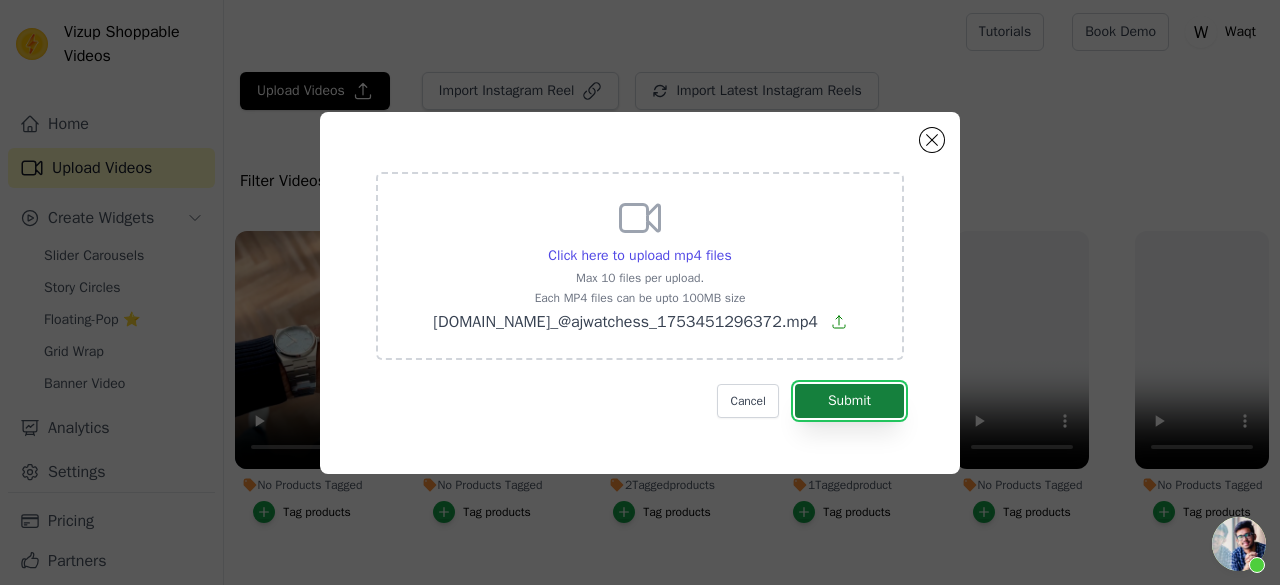 click on "Submit" at bounding box center [849, 401] 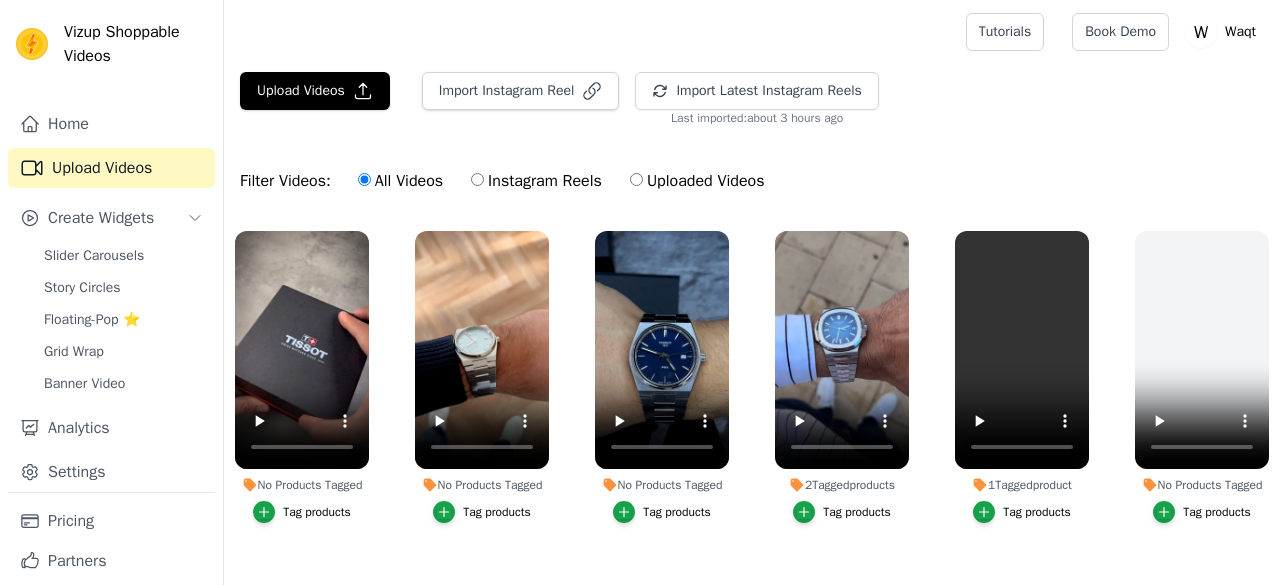 scroll, scrollTop: 0, scrollLeft: 0, axis: both 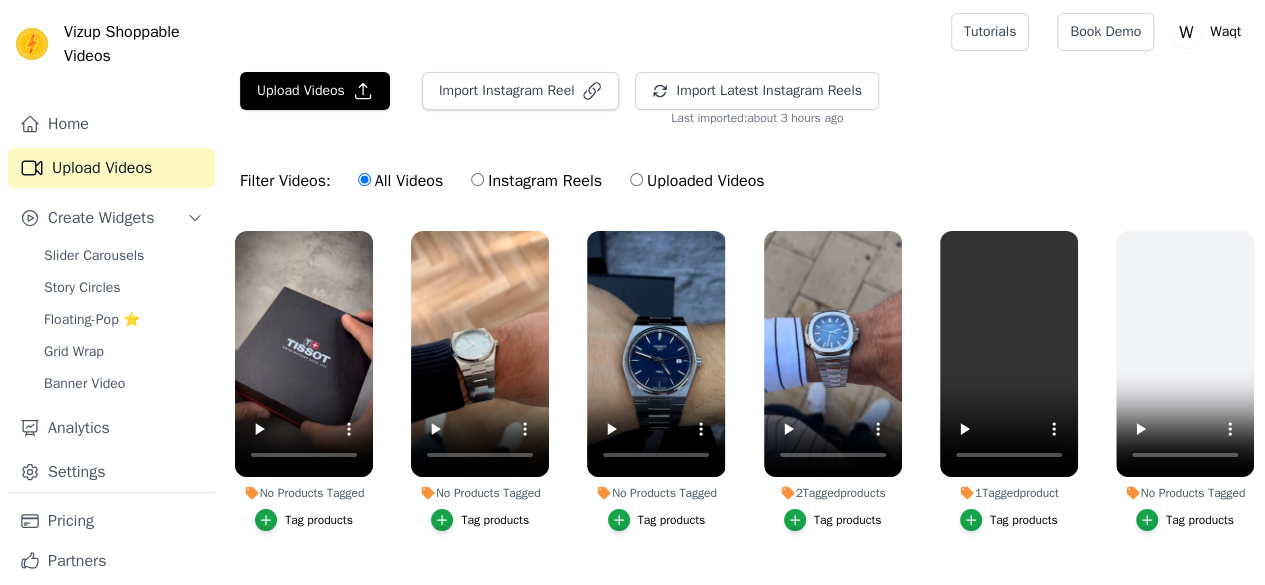 click on "Tag products" at bounding box center (672, 520) 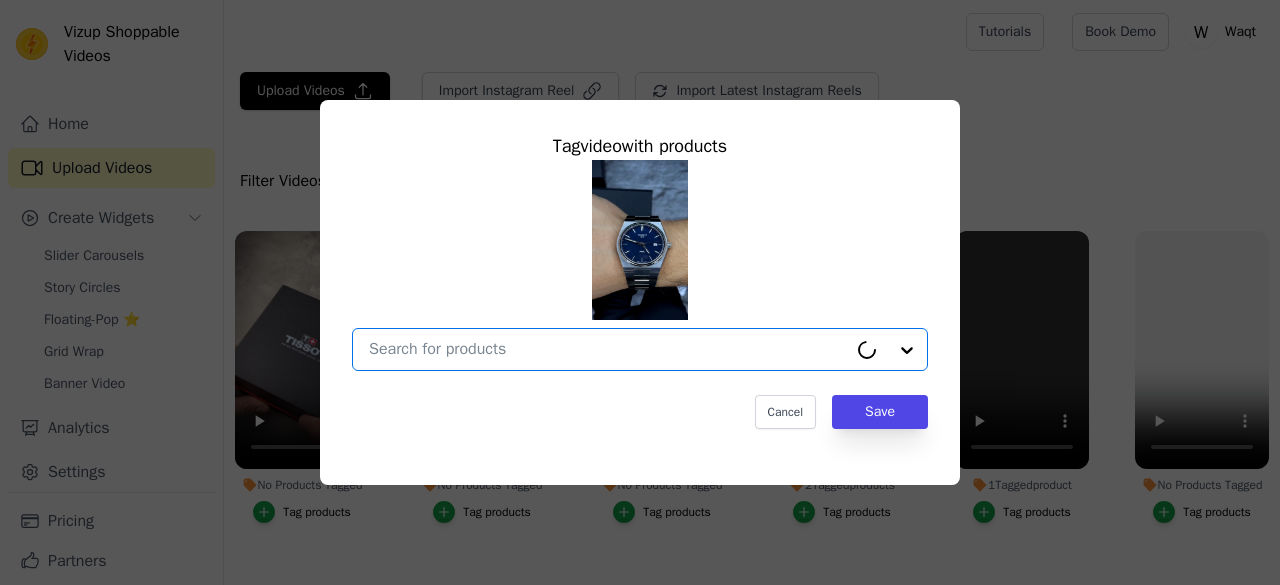 click on "No Products Tagged     Tag  video  with products       Option undefined, selected.   Select is focused, type to refine list, press down to open the menu.                   Cancel   Save     Tag products" at bounding box center (608, 349) 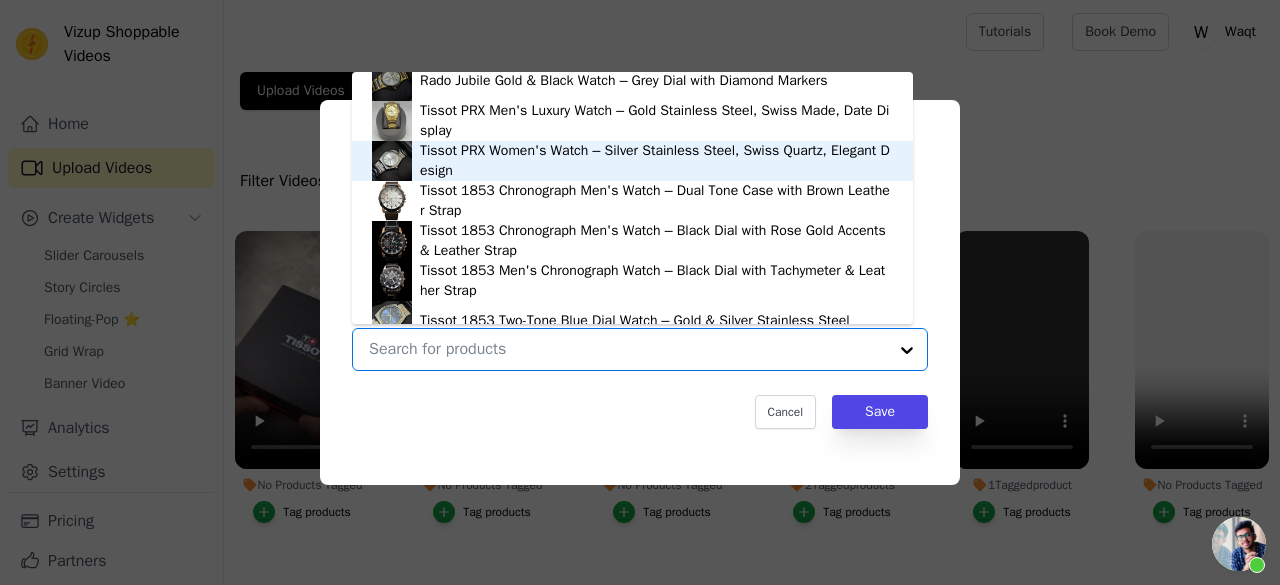 scroll, scrollTop: 1988, scrollLeft: 0, axis: vertical 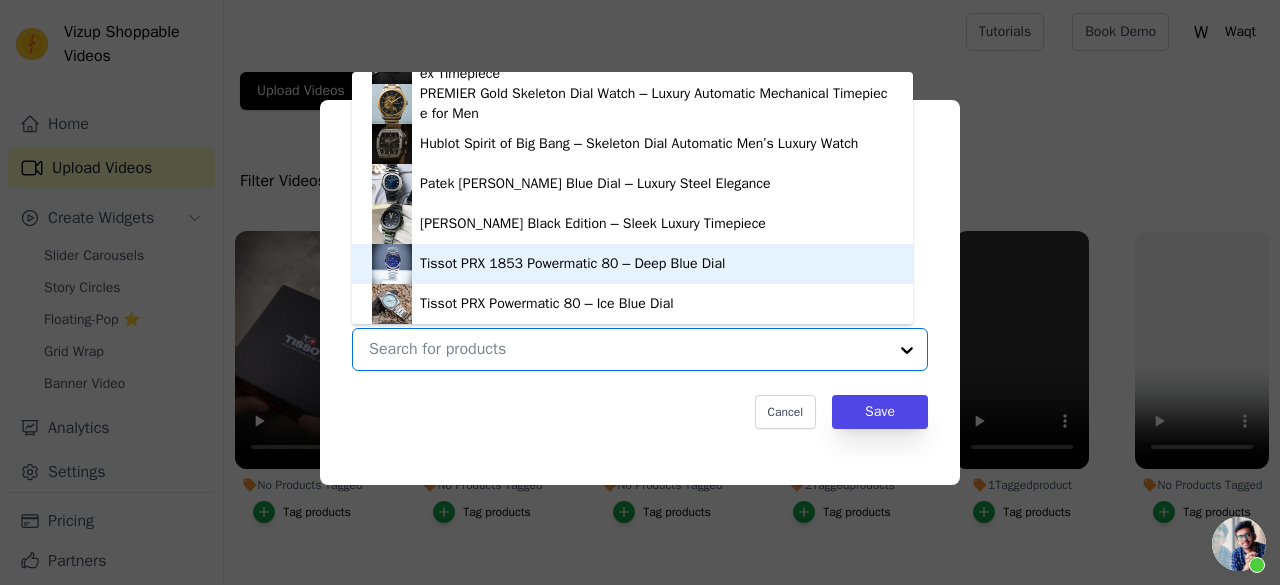 click on "Tissot PRX 1853 Powermatic 80 – Deep Blue Dial" at bounding box center (572, 264) 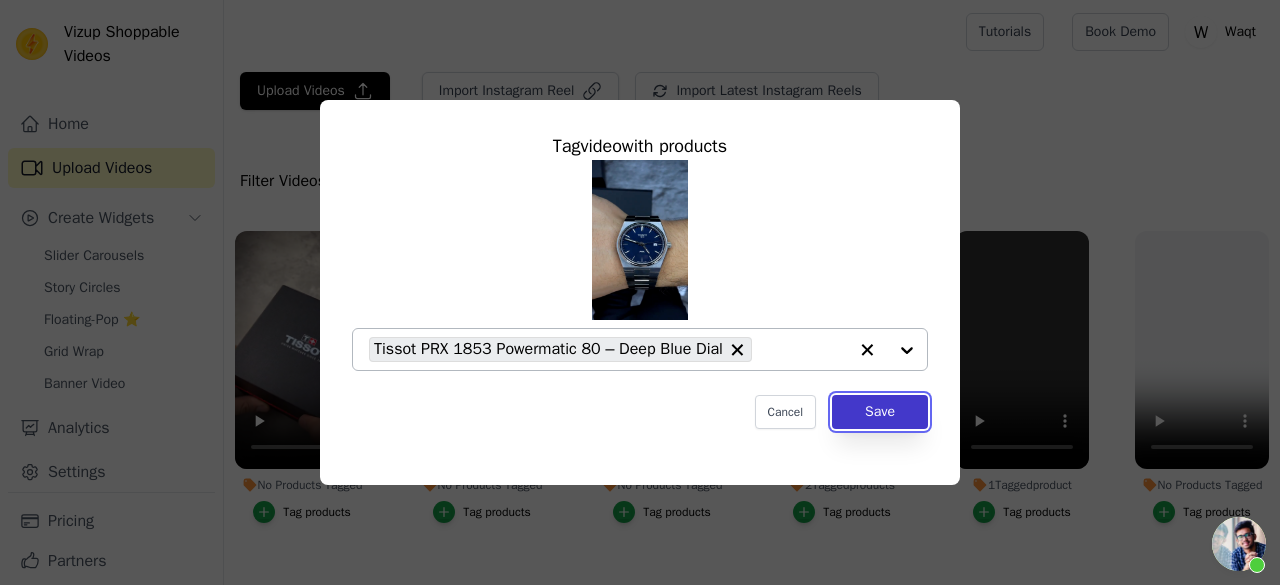 click on "Save" at bounding box center (880, 412) 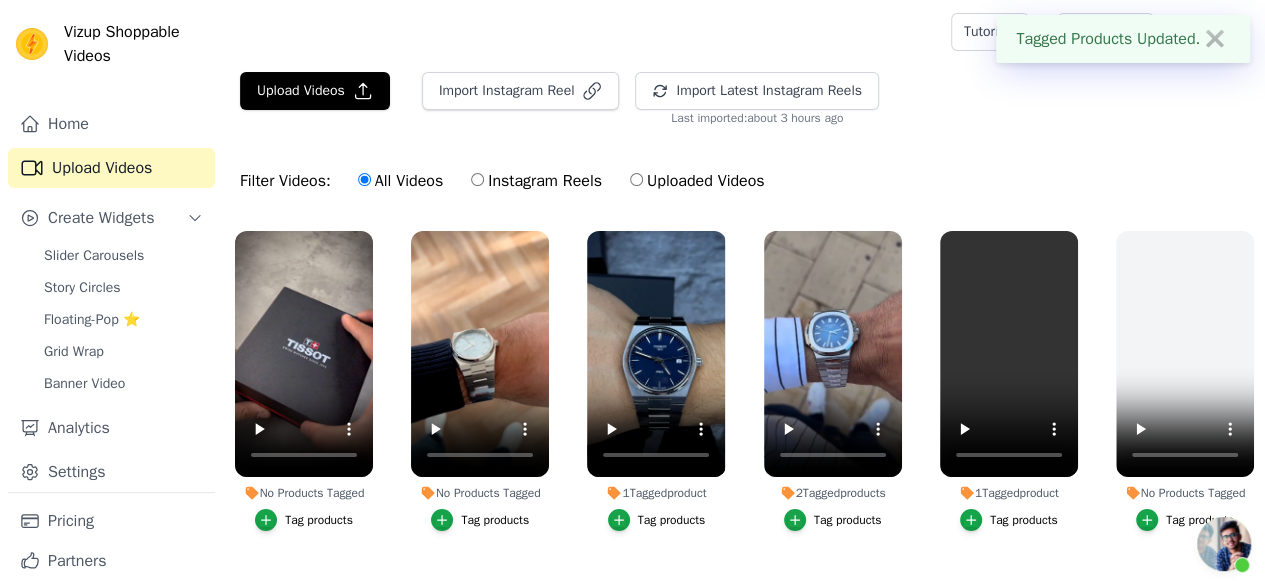click on "Tag products" at bounding box center [495, 520] 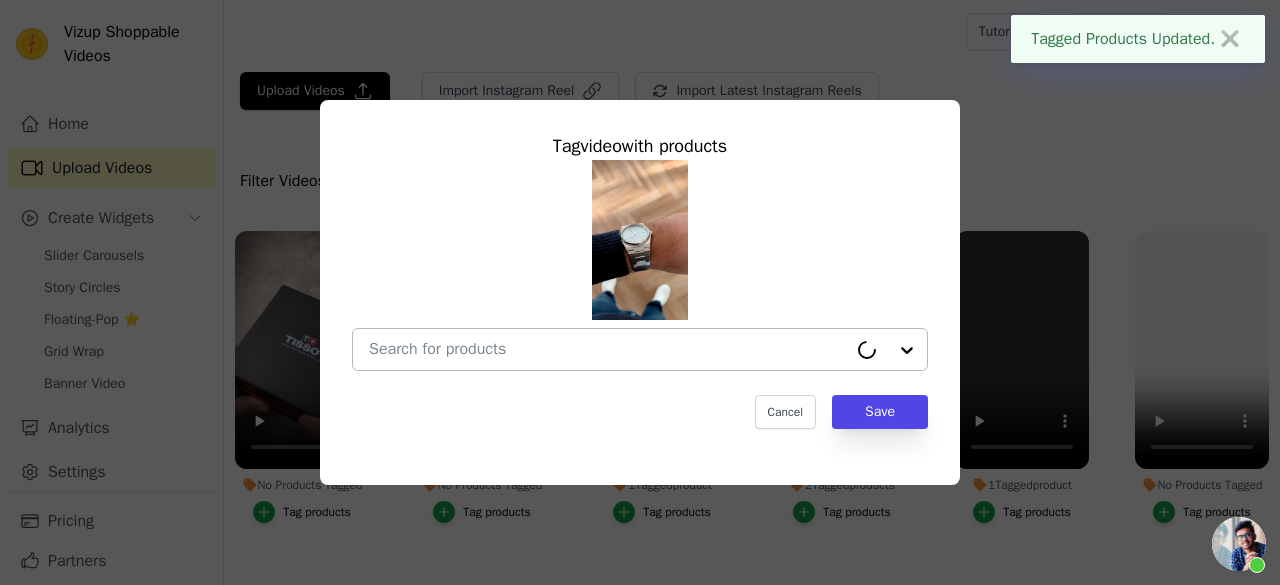 click at bounding box center (608, 349) 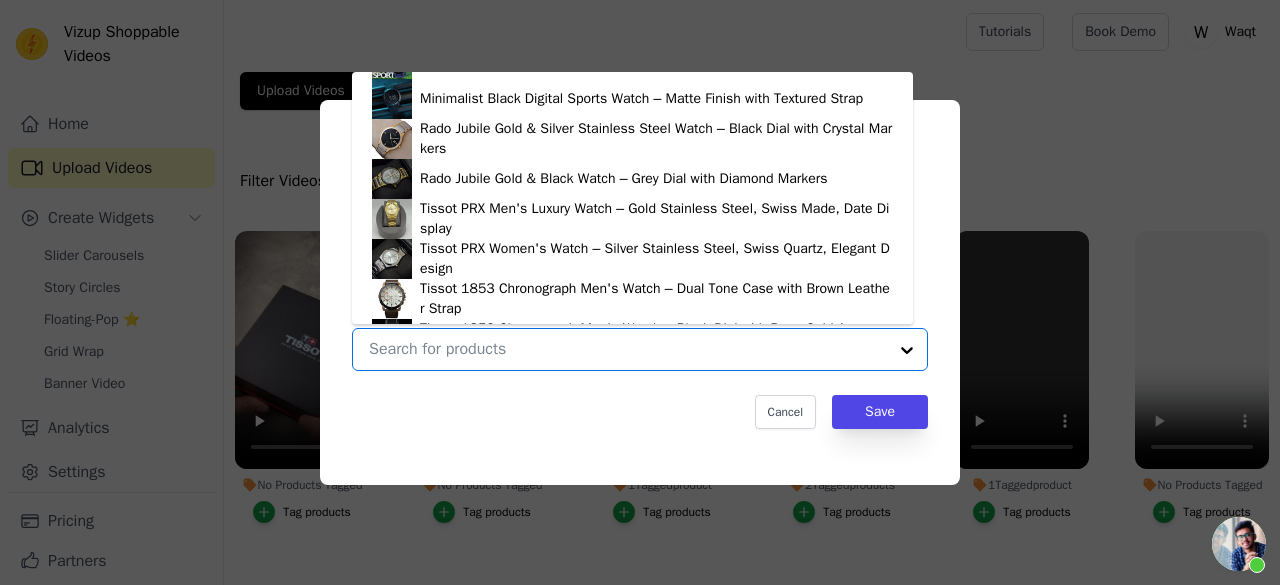 scroll, scrollTop: 1988, scrollLeft: 0, axis: vertical 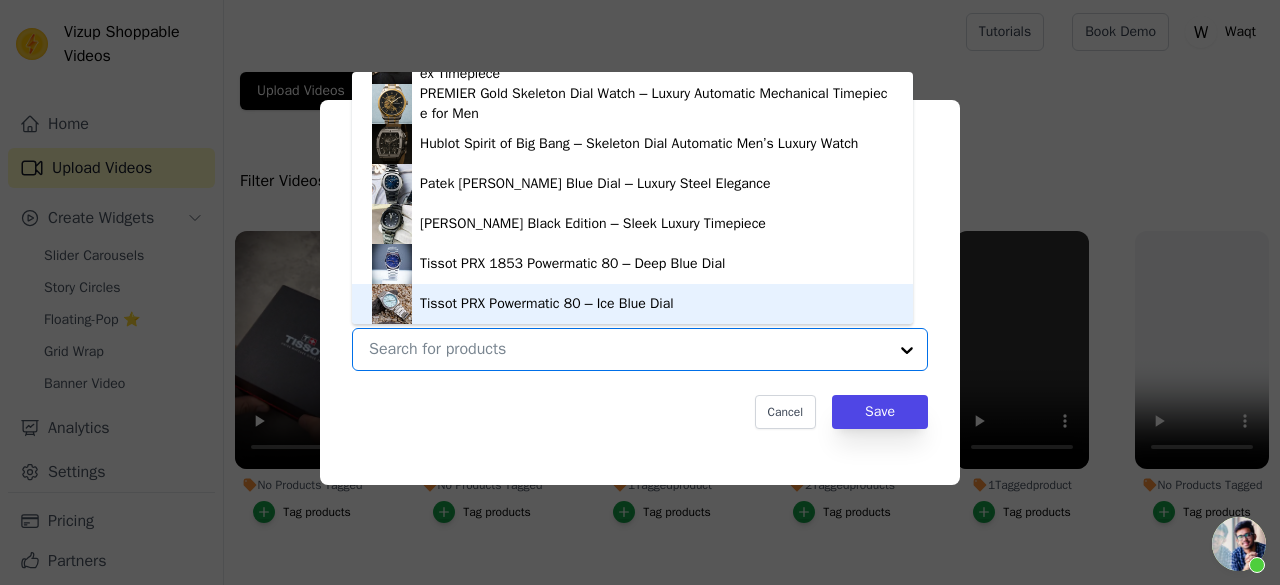 click on "Tissot PRX Powermatic 80 – Ice Blue Dial" at bounding box center (547, 304) 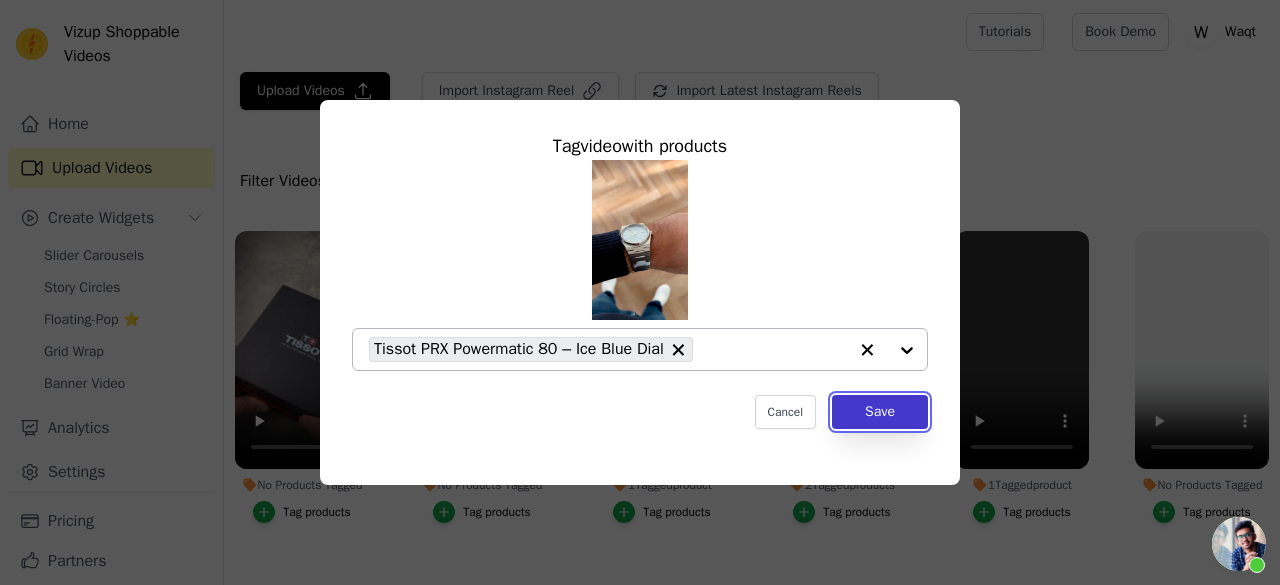 click on "Save" at bounding box center [880, 412] 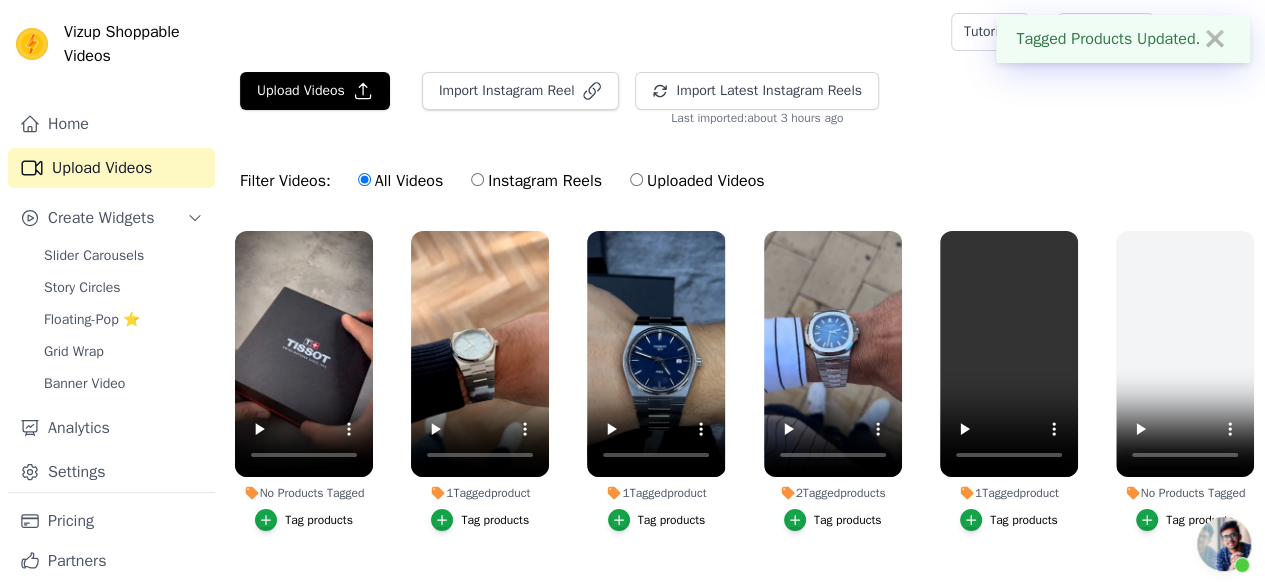 click on "Tag products" at bounding box center (319, 520) 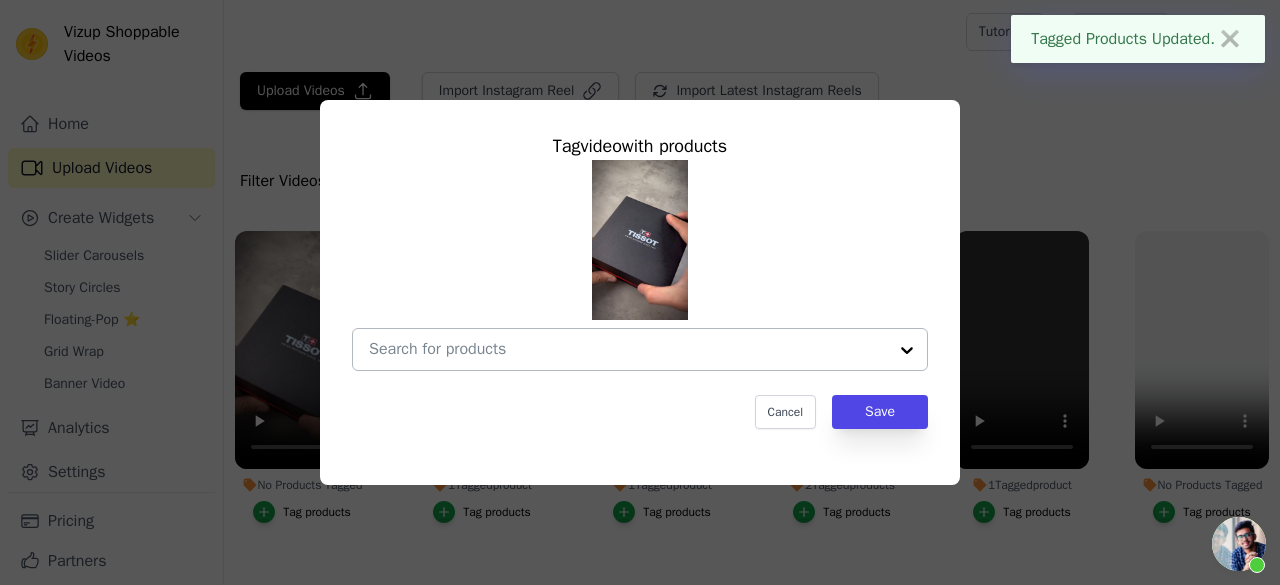 click at bounding box center [628, 349] 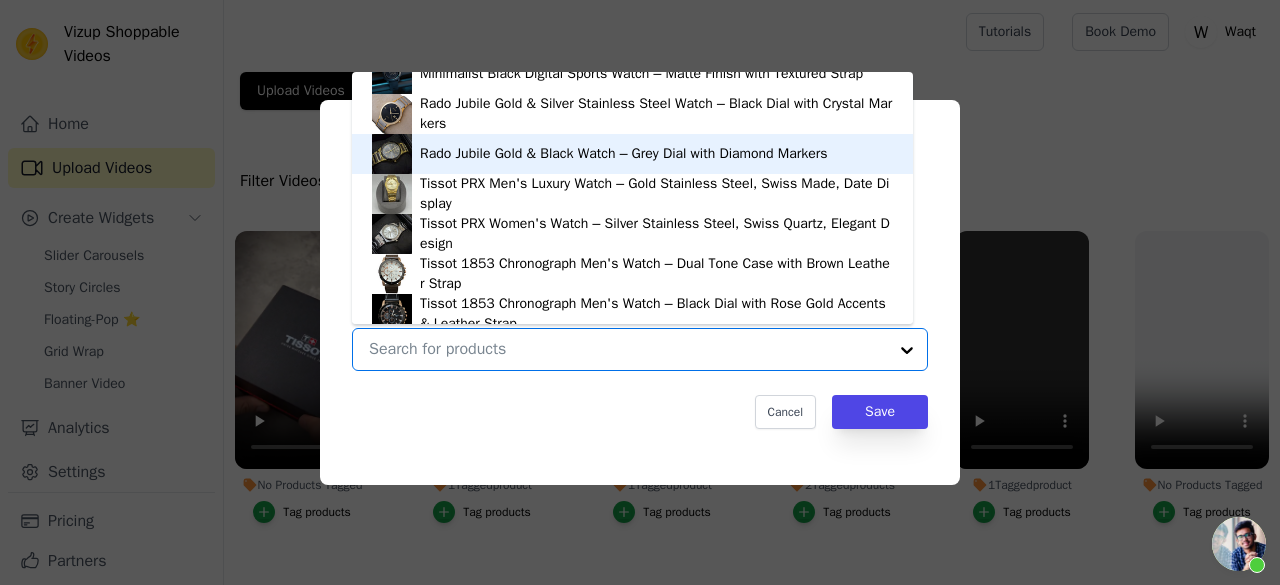 scroll, scrollTop: 1662, scrollLeft: 0, axis: vertical 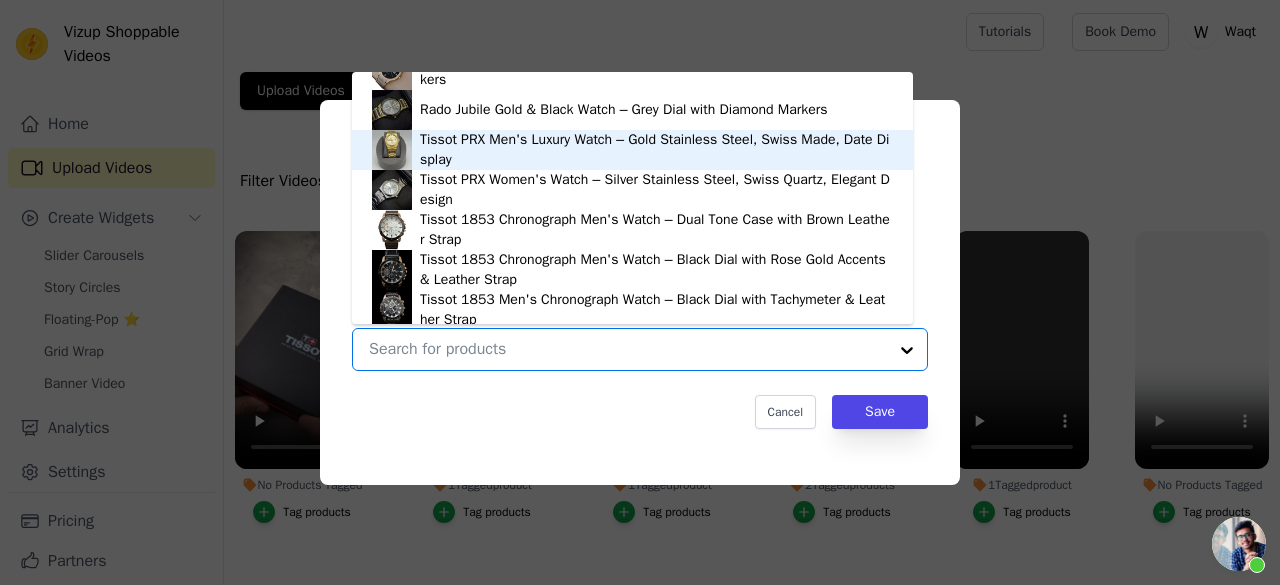 click on "Tissot PRX Men's Luxury Watch – Gold Stainless Steel, Swiss Made, Date Display" at bounding box center [656, 150] 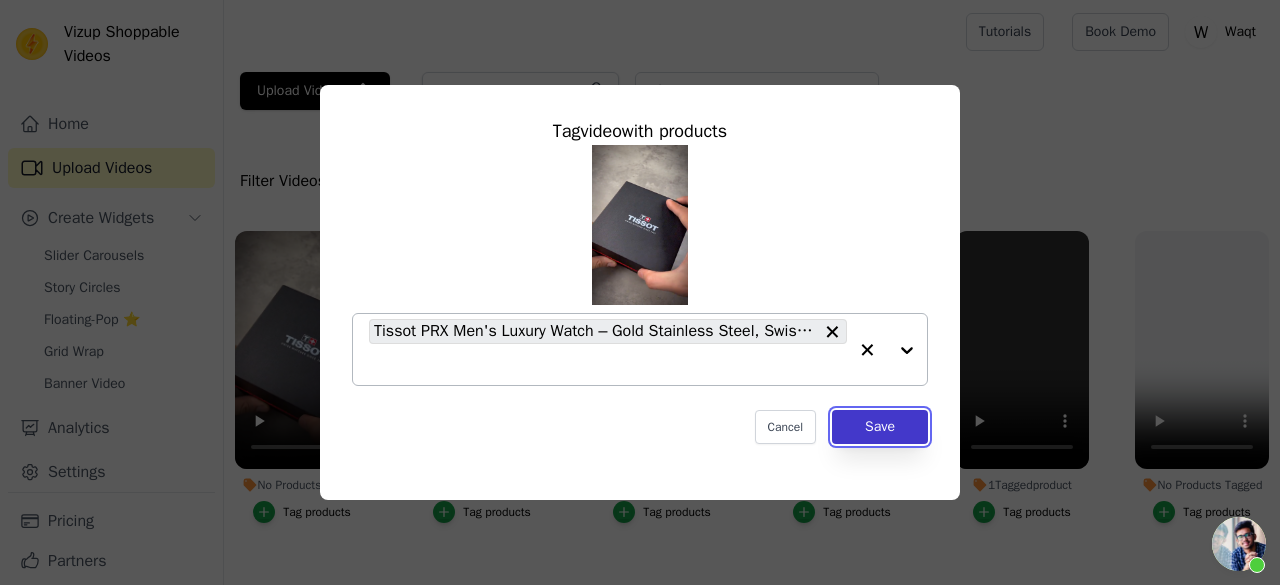 click on "Save" at bounding box center (880, 427) 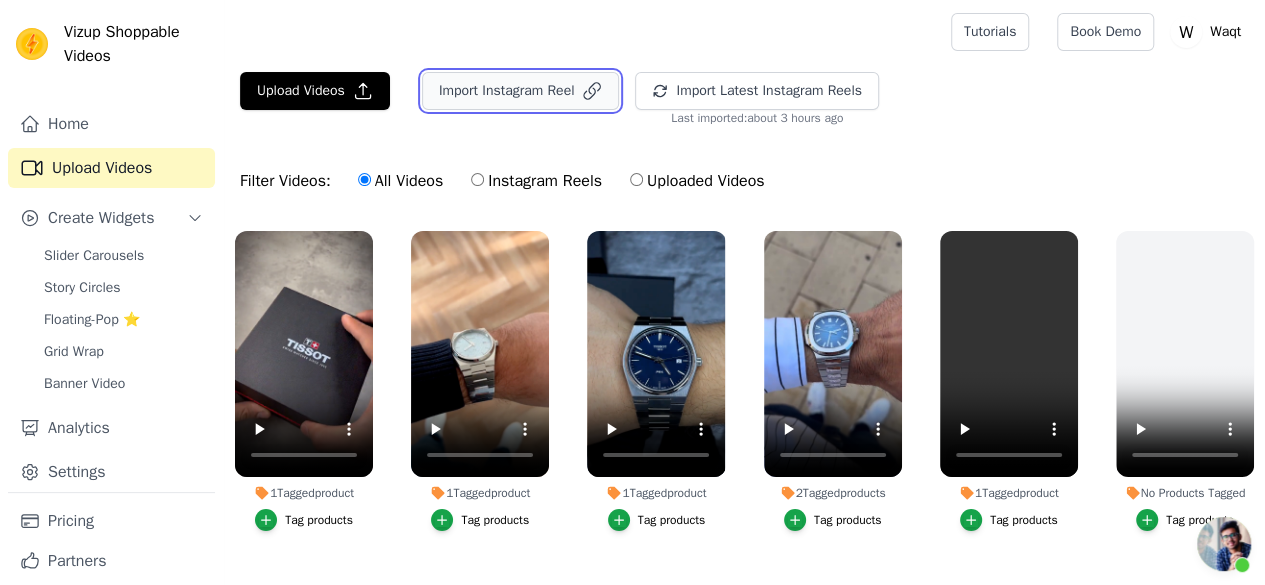 click on "Import Instagram Reel" at bounding box center (521, 91) 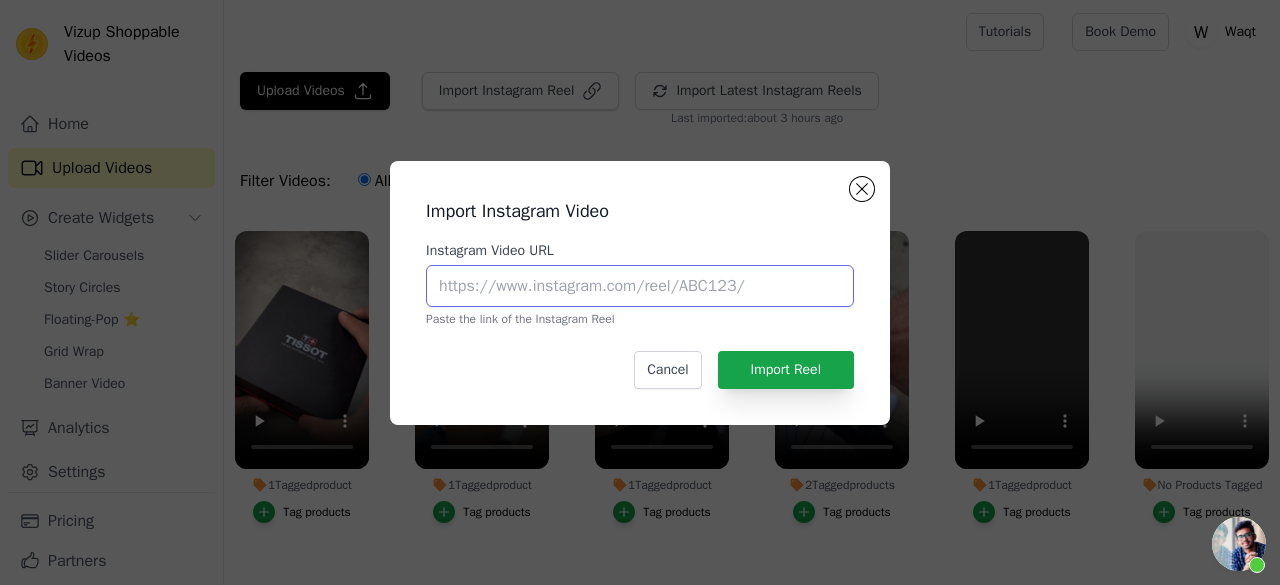 click on "Instagram Video URL" at bounding box center (640, 286) 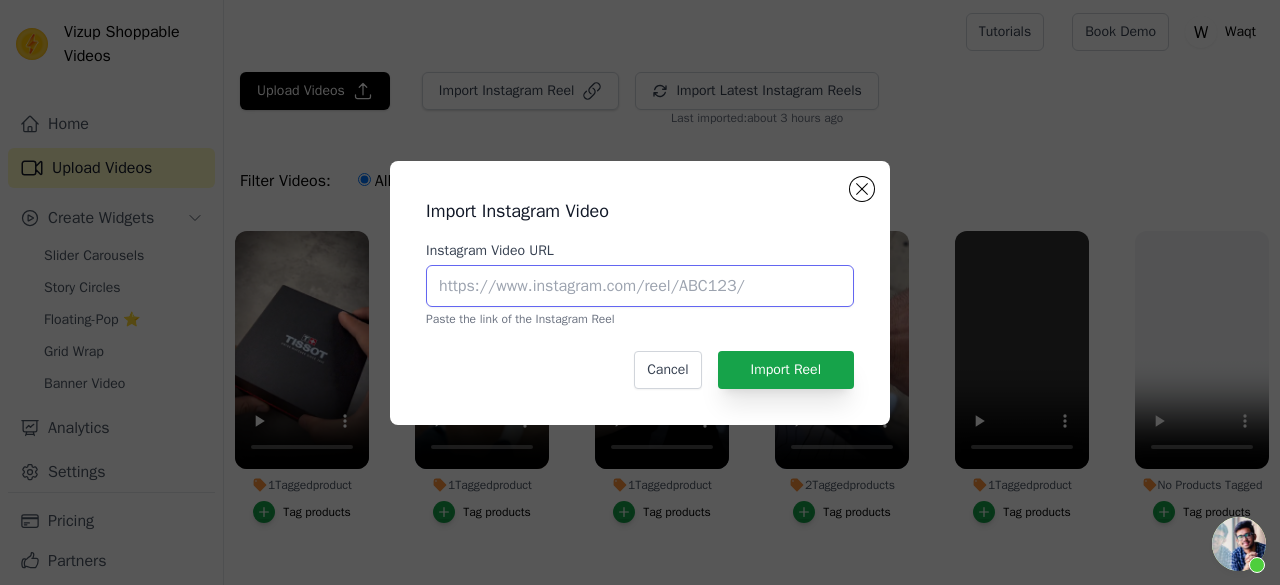 click on "Instagram Video URL" at bounding box center [640, 286] 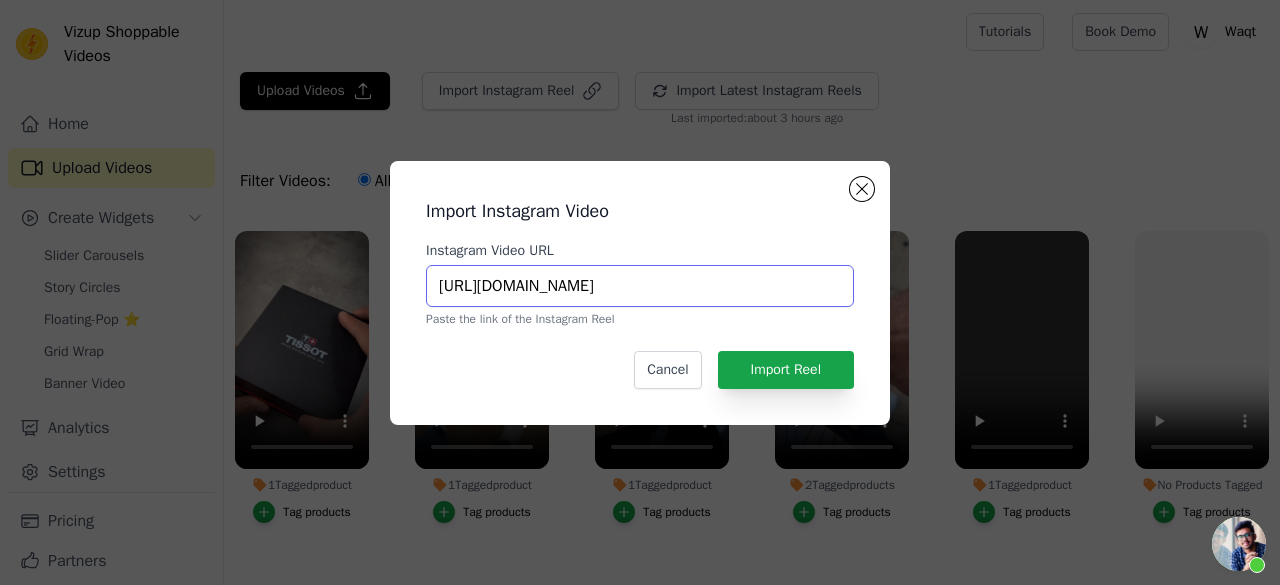 scroll, scrollTop: 0, scrollLeft: 136, axis: horizontal 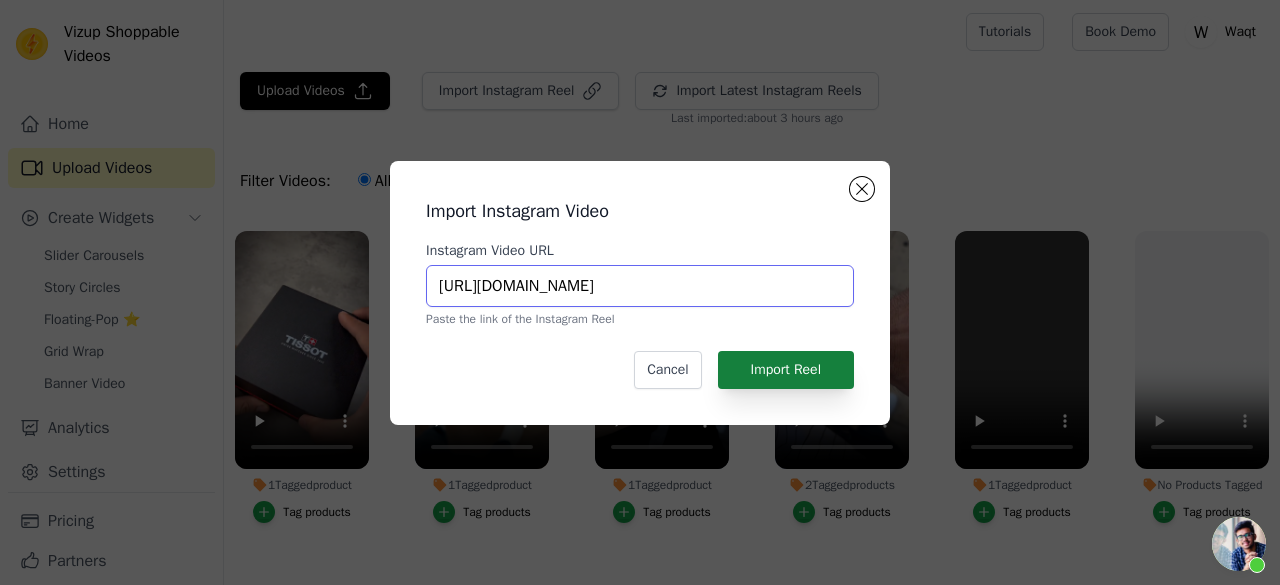 type on "[URL][DOMAIN_NAME]" 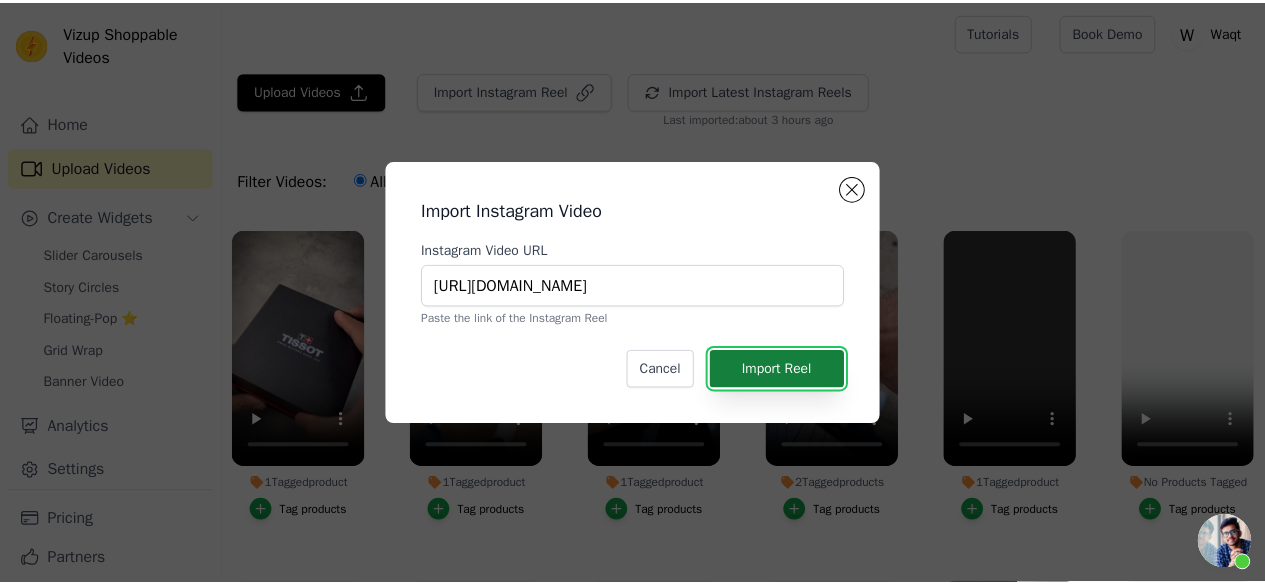 scroll, scrollTop: 0, scrollLeft: 0, axis: both 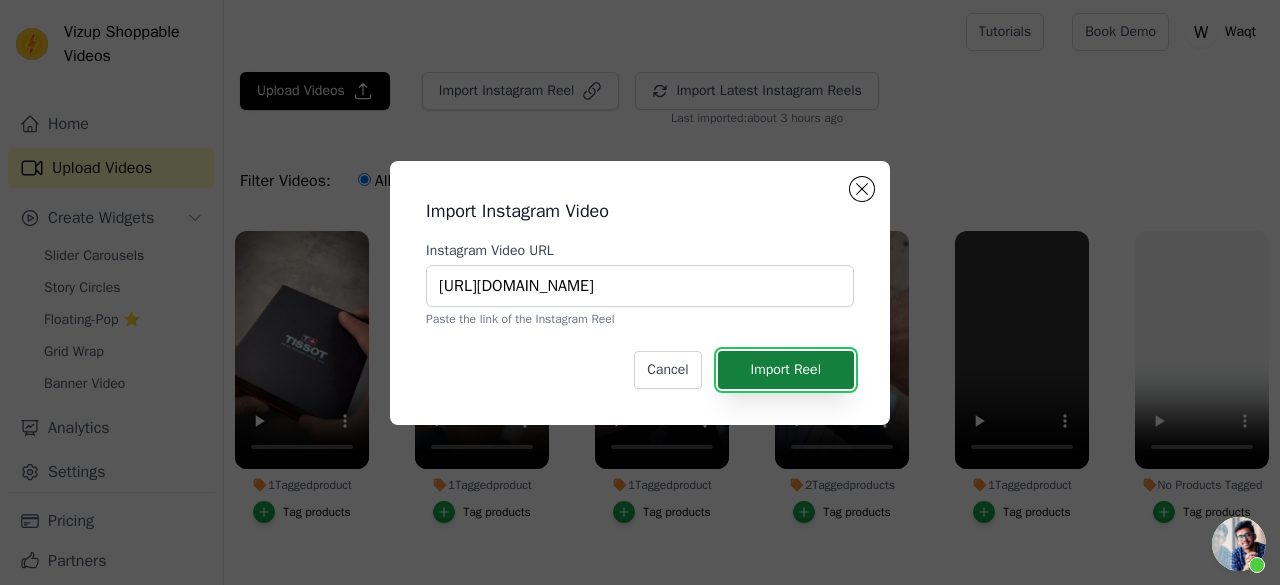 click on "Import Reel" at bounding box center (786, 370) 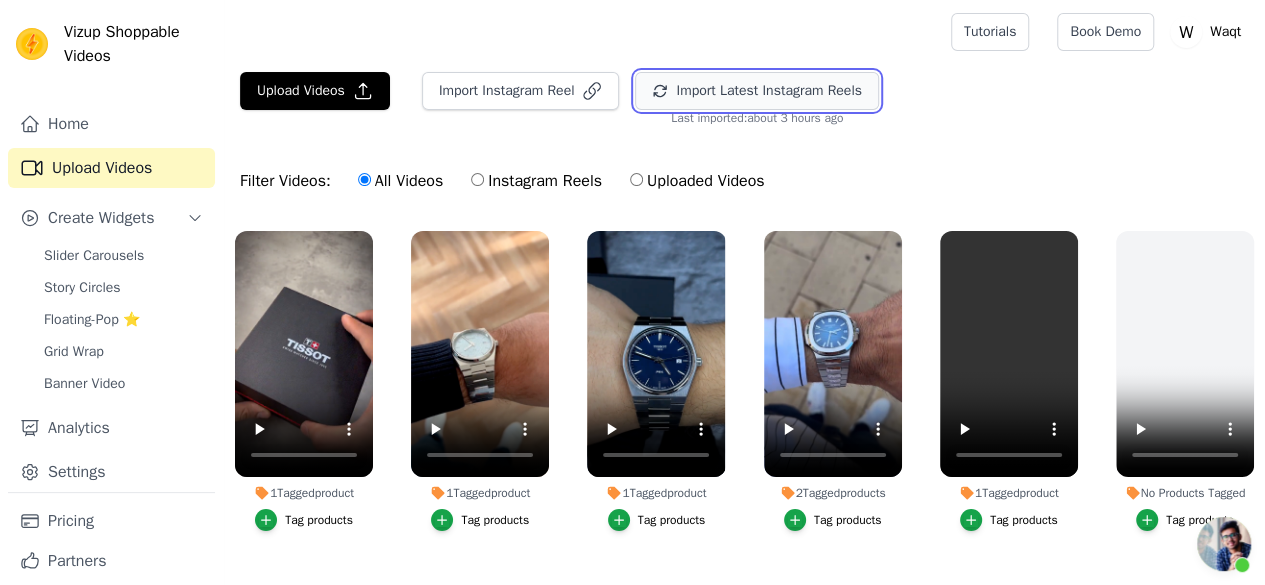 click on "Import Latest Instagram Reels" at bounding box center (756, 91) 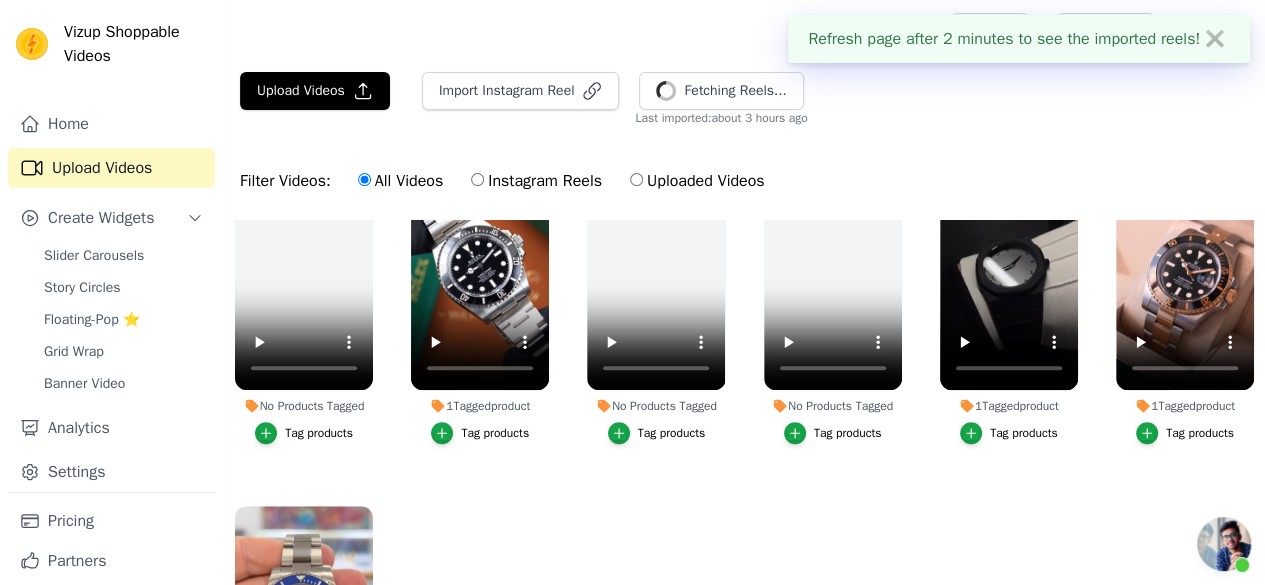 scroll, scrollTop: 877, scrollLeft: 0, axis: vertical 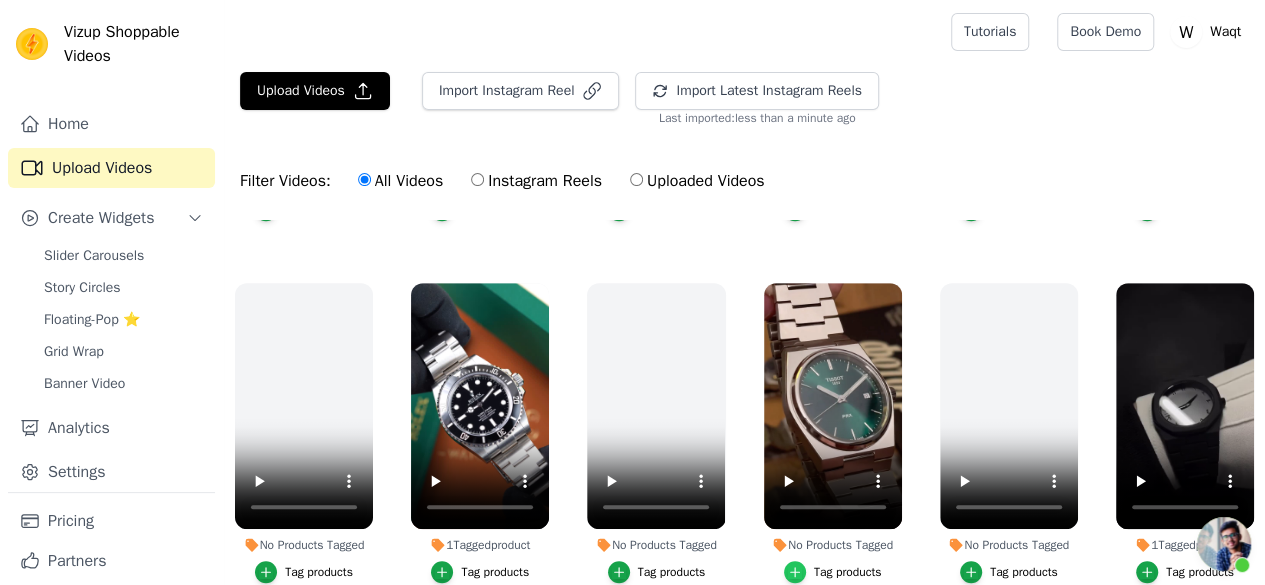 click at bounding box center [795, 572] 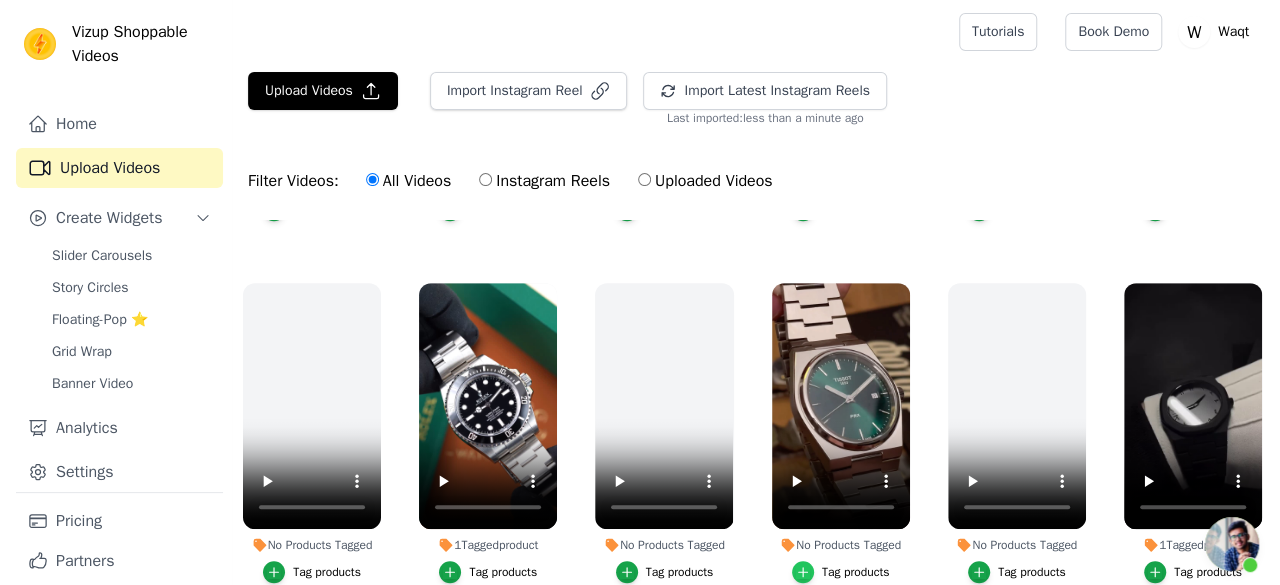 scroll, scrollTop: 680, scrollLeft: 0, axis: vertical 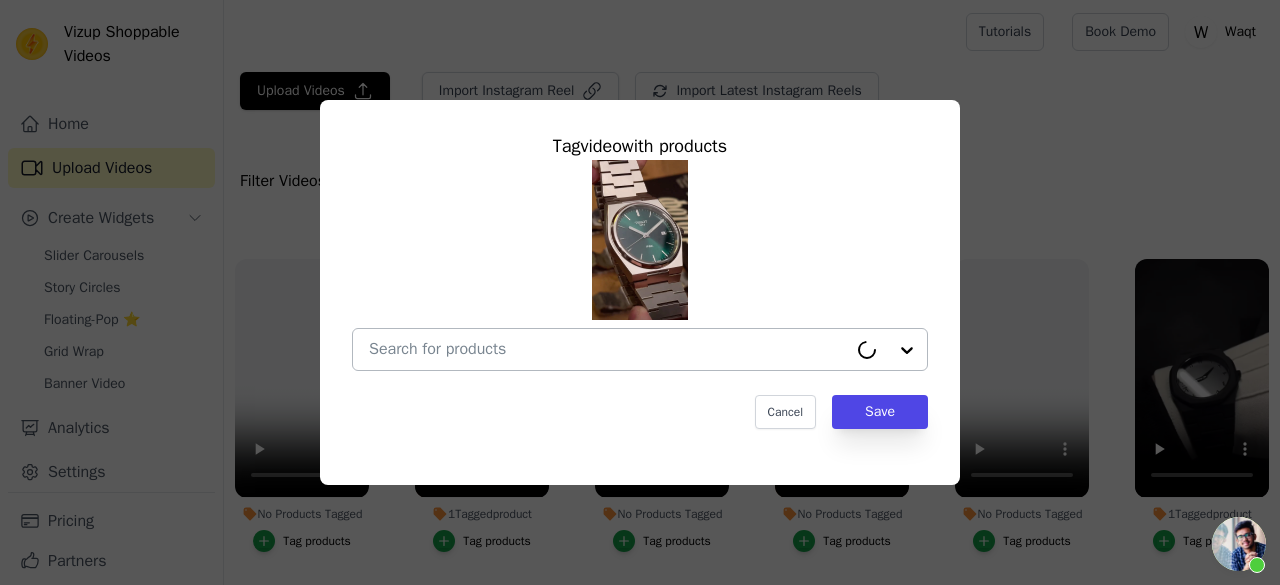 click at bounding box center (608, 349) 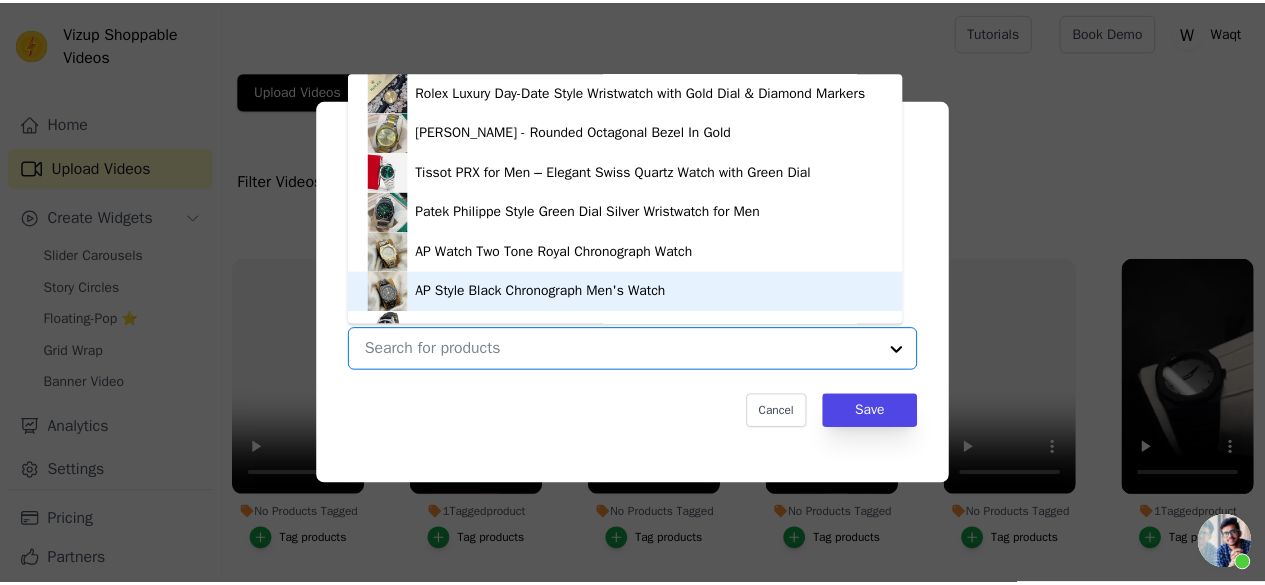 scroll, scrollTop: 28, scrollLeft: 0, axis: vertical 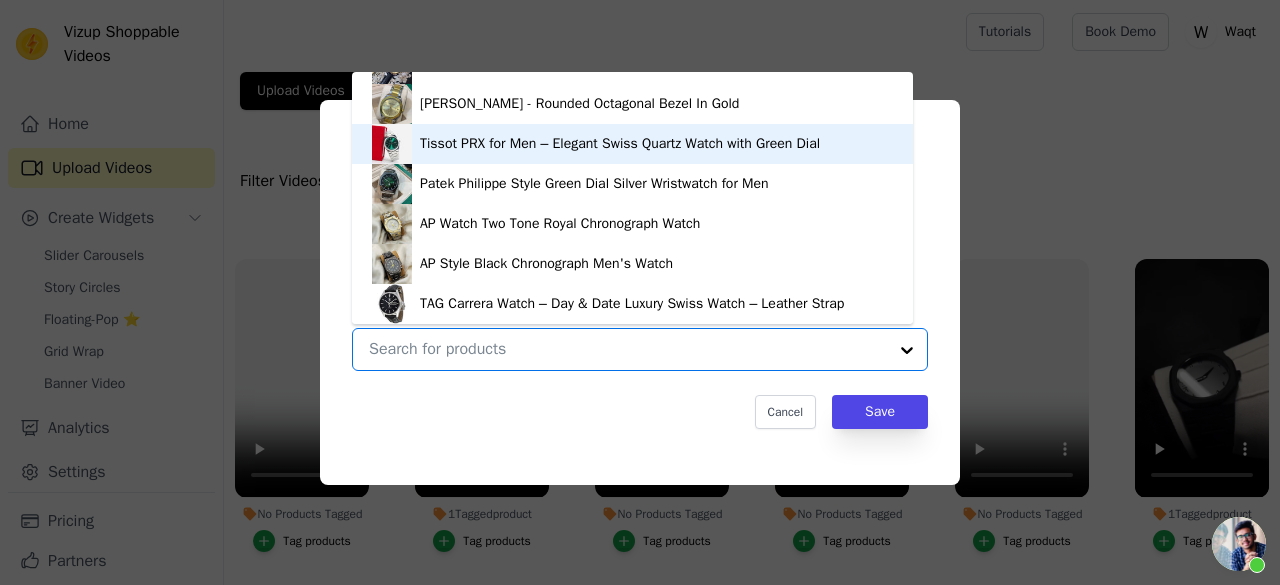 click on "Tissot PRX for Men – Elegant Swiss Quartz Watch with Green Dial" at bounding box center (632, 144) 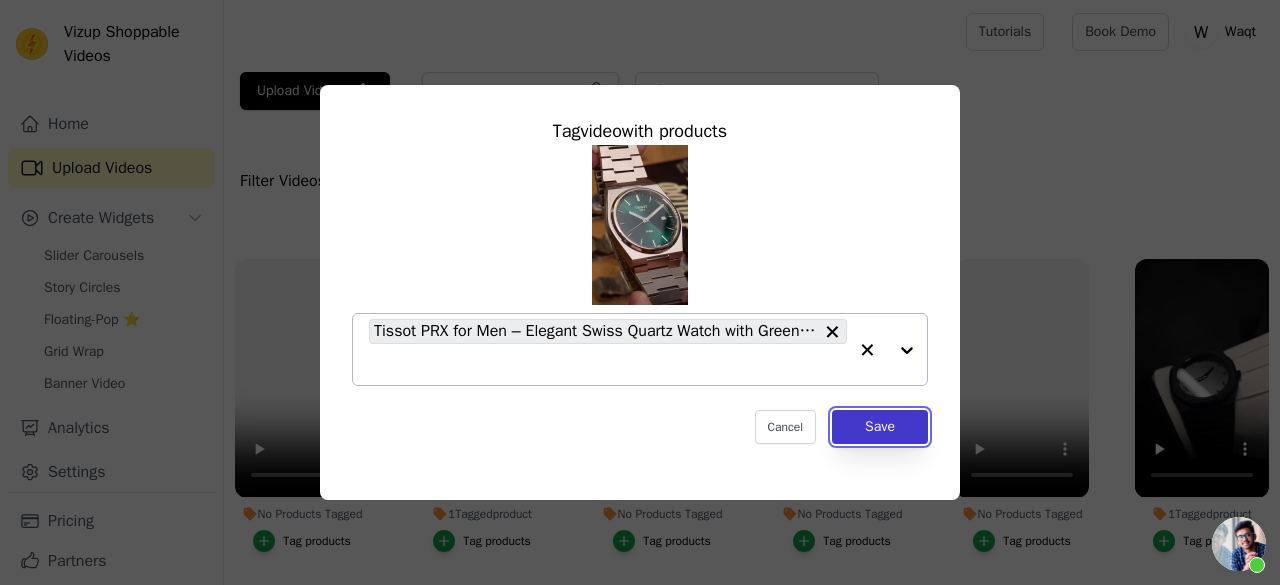 click on "Save" at bounding box center [880, 427] 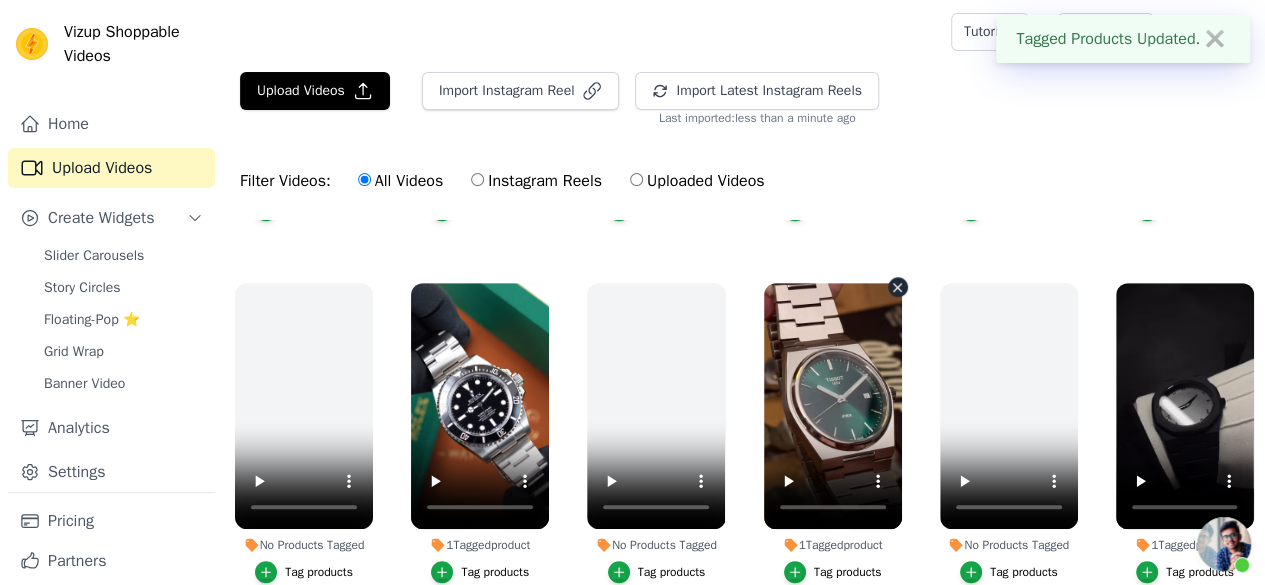 scroll, scrollTop: 877, scrollLeft: 0, axis: vertical 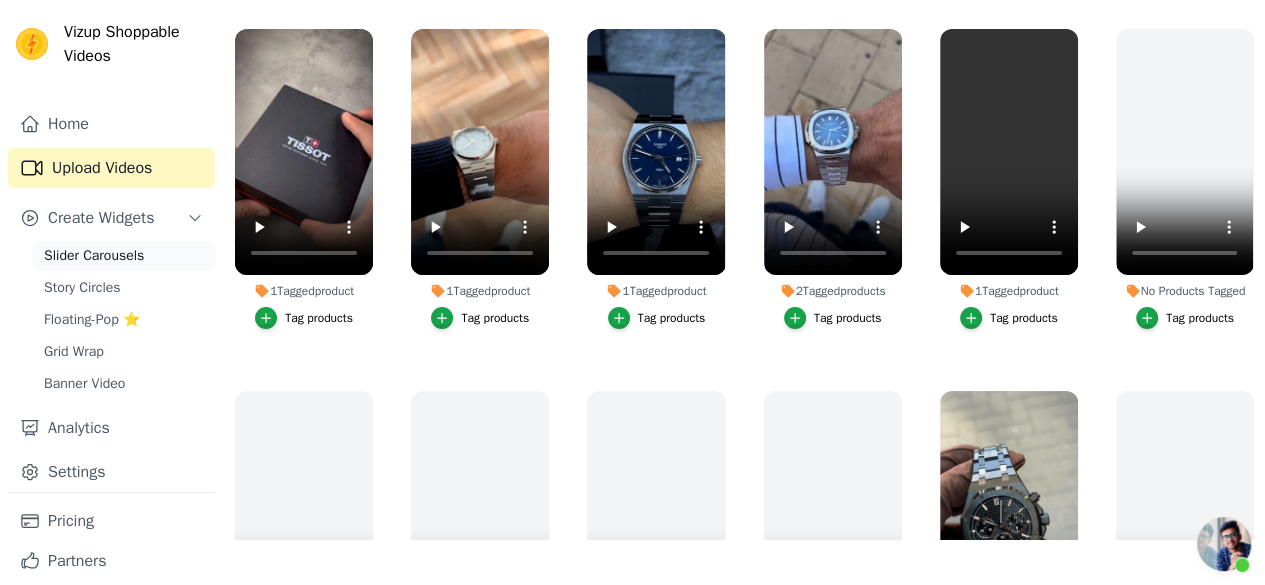 click on "Slider Carousels" at bounding box center (123, 256) 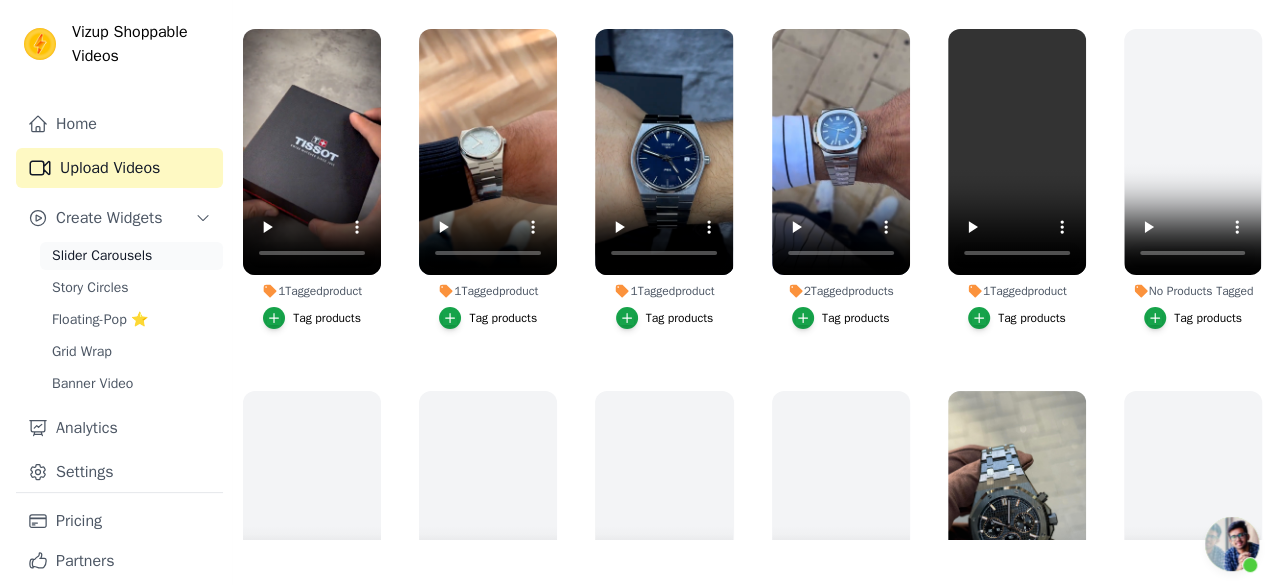 scroll, scrollTop: 0, scrollLeft: 0, axis: both 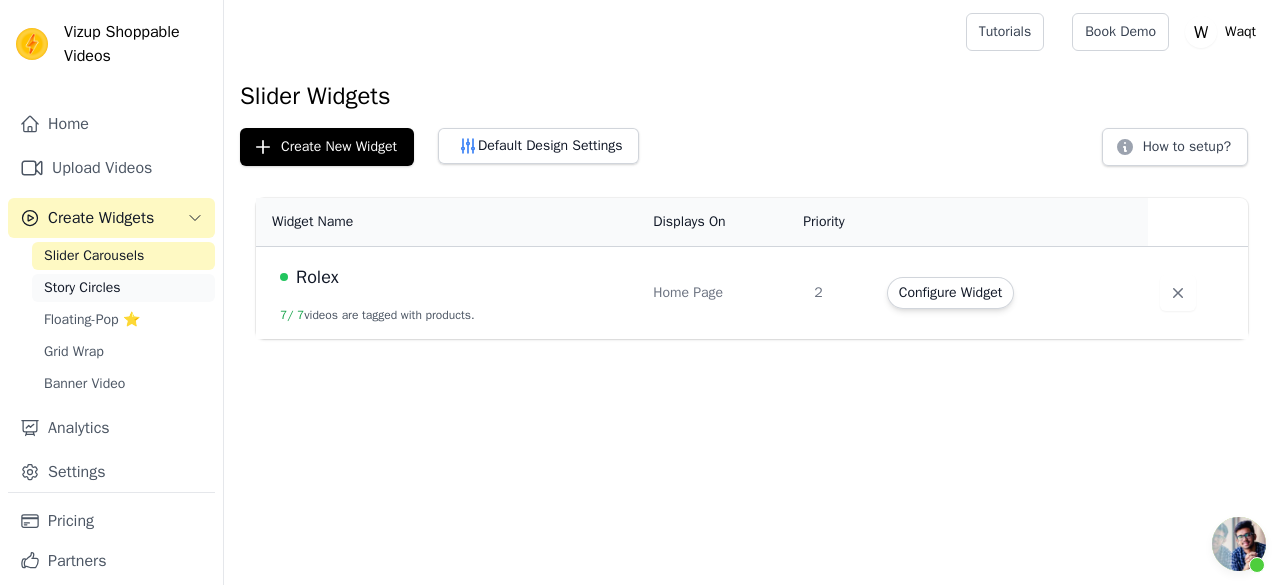 click on "Story Circles" at bounding box center [82, 288] 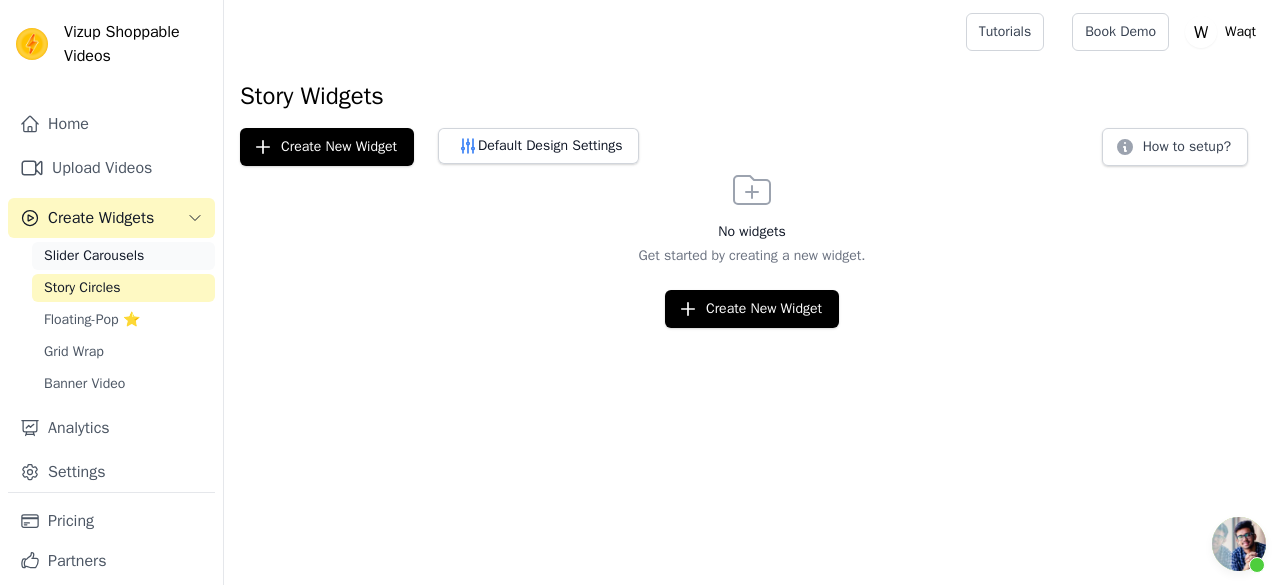 click on "Slider Carousels" at bounding box center [123, 256] 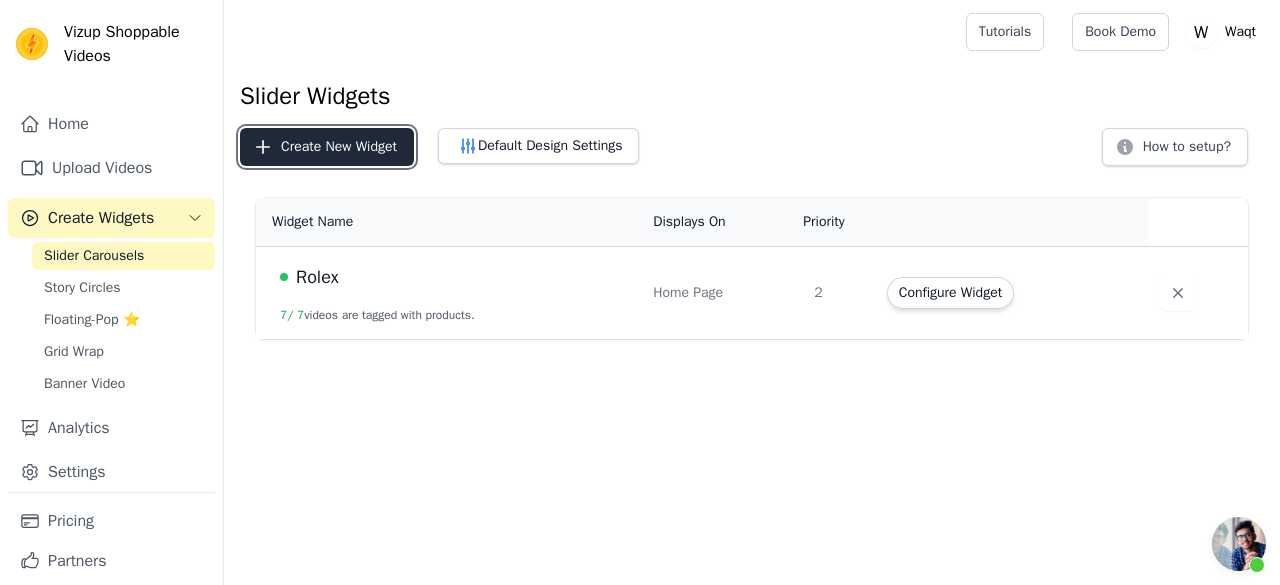 click on "Create New Widget" at bounding box center [327, 147] 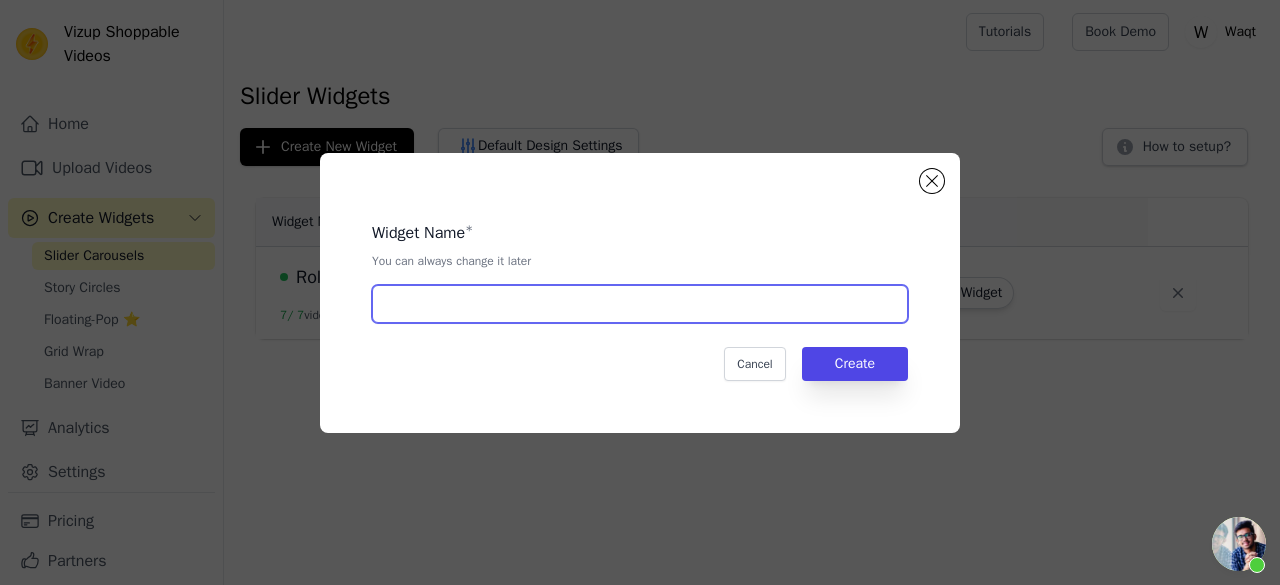 click at bounding box center (640, 304) 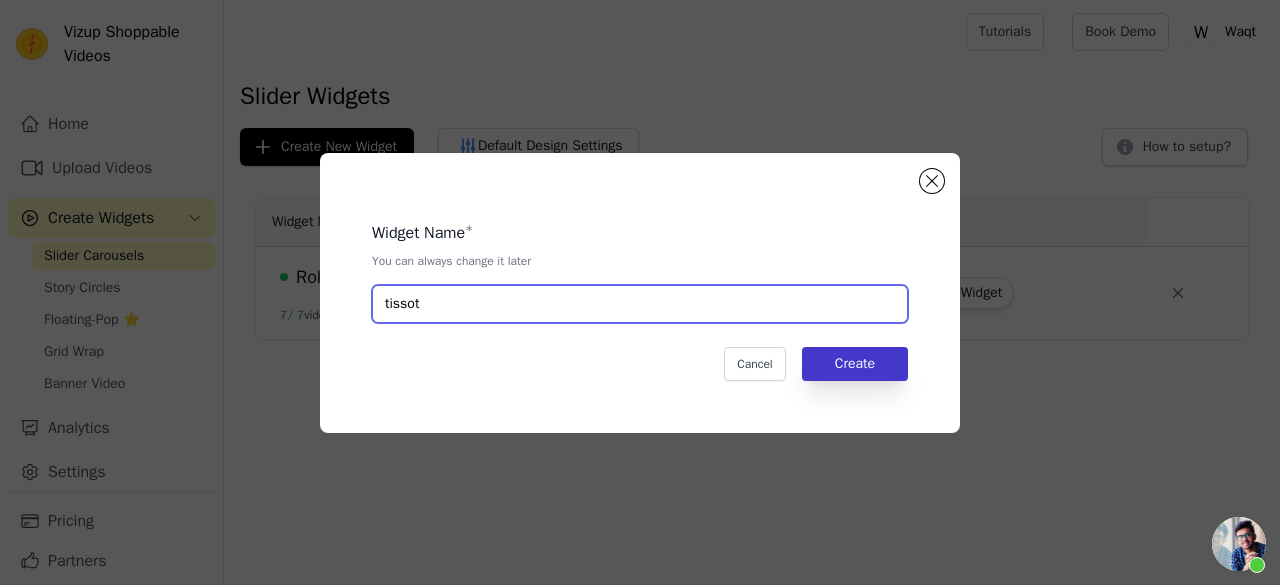 type on "tissot" 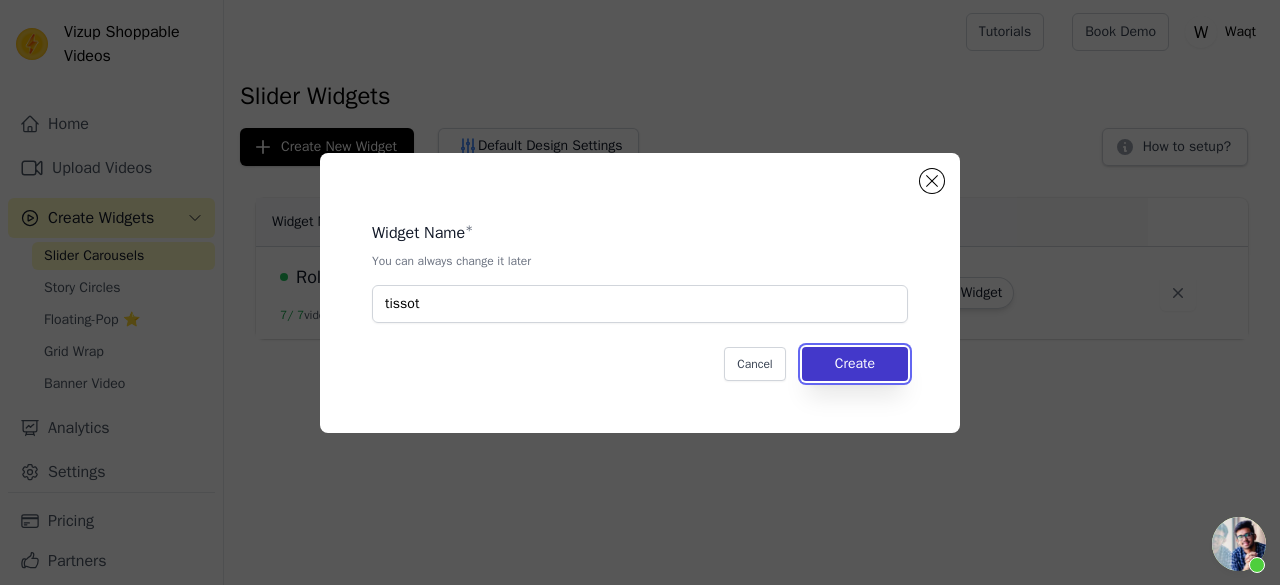 click on "Create" at bounding box center [855, 364] 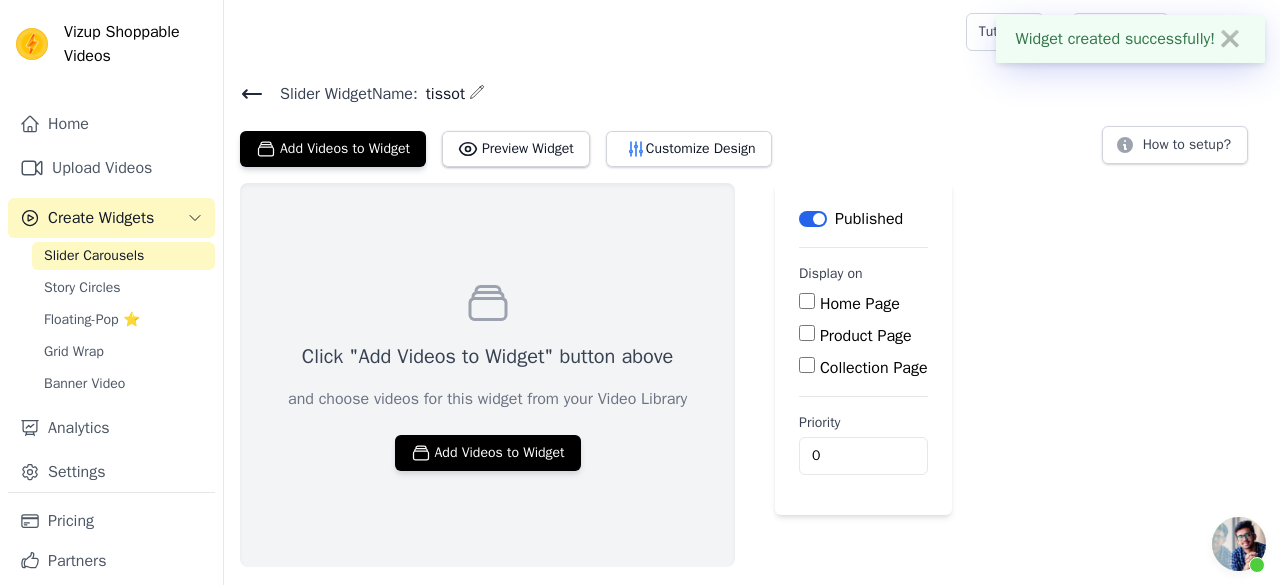 click on "Display on     Home Page     Product Page       Collection Page" at bounding box center (863, 322) 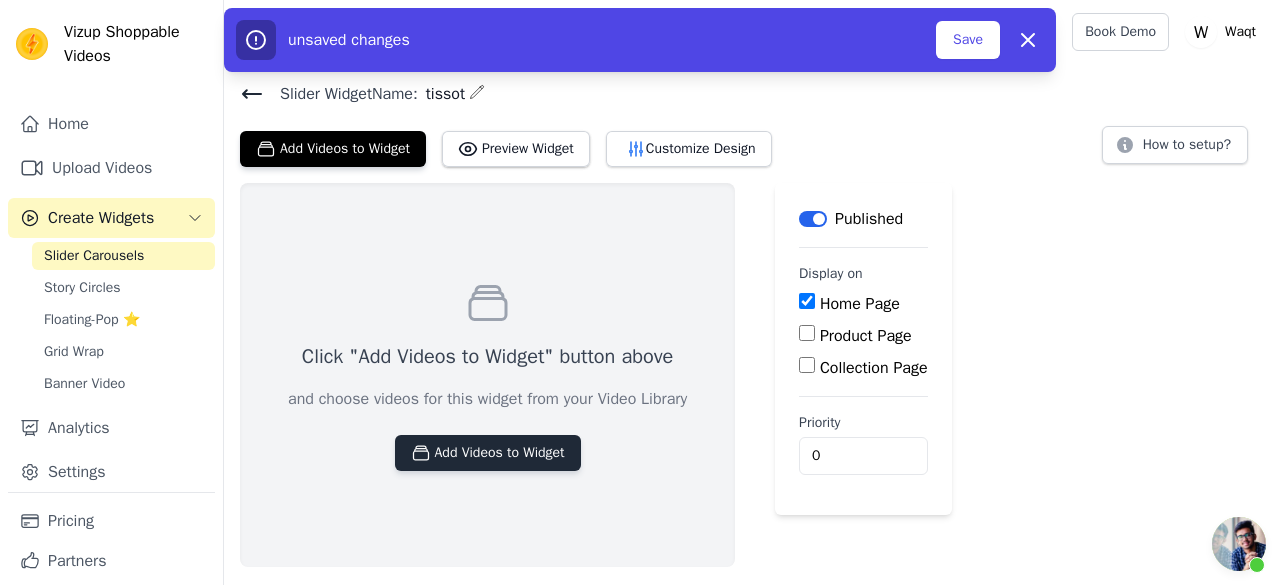click on "Add Videos to Widget" at bounding box center (488, 453) 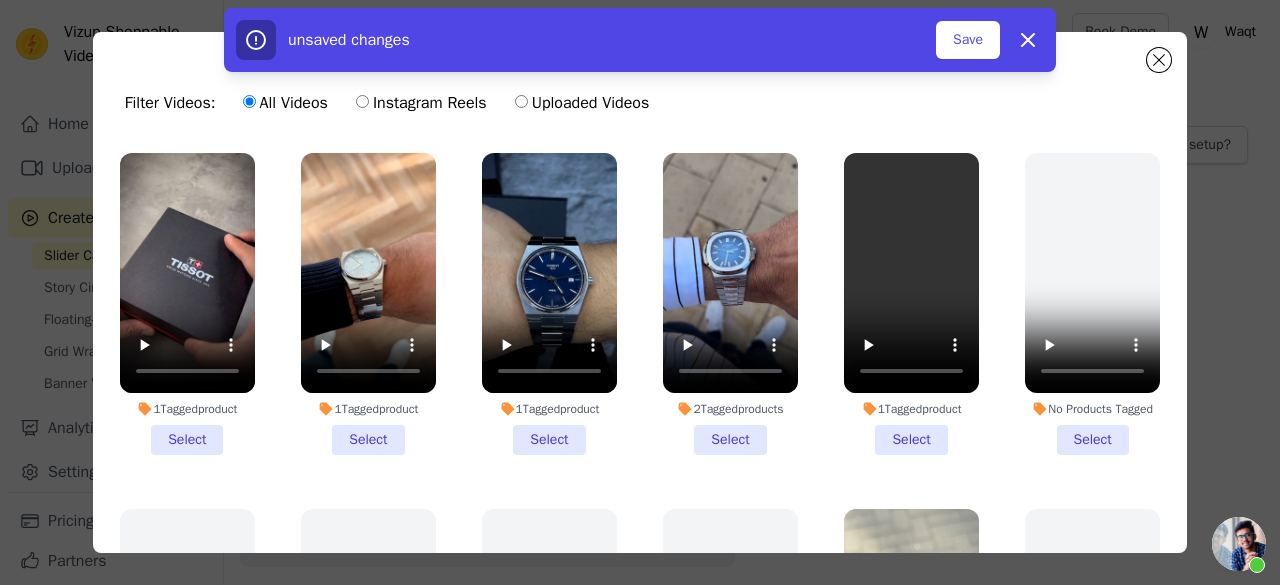click on "1  Tagged  product     Select" at bounding box center [187, 304] 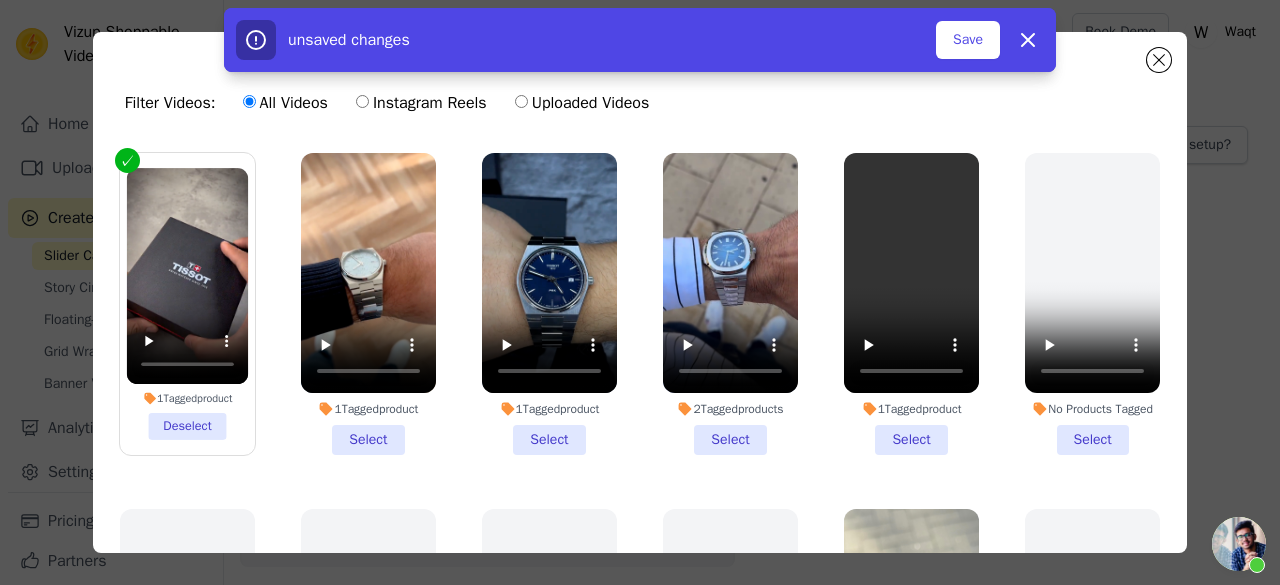 click on "1  Tagged  product     Select" at bounding box center (368, 304) 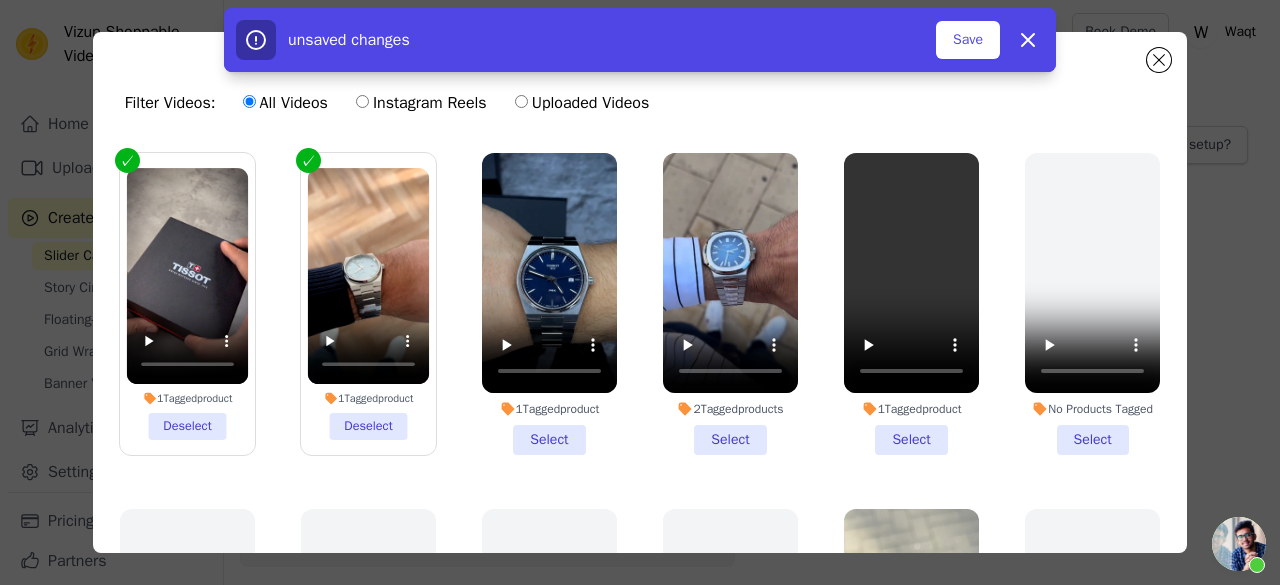 click on "1  Tagged  product     Select" at bounding box center (549, 304) 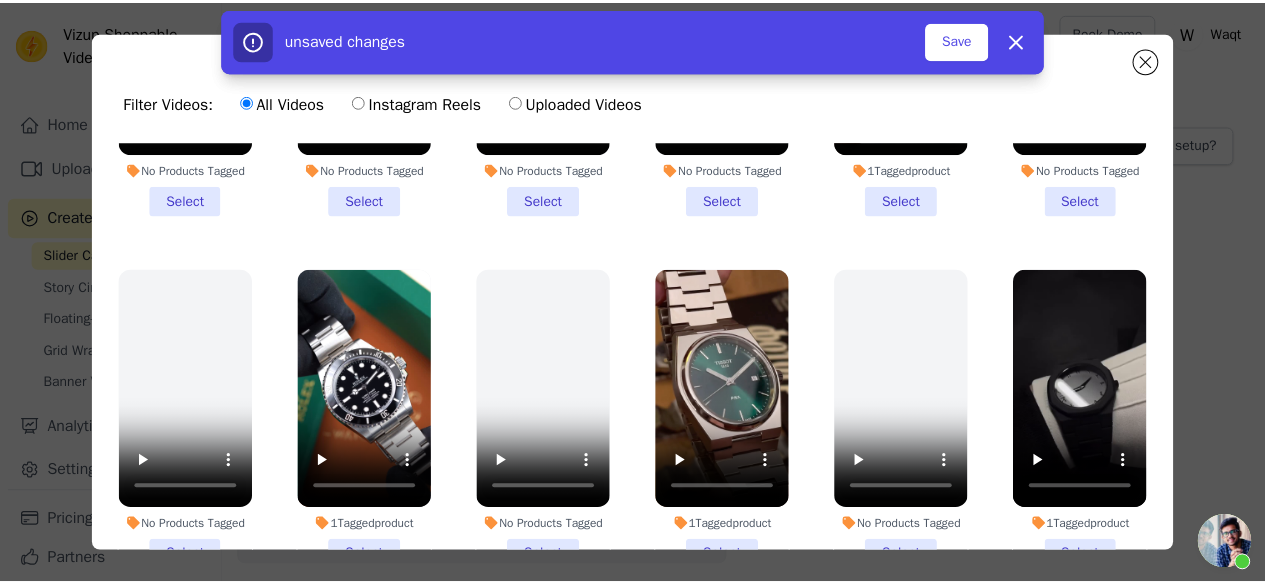 scroll, scrollTop: 596, scrollLeft: 0, axis: vertical 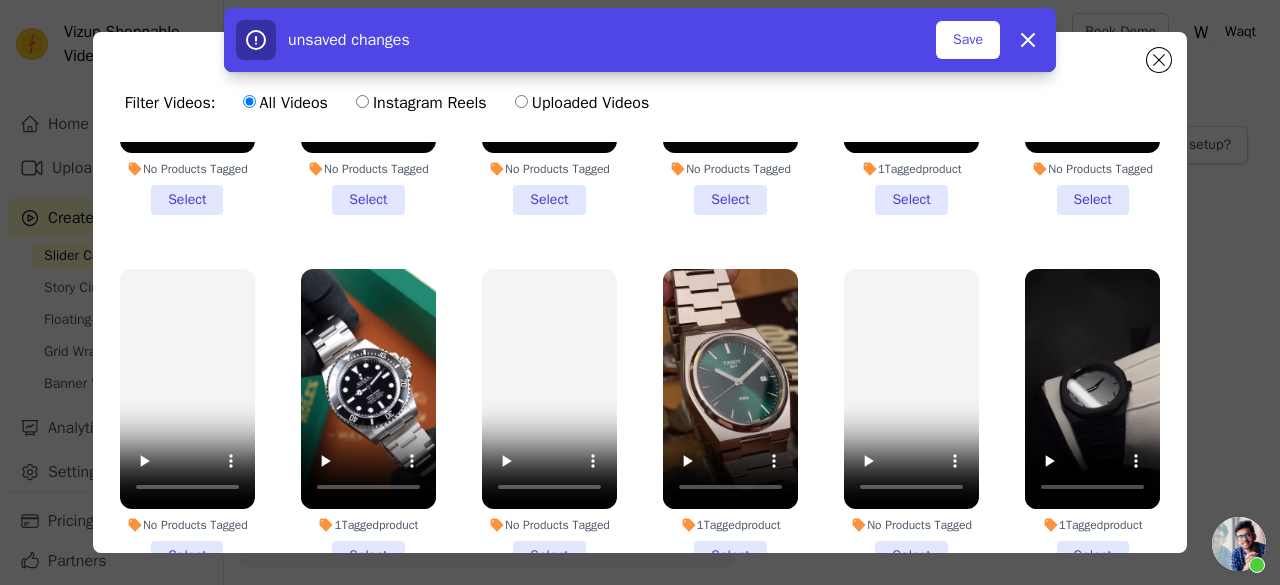 click on "1  Tagged  product     Select" at bounding box center (730, 420) 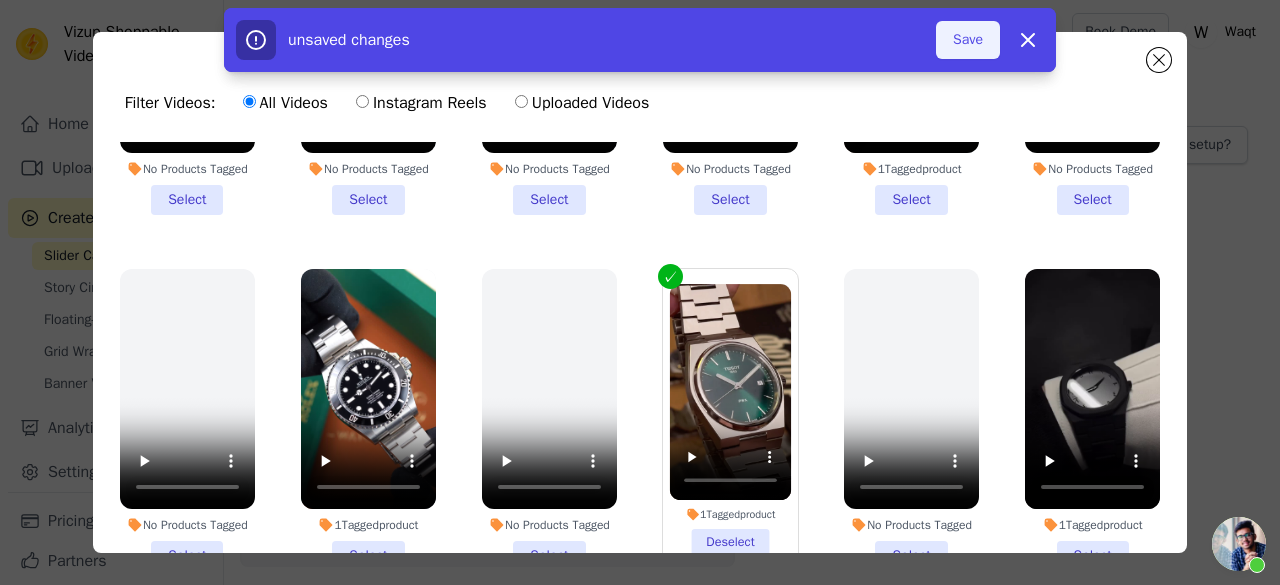 click on "Save" at bounding box center [968, 40] 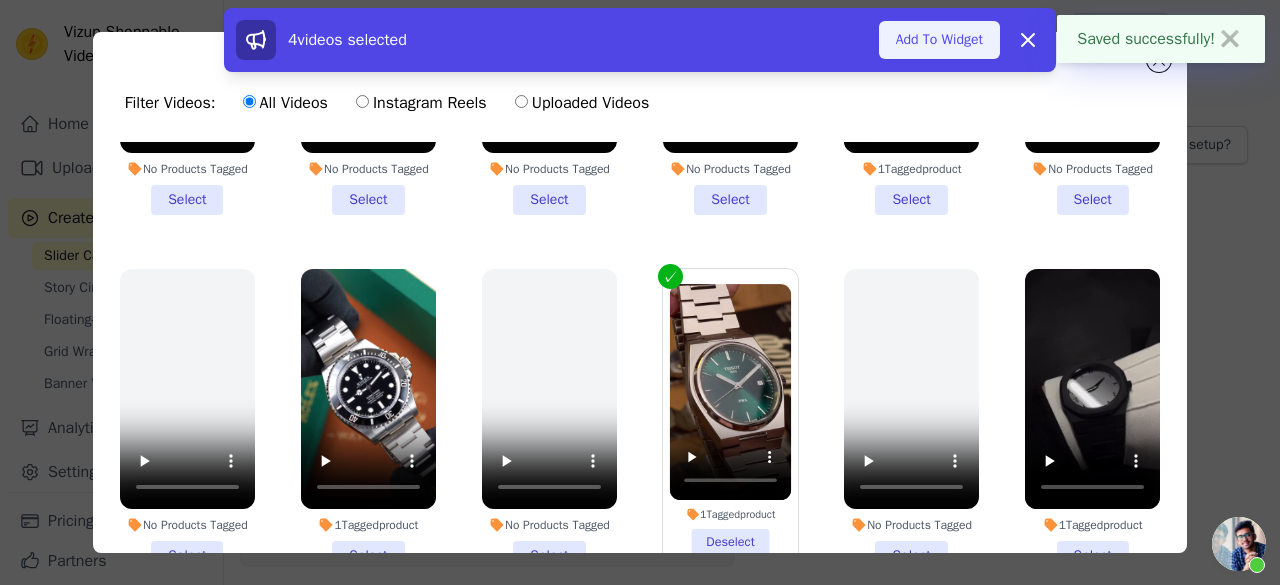 click on "Add To Widget" at bounding box center (939, 40) 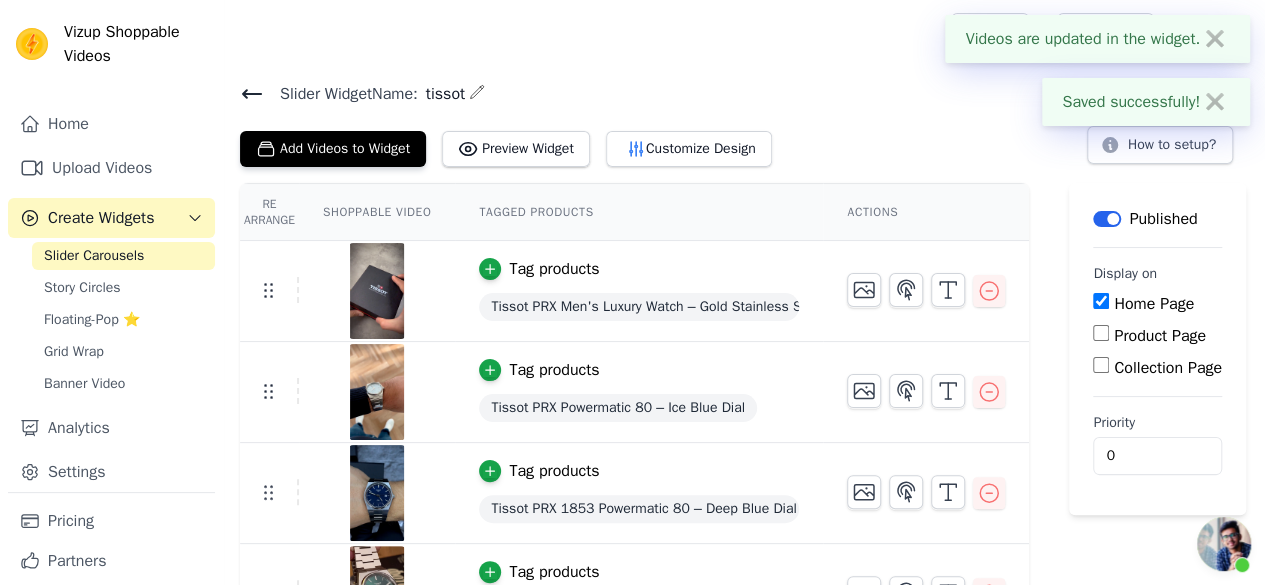 scroll, scrollTop: 56, scrollLeft: 0, axis: vertical 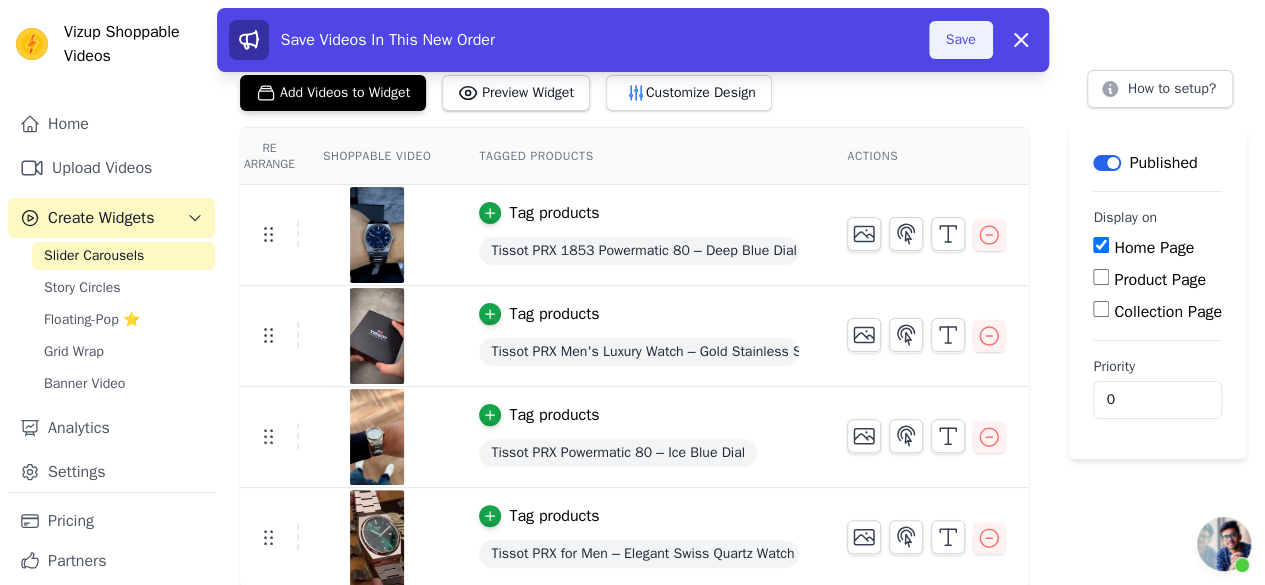 click on "Save" at bounding box center [961, 40] 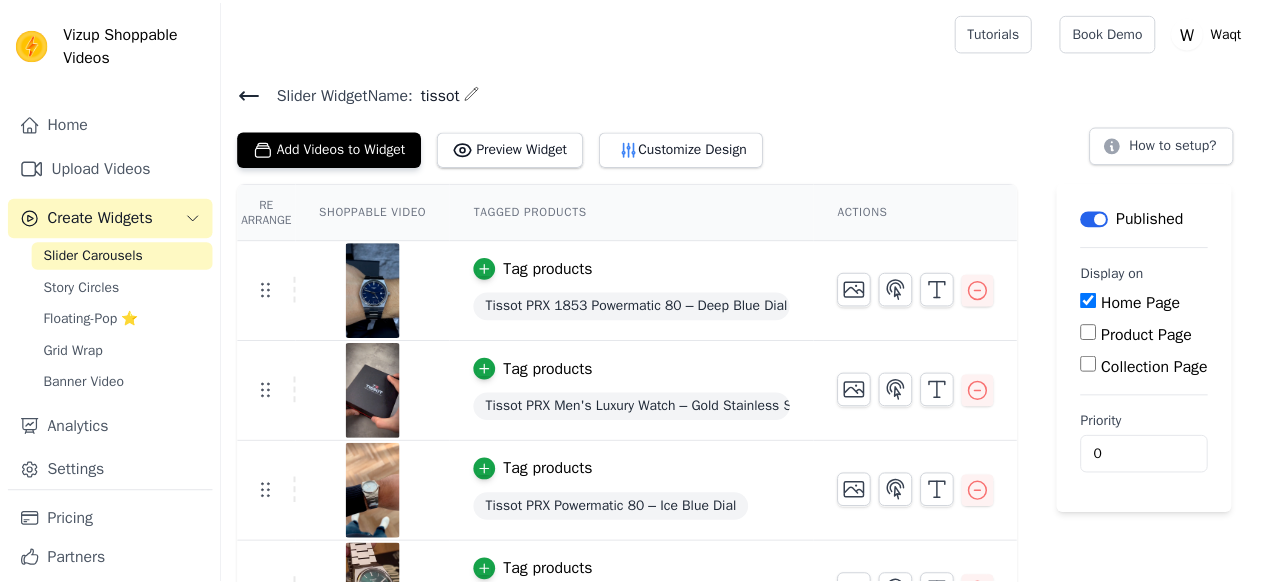 scroll, scrollTop: 56, scrollLeft: 0, axis: vertical 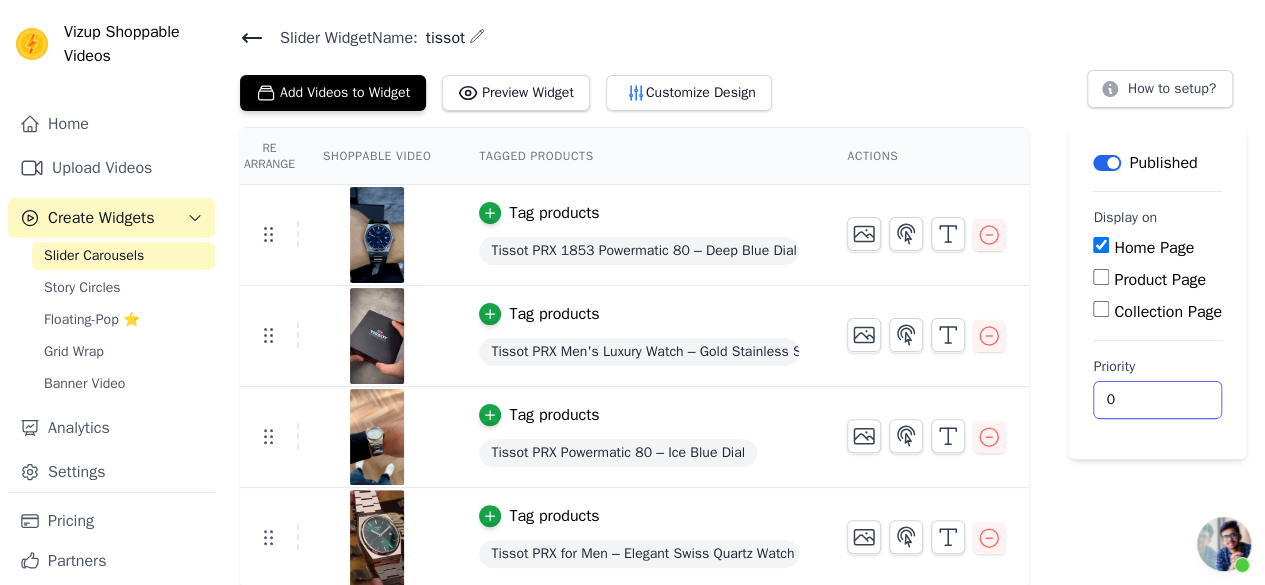 click on "0" at bounding box center (1157, 400) 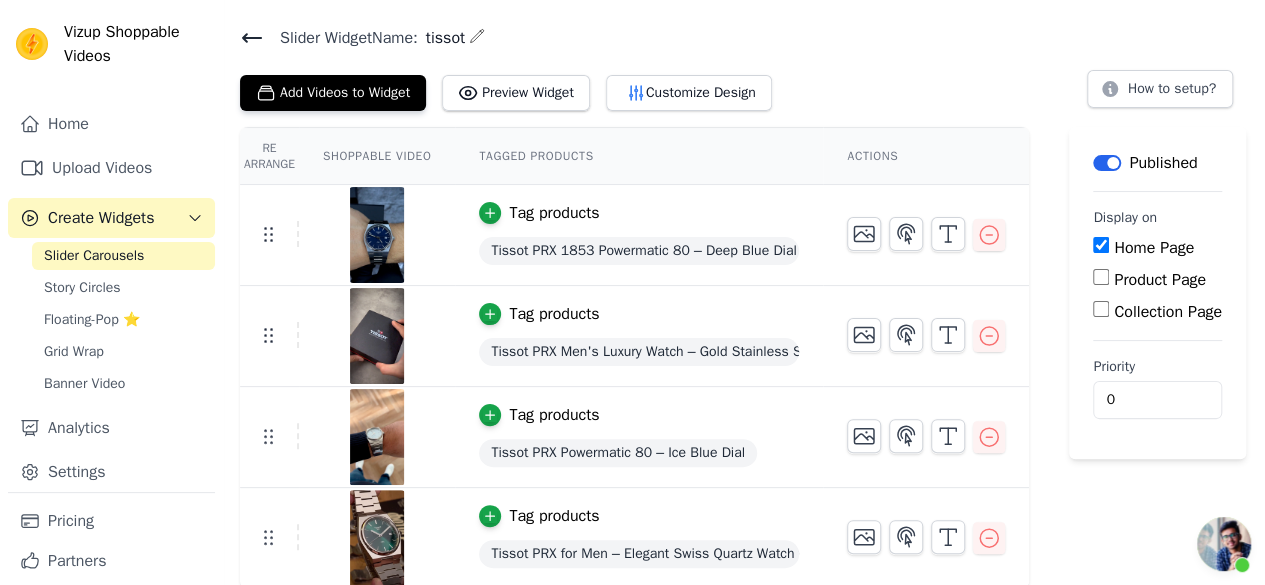 click on "Priority" at bounding box center [1157, 367] 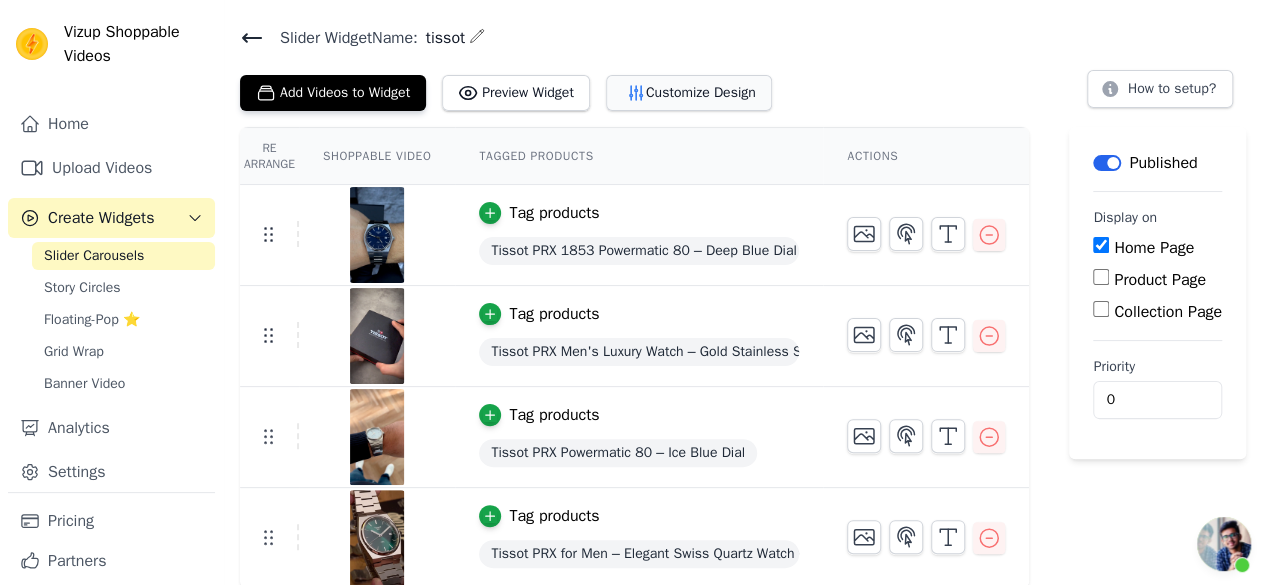 click on "Customize Design" at bounding box center [689, 93] 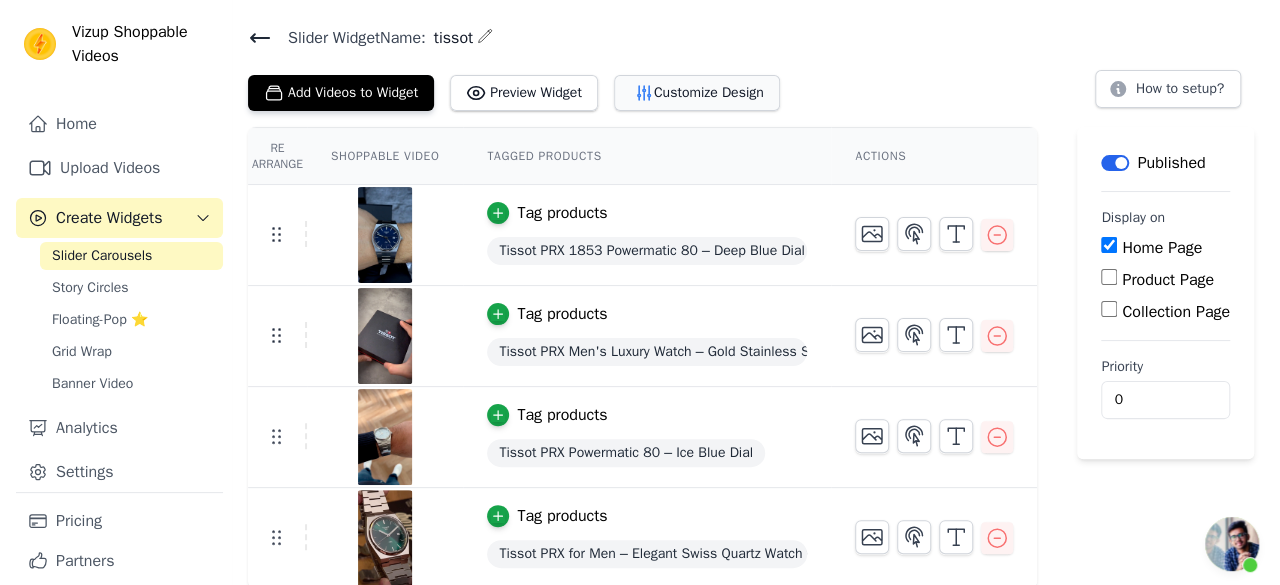 scroll, scrollTop: 0, scrollLeft: 0, axis: both 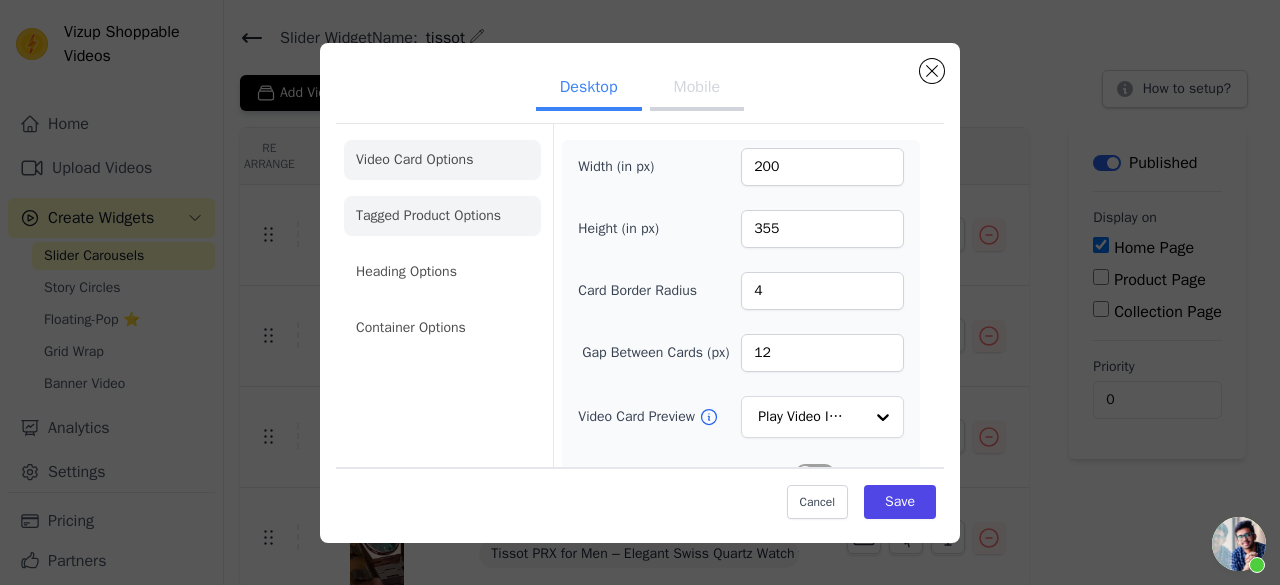 click on "Tagged Product Options" 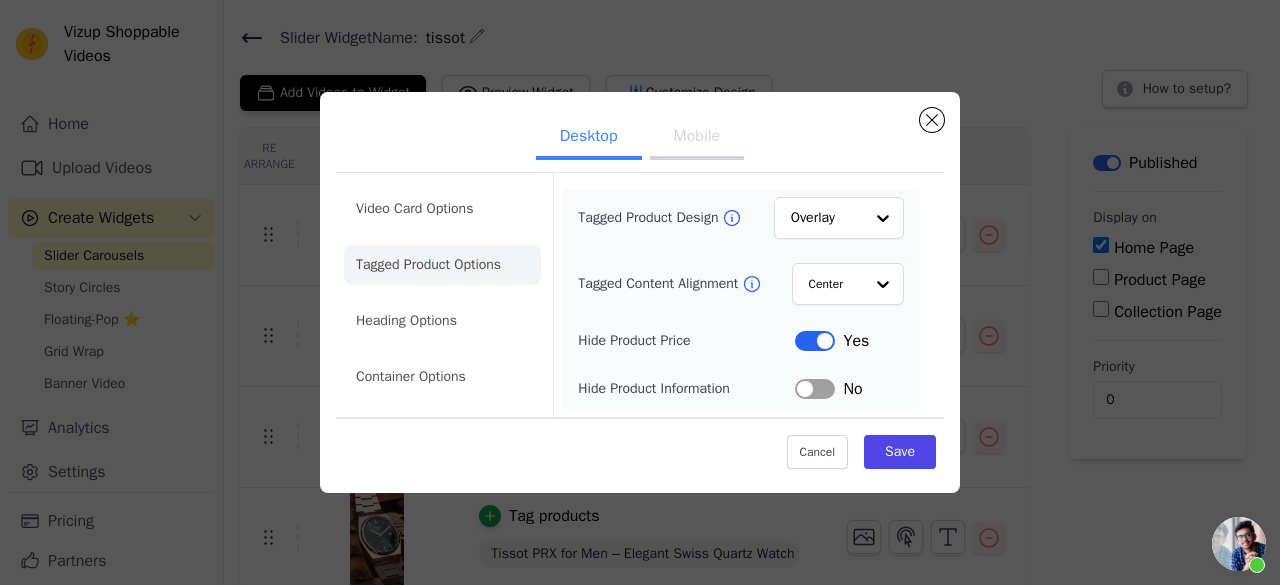 click on "Label" at bounding box center (815, 341) 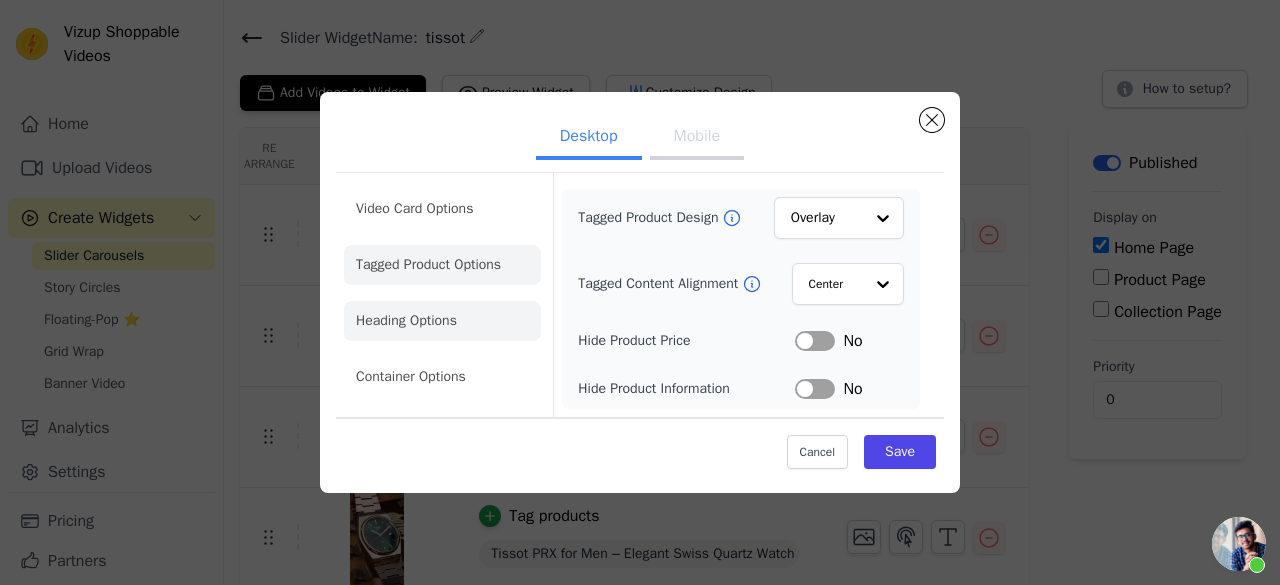 click on "Heading Options" 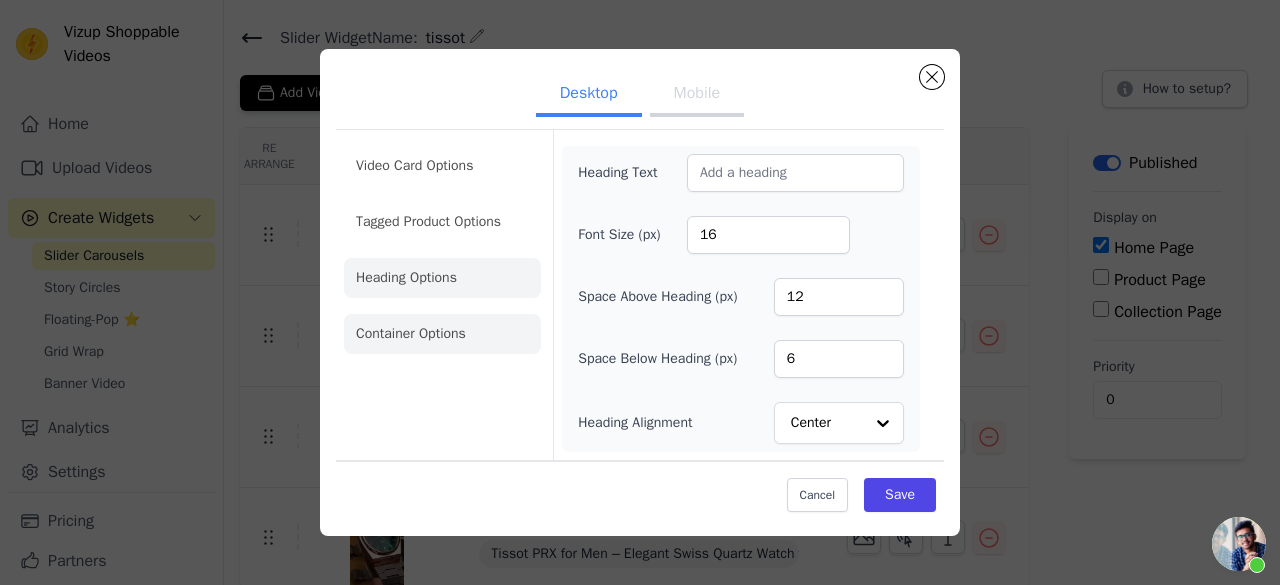 click on "Container Options" 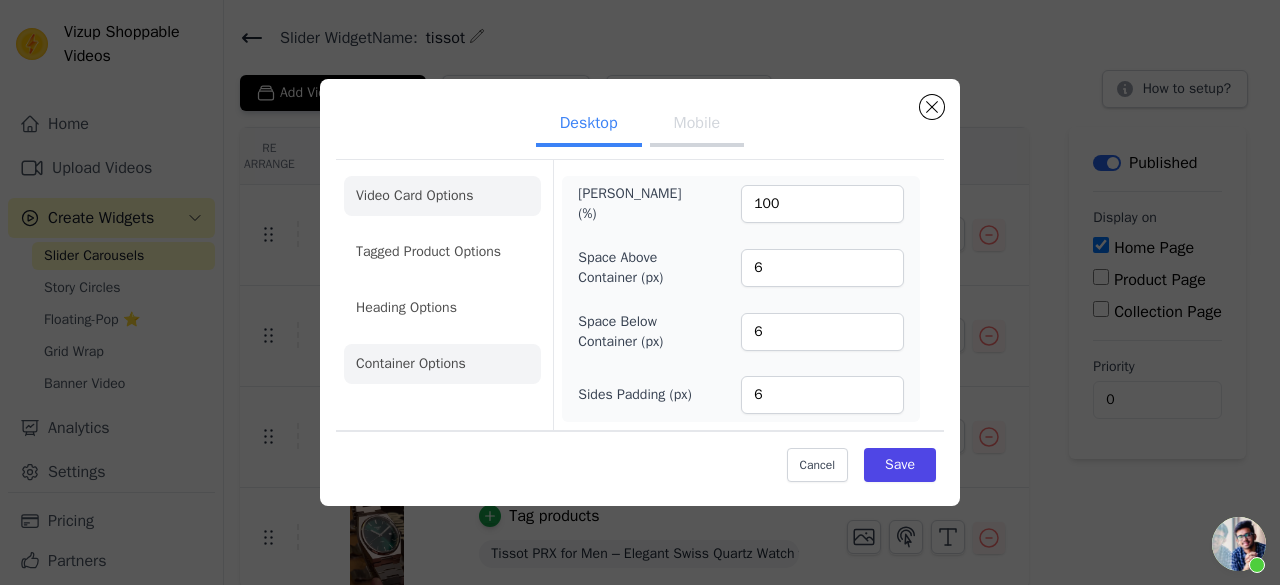 click on "Video Card Options" 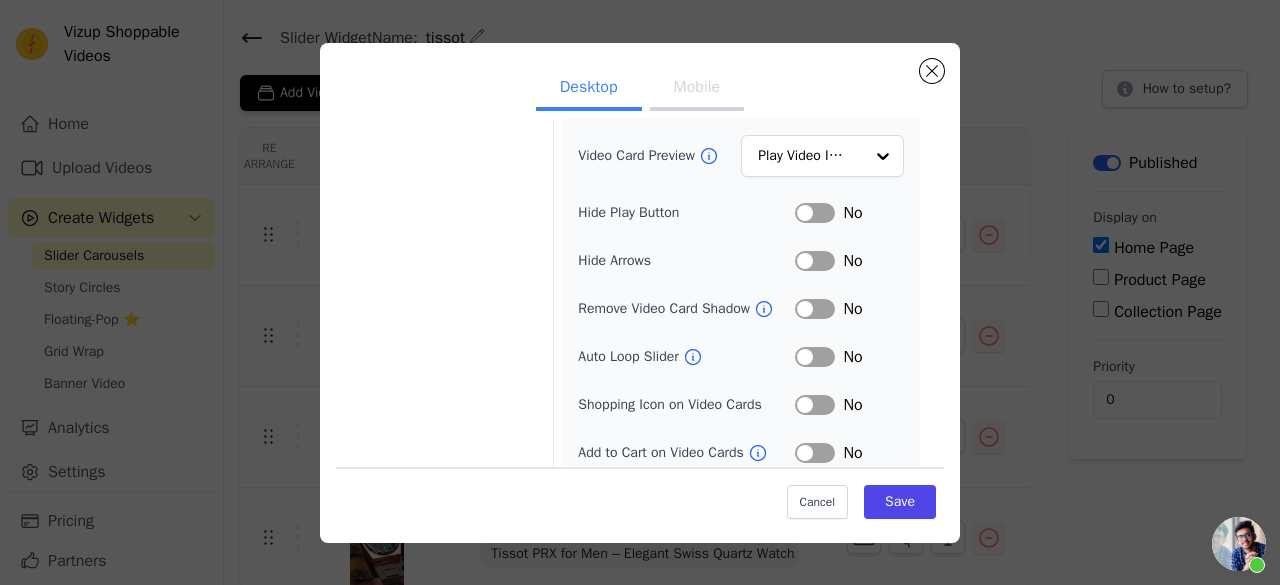 scroll, scrollTop: 271, scrollLeft: 0, axis: vertical 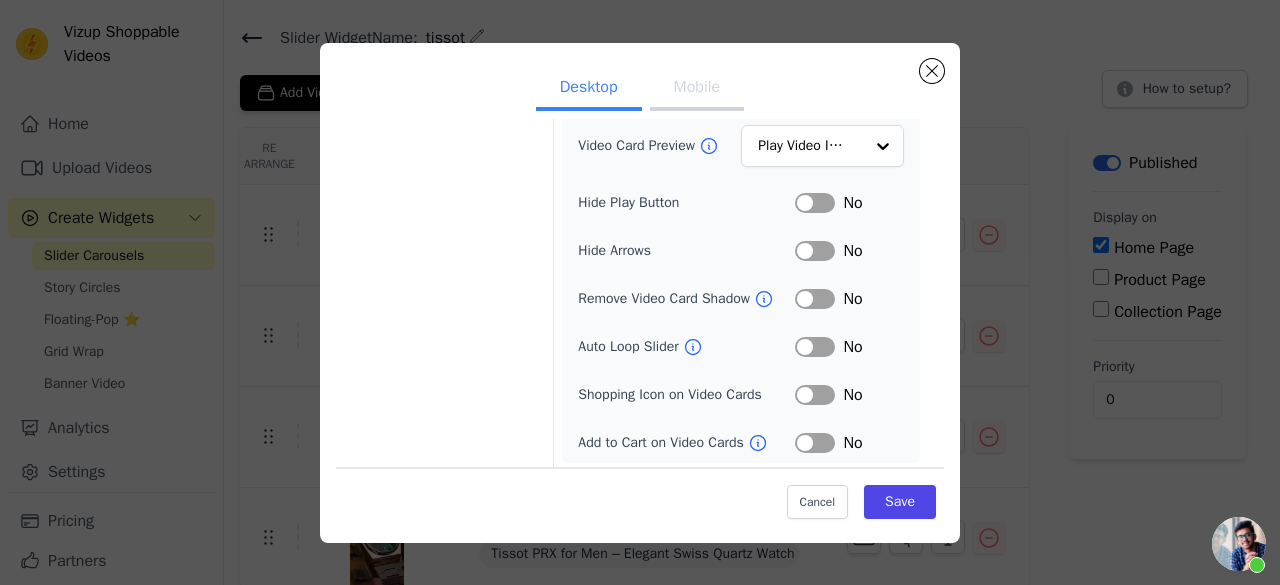 click on "Label" at bounding box center [815, 395] 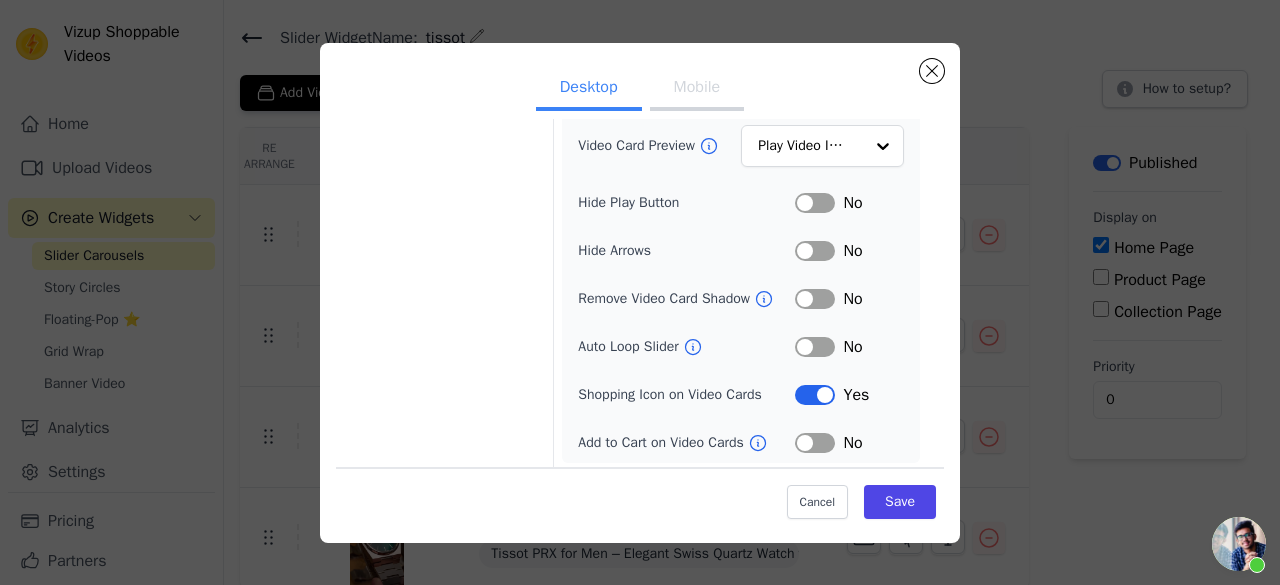click on "Label" at bounding box center [815, 443] 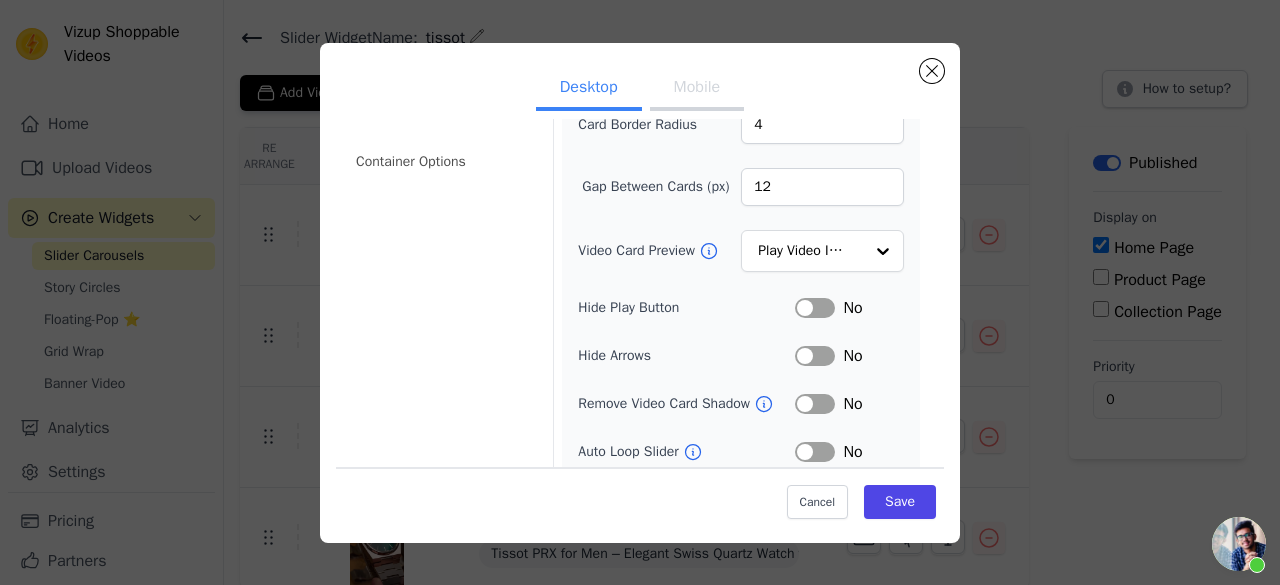 scroll, scrollTop: 159, scrollLeft: 0, axis: vertical 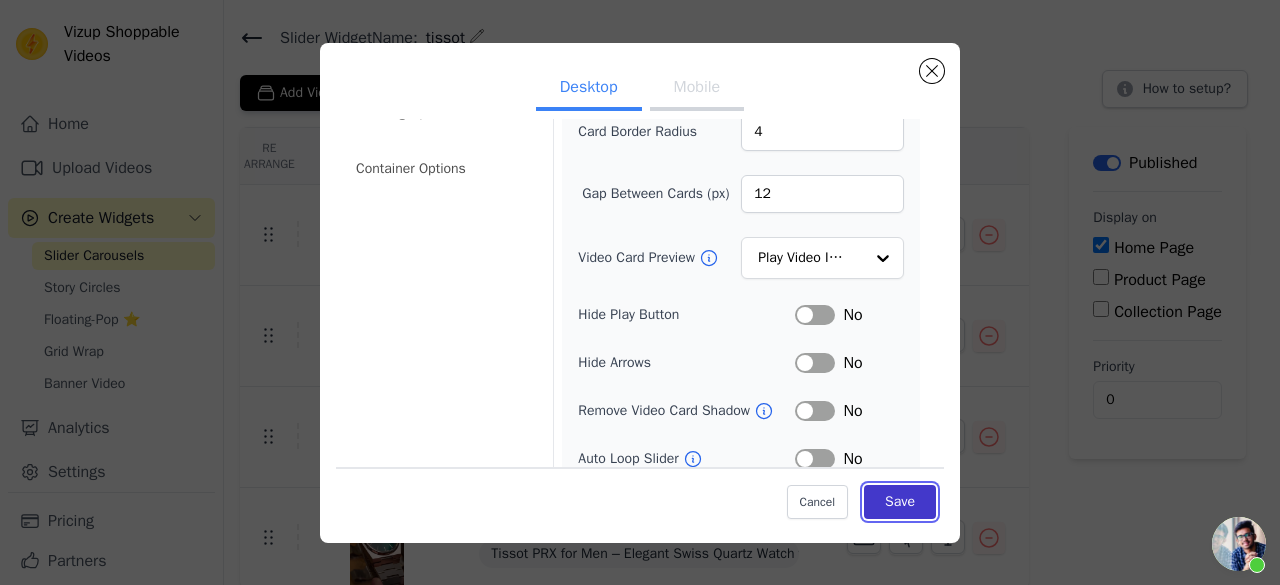 click on "Save" at bounding box center (900, 502) 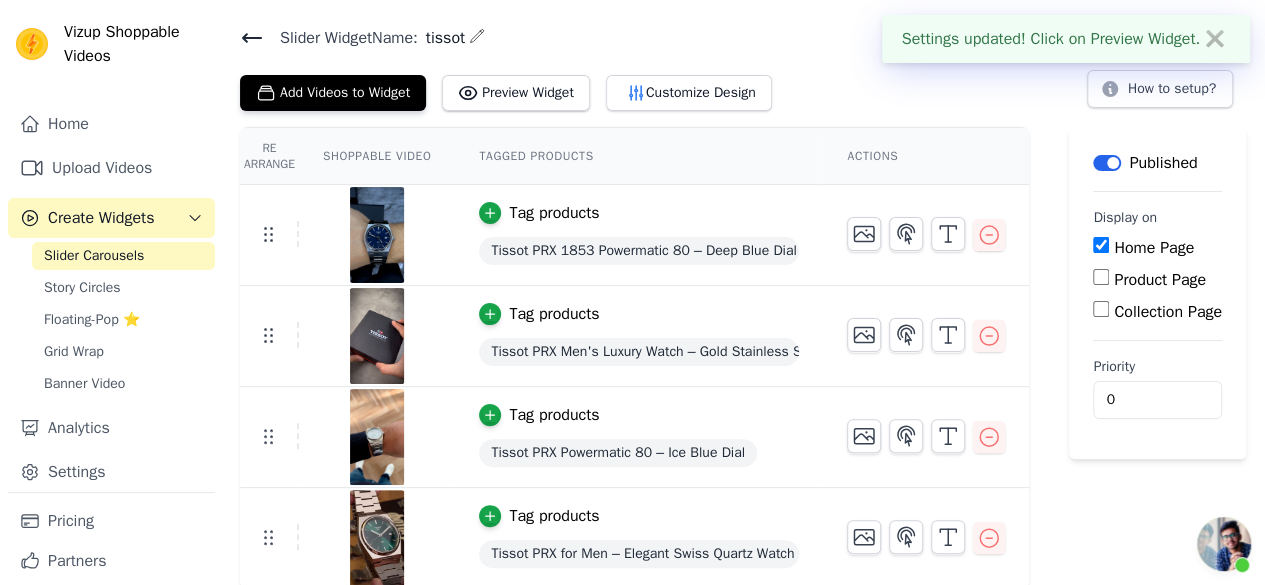 scroll, scrollTop: 0, scrollLeft: 0, axis: both 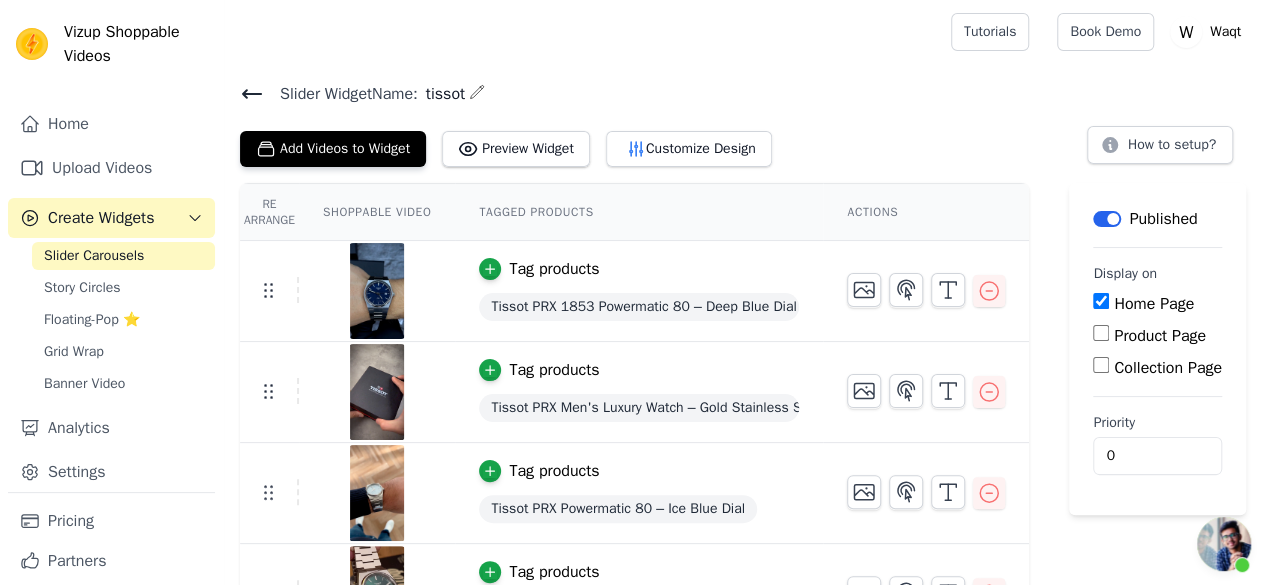 click 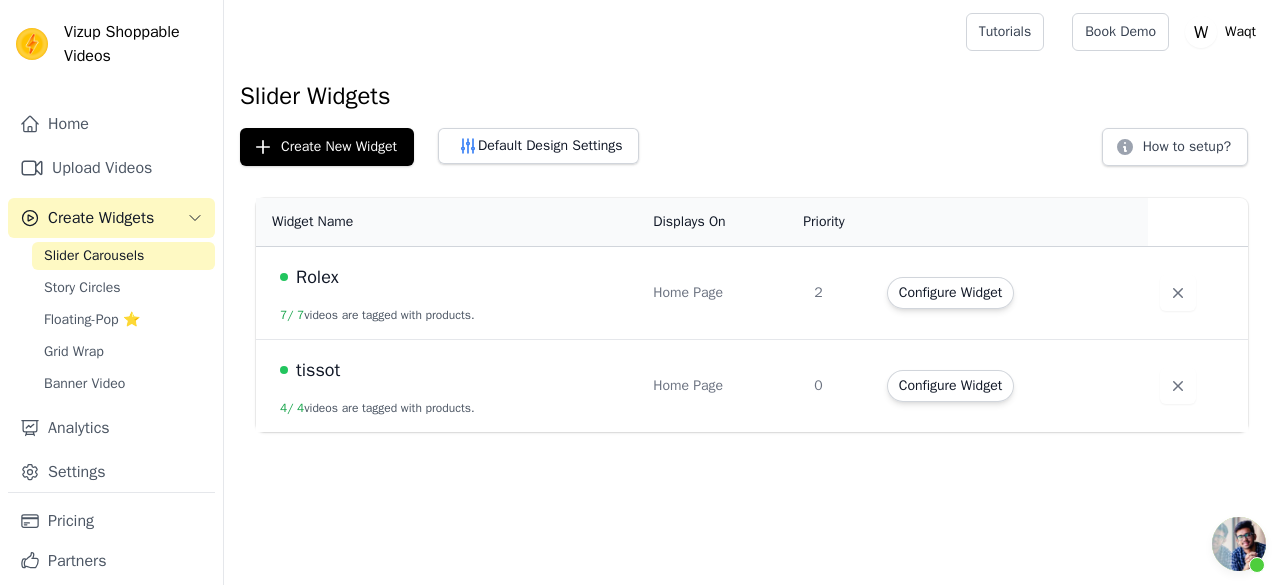 click on "tissot" at bounding box center [318, 370] 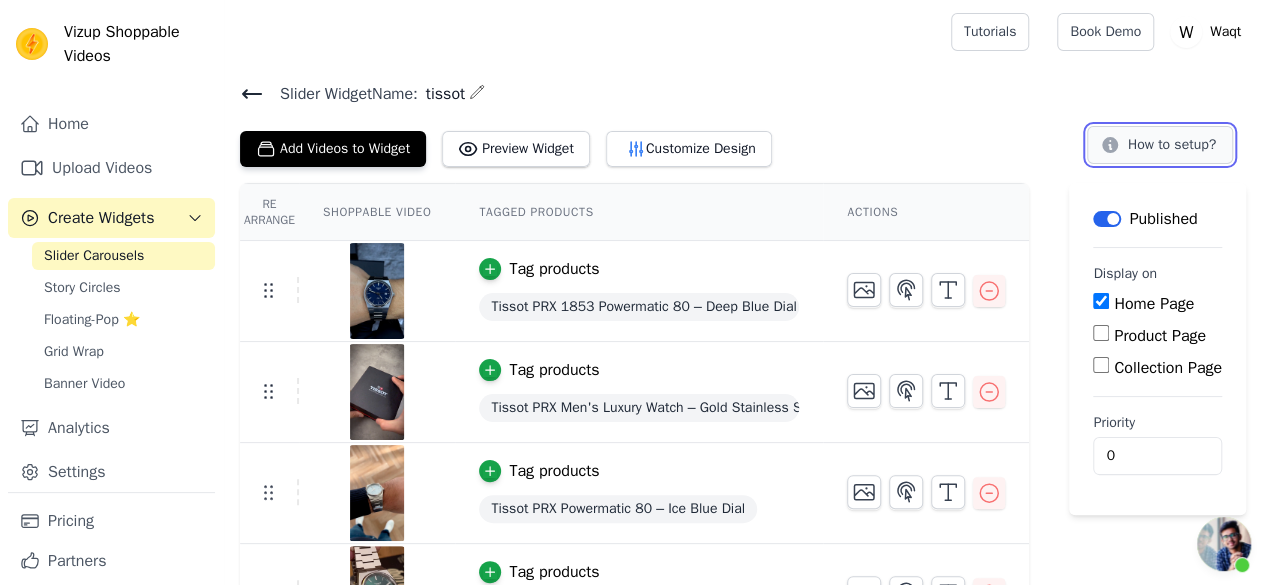 click on "How to setup?" at bounding box center (1160, 145) 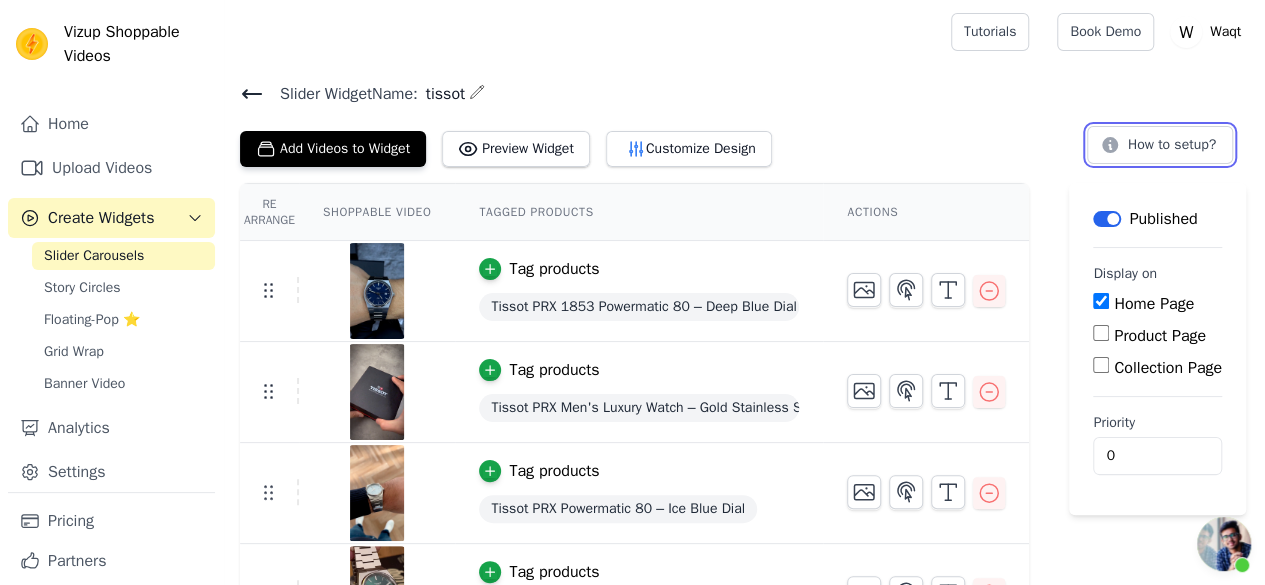scroll, scrollTop: 56, scrollLeft: 0, axis: vertical 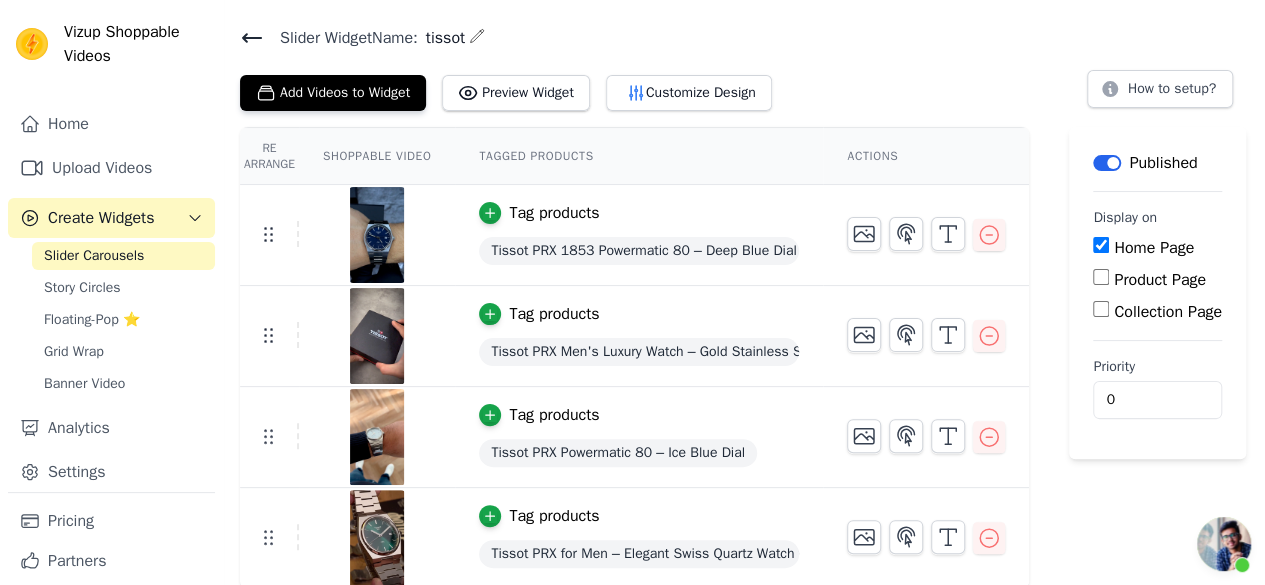 click 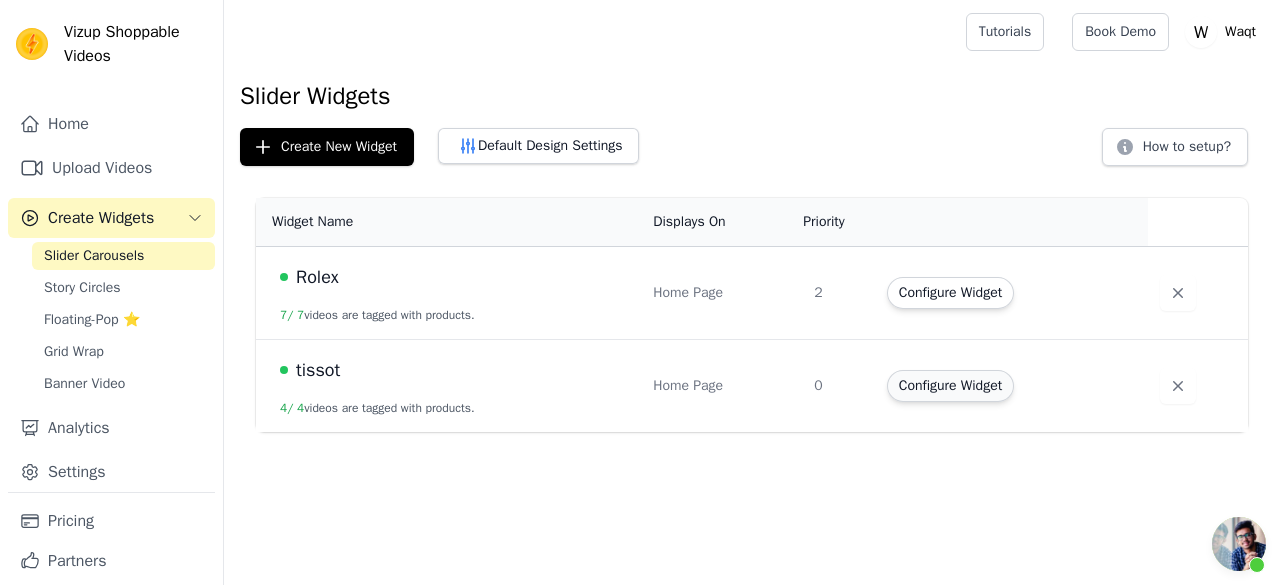 click on "Configure Widget" at bounding box center [950, 386] 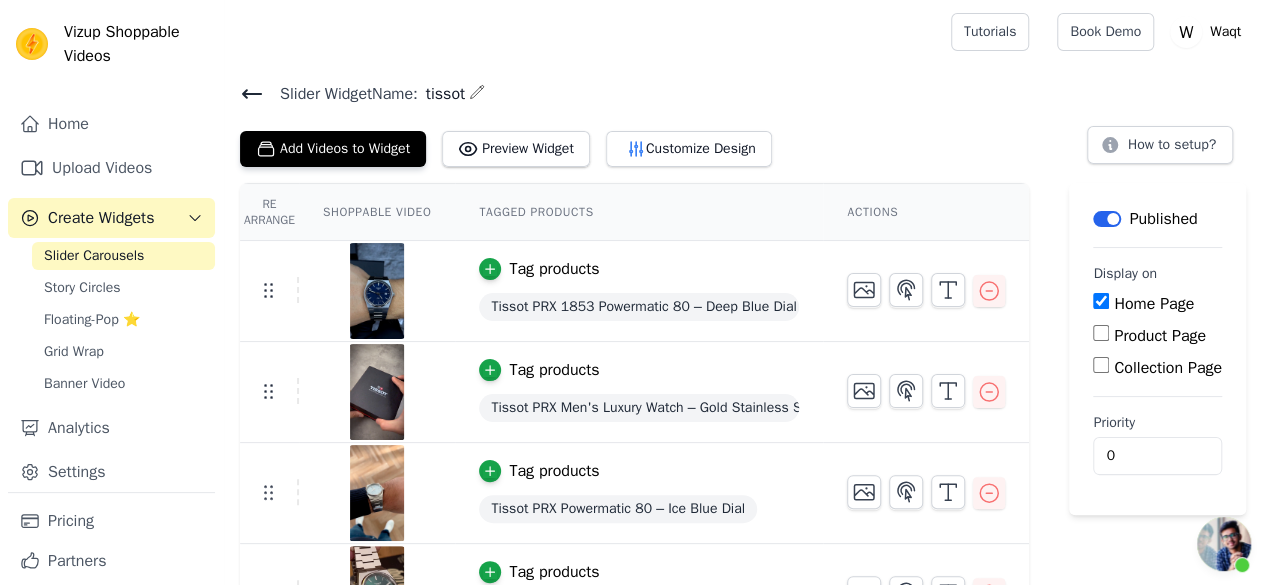 scroll, scrollTop: 56, scrollLeft: 0, axis: vertical 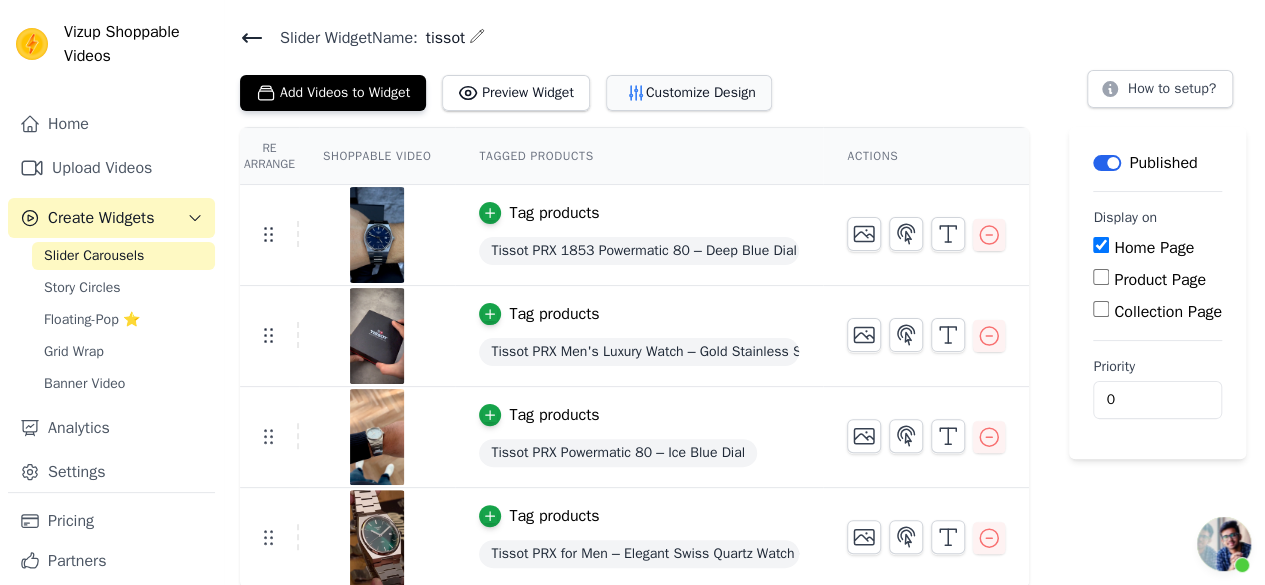click on "Customize Design" at bounding box center [689, 93] 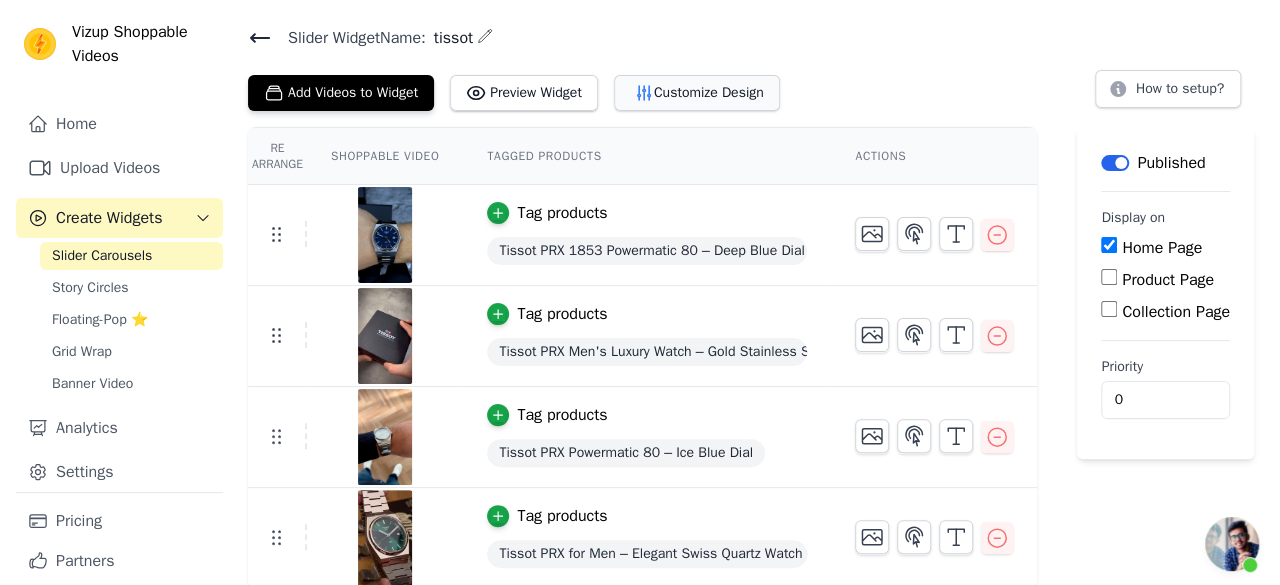 scroll, scrollTop: 0, scrollLeft: 0, axis: both 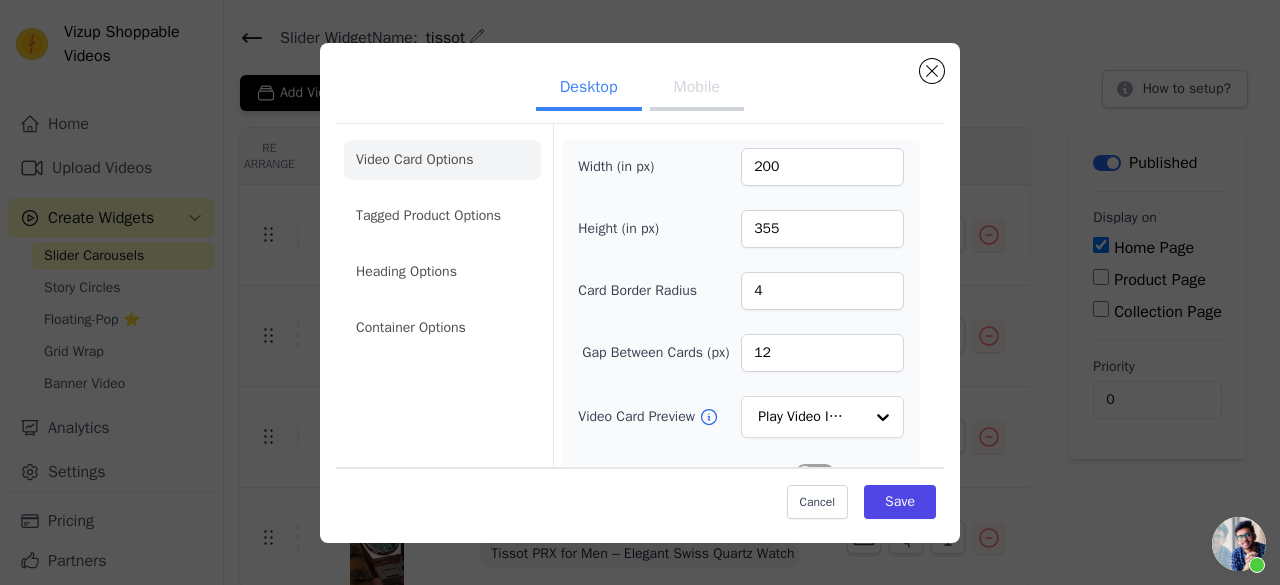 click on "Mobile" at bounding box center (697, 89) 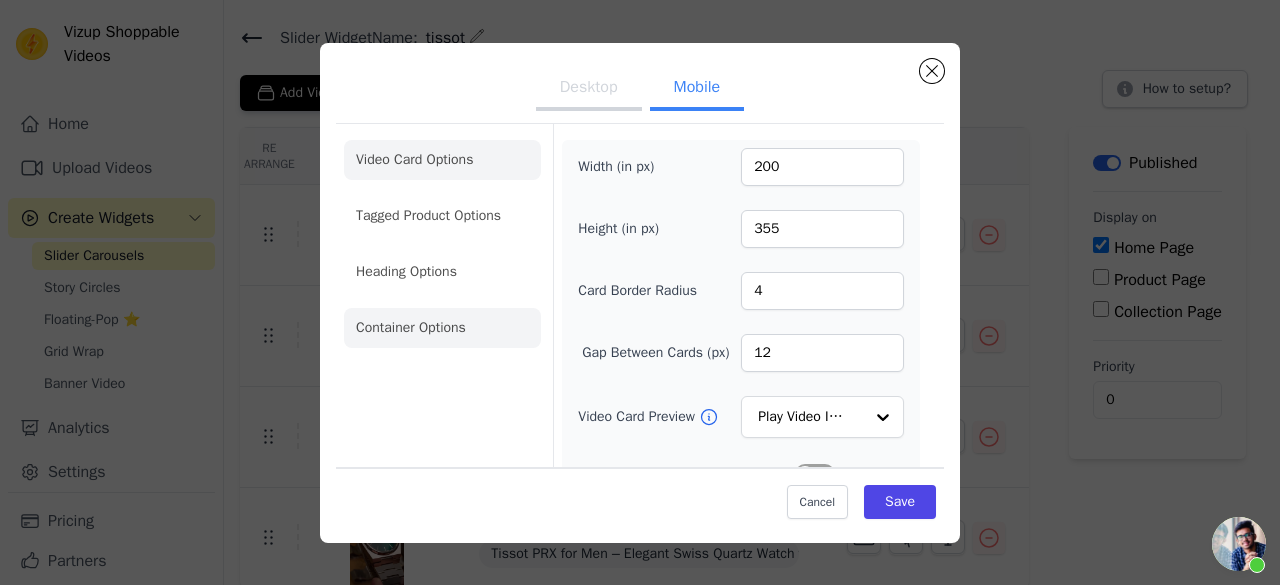 click on "Container Options" 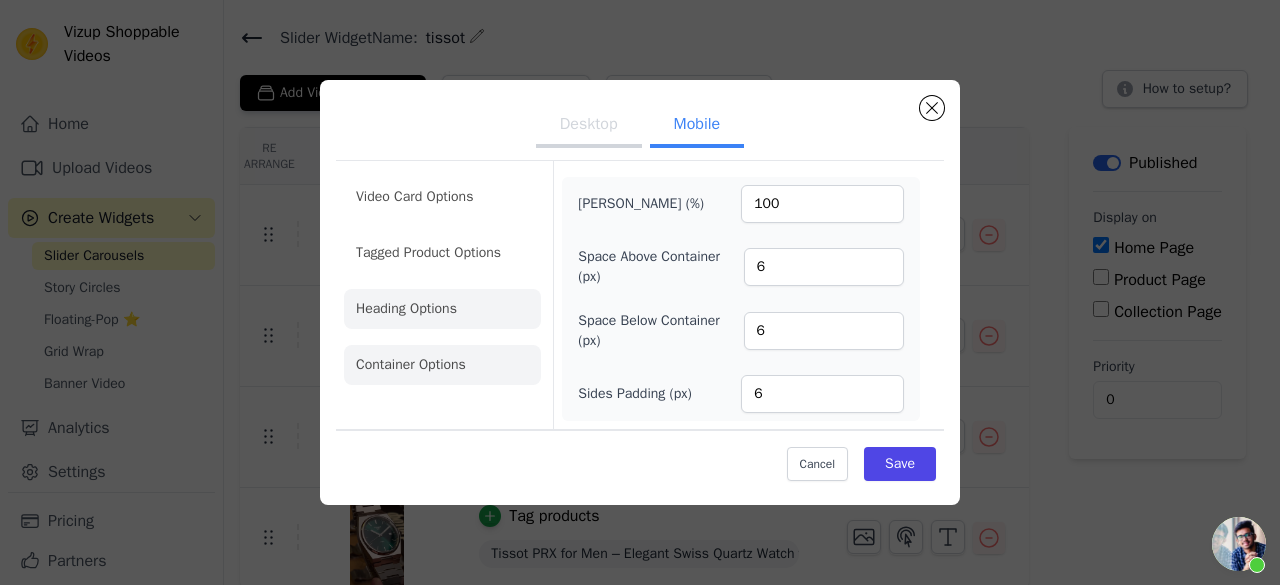 click on "Heading Options" 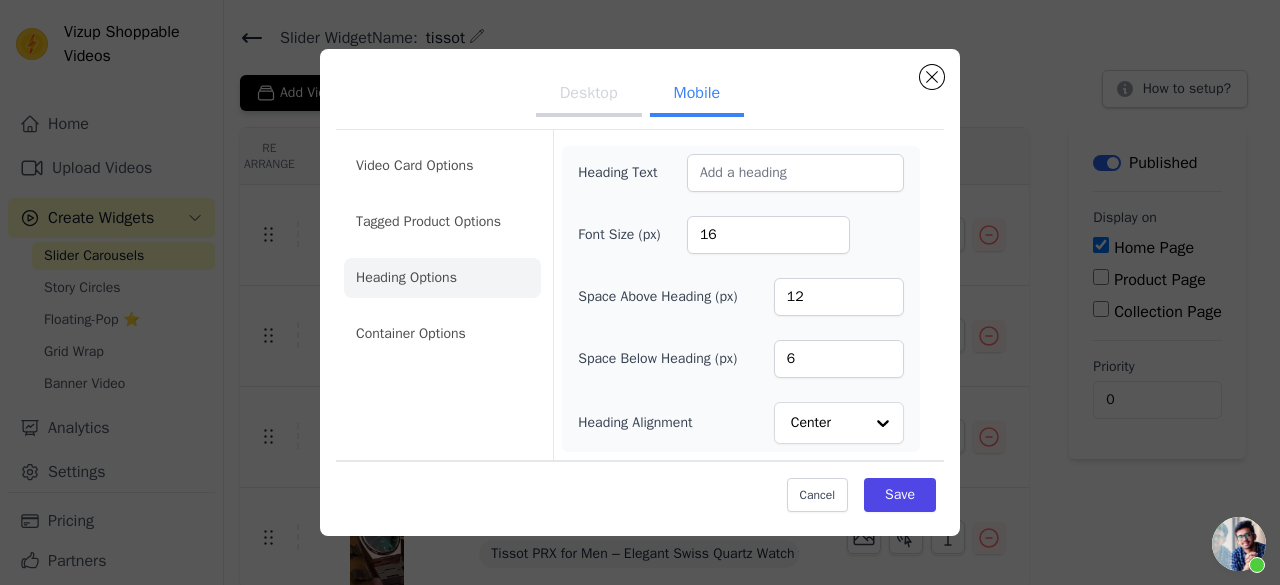 click on "Video Card Options Tagged Product Options Heading Options Container Options" at bounding box center (442, 250) 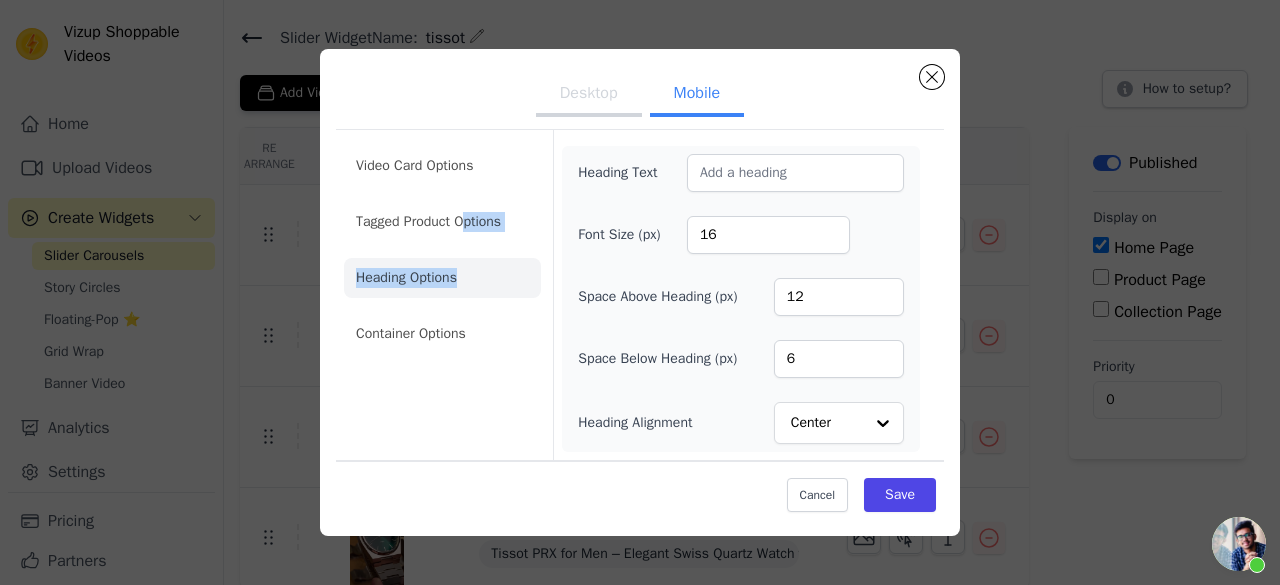 click on "Video Card Options Tagged Product Options Heading Options Container Options" at bounding box center (442, 250) 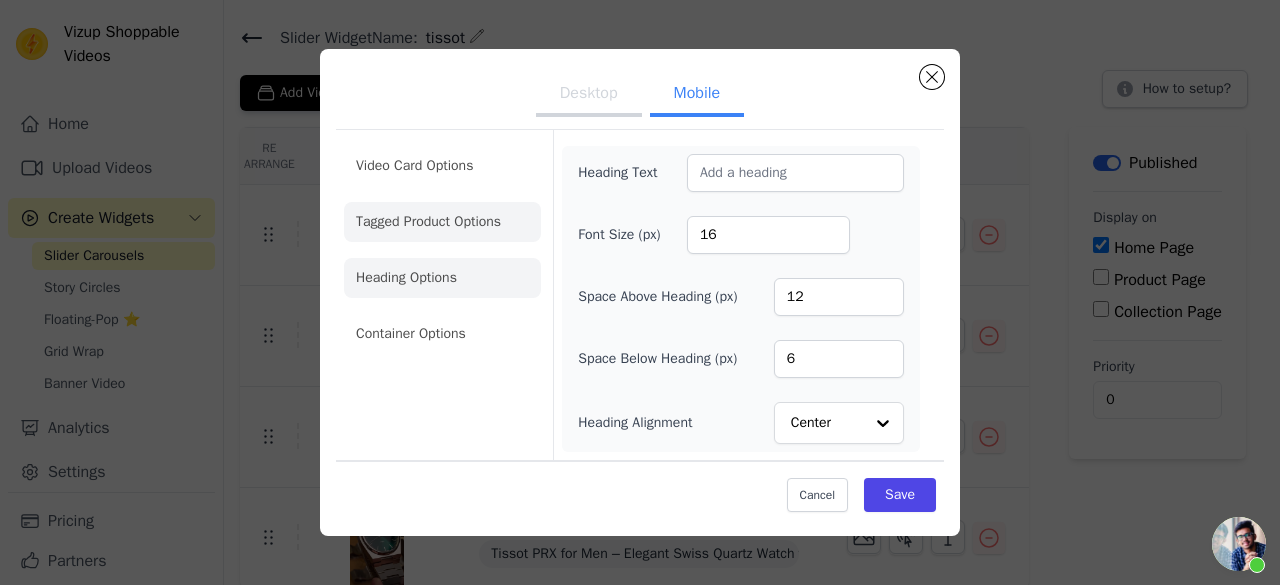 click on "Tagged Product Options" 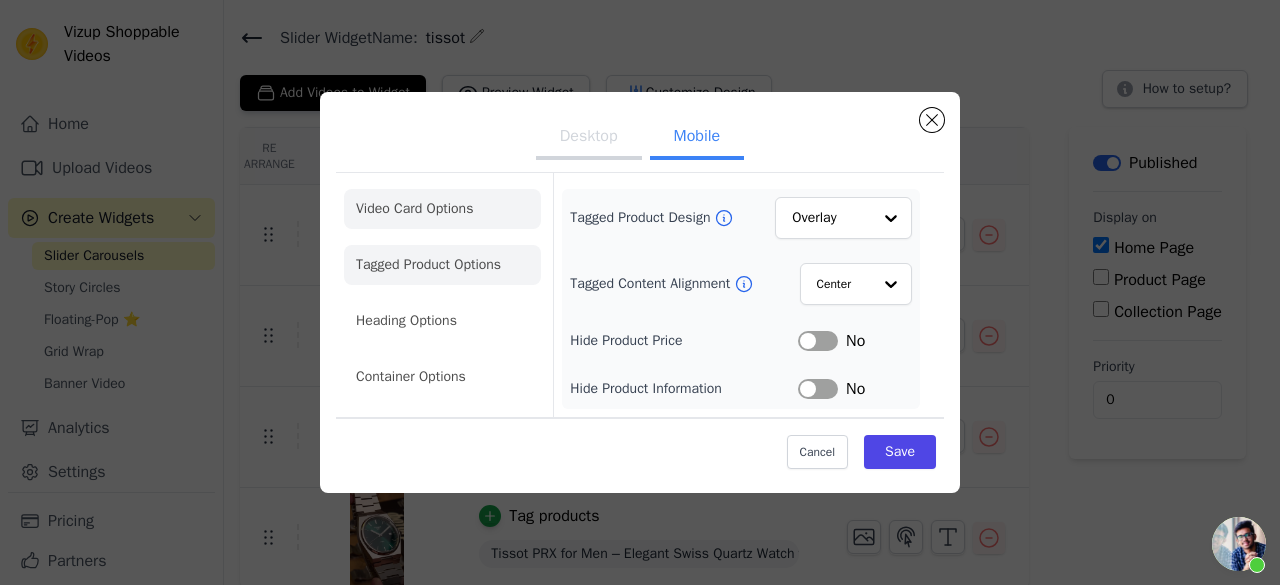 click on "Video Card Options" 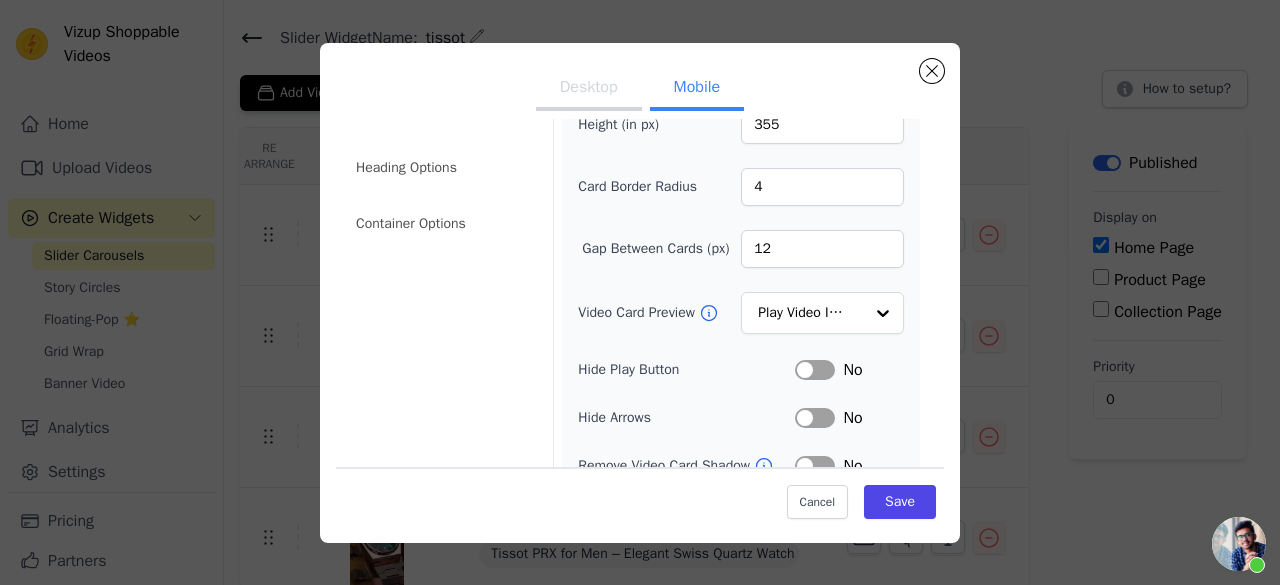 scroll, scrollTop: 99, scrollLeft: 0, axis: vertical 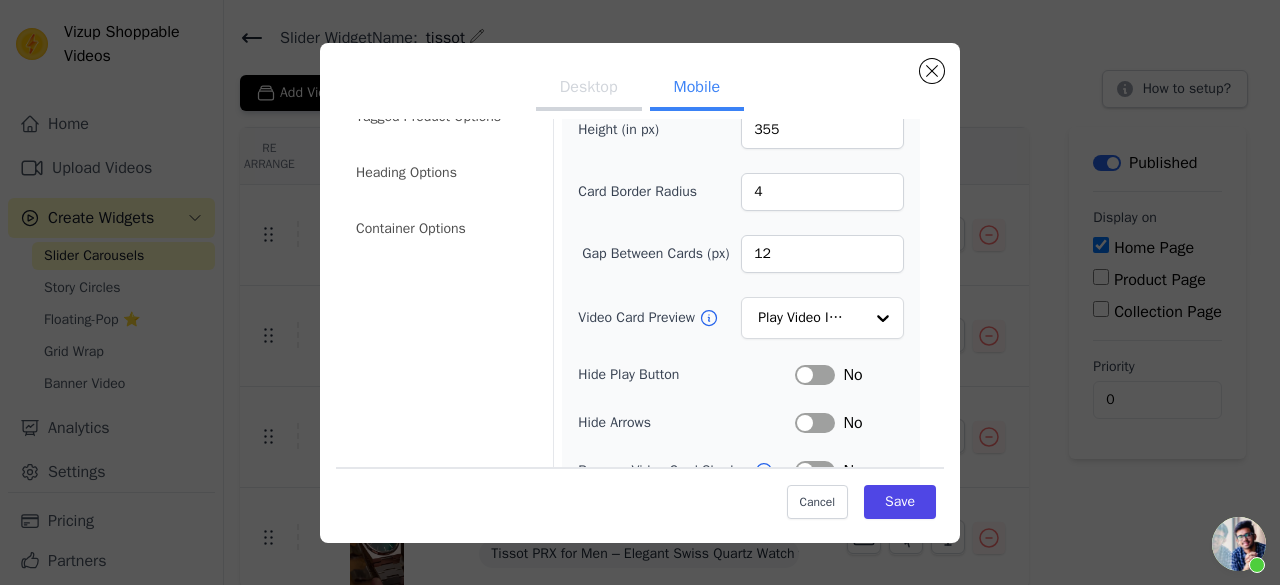 click on "Desktop Mobile" at bounding box center (640, 89) 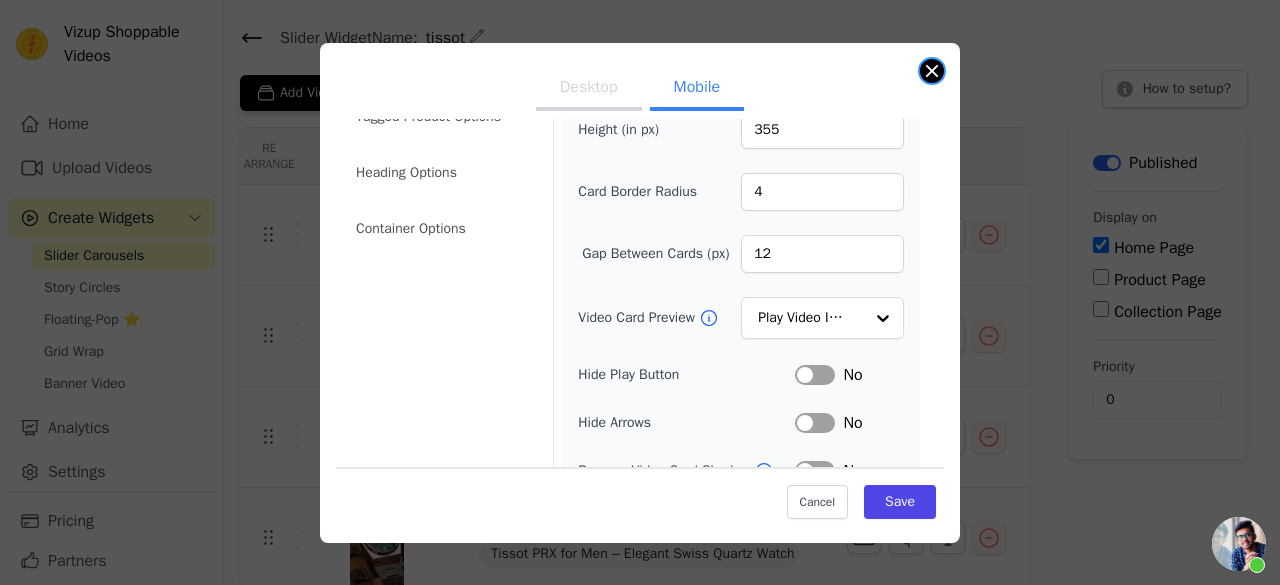 click at bounding box center (932, 71) 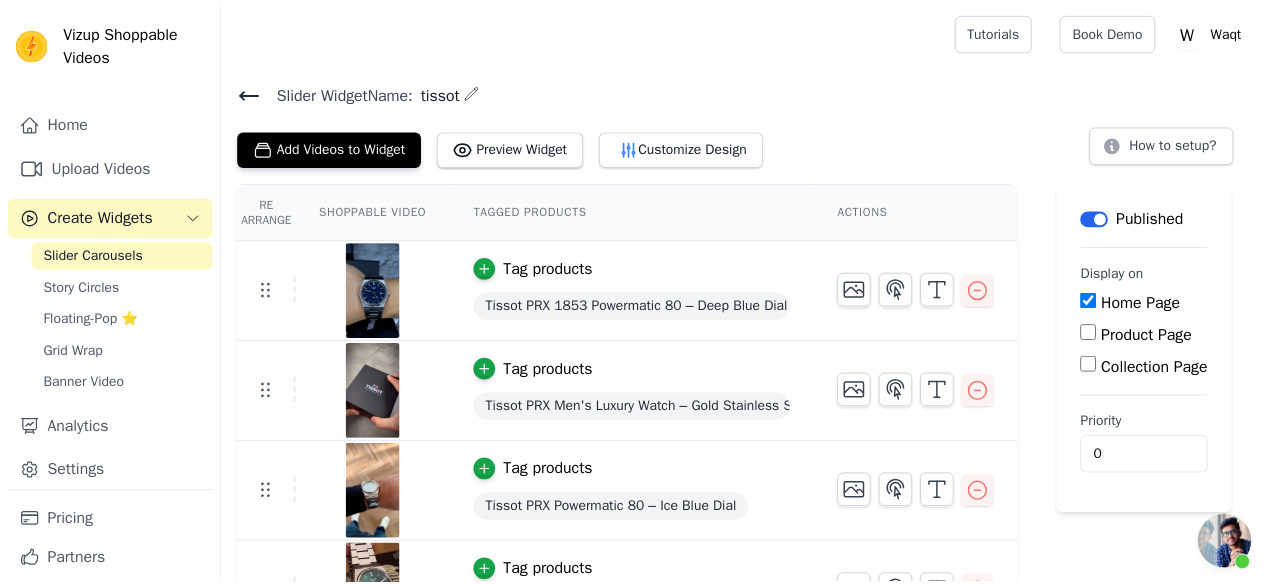 scroll, scrollTop: 56, scrollLeft: 0, axis: vertical 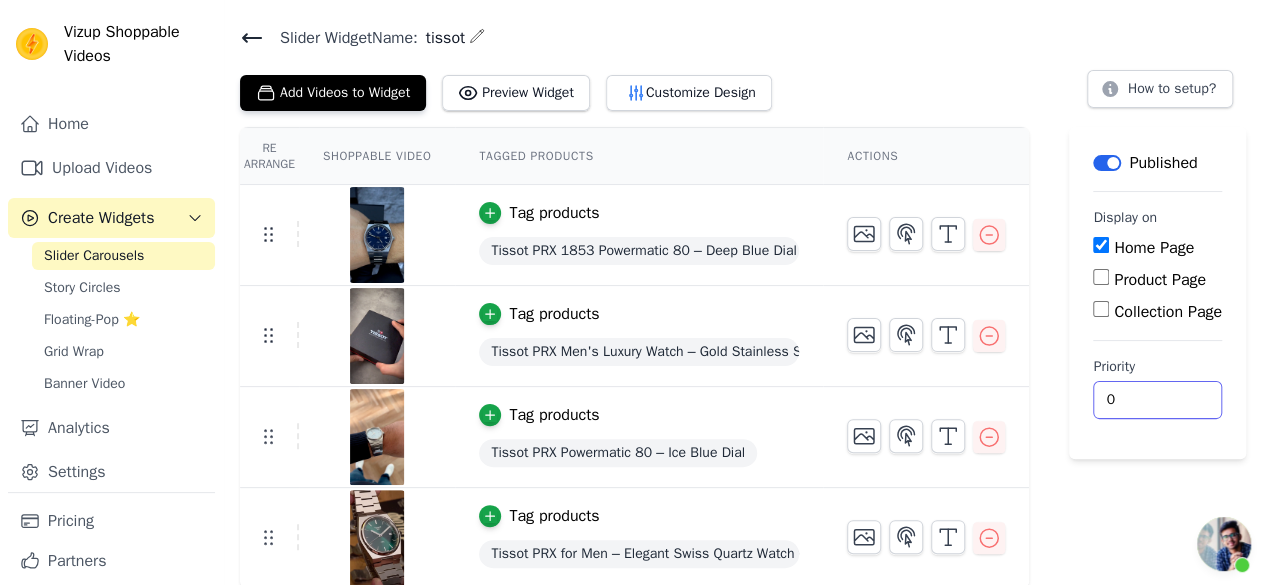 click on "0" at bounding box center [1157, 400] 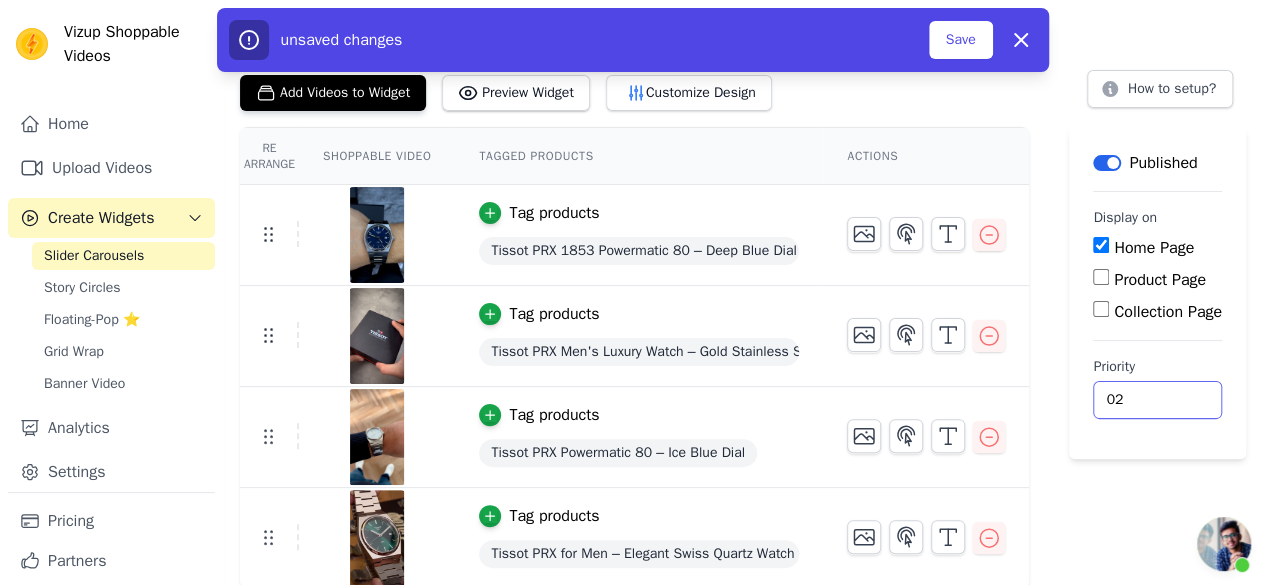 type on "02" 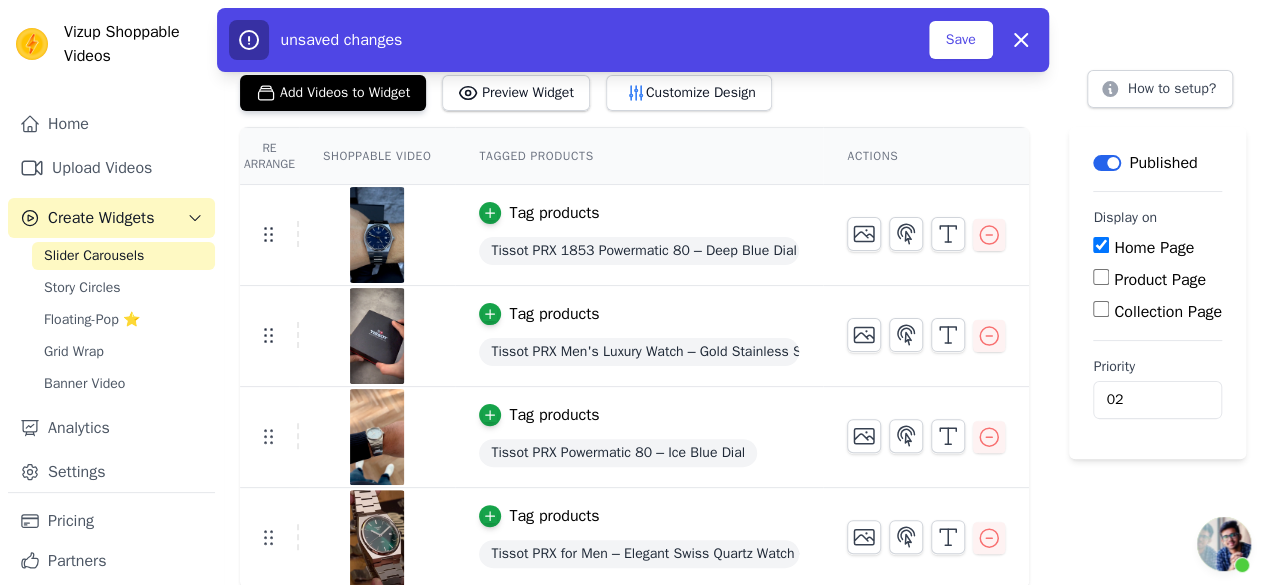 click at bounding box center [1224, 544] 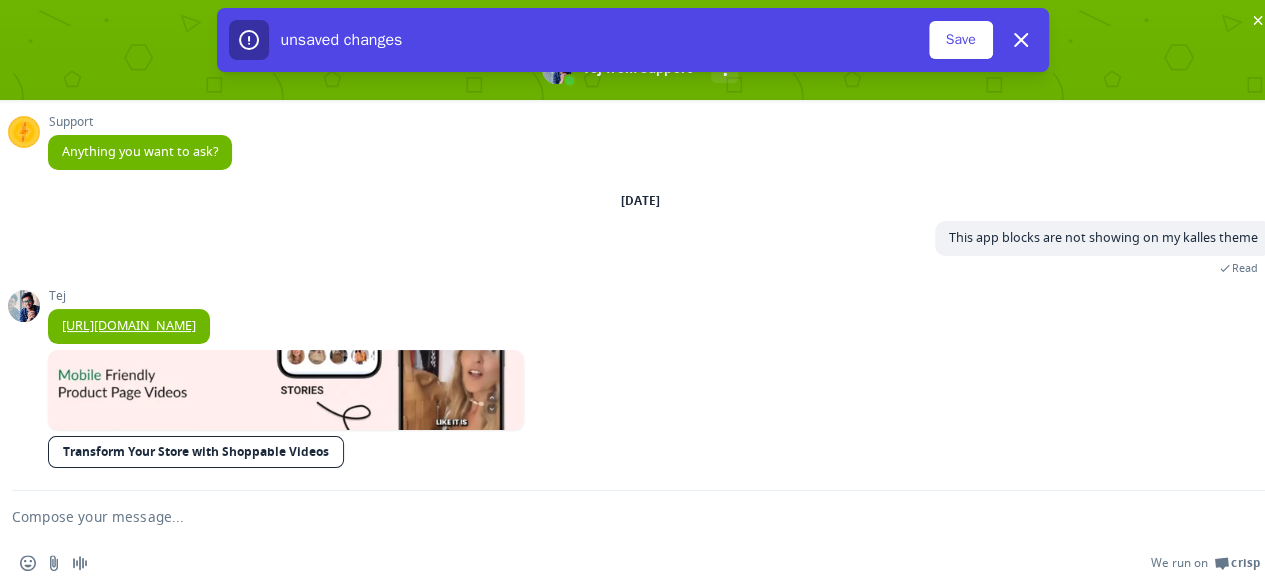 scroll, scrollTop: 4, scrollLeft: 0, axis: vertical 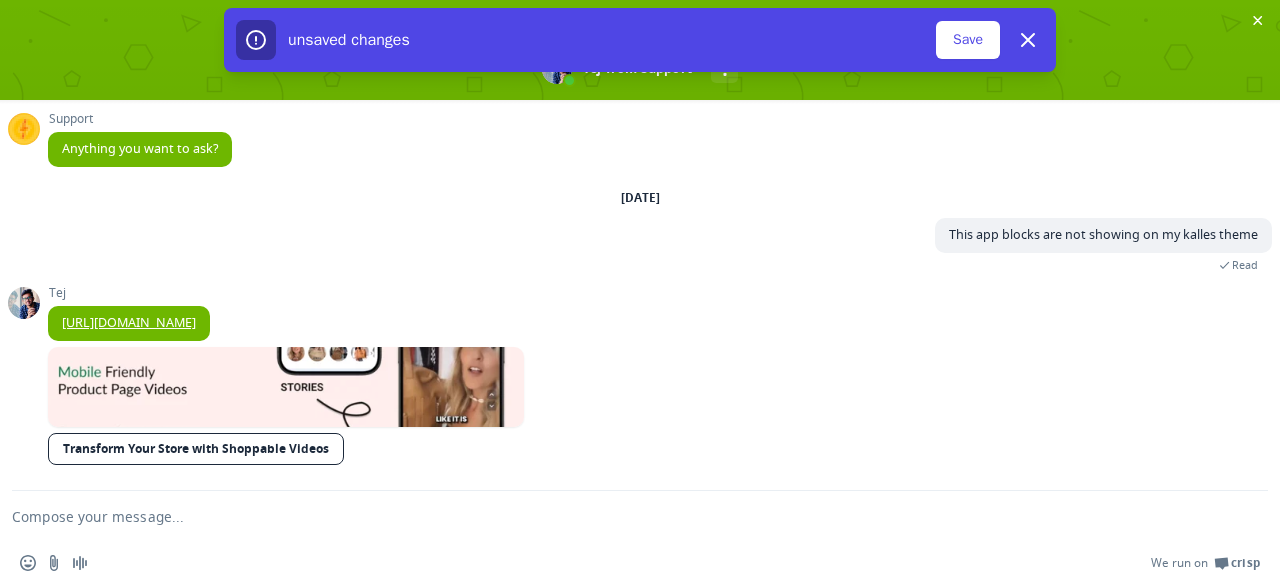 click at bounding box center (616, 516) 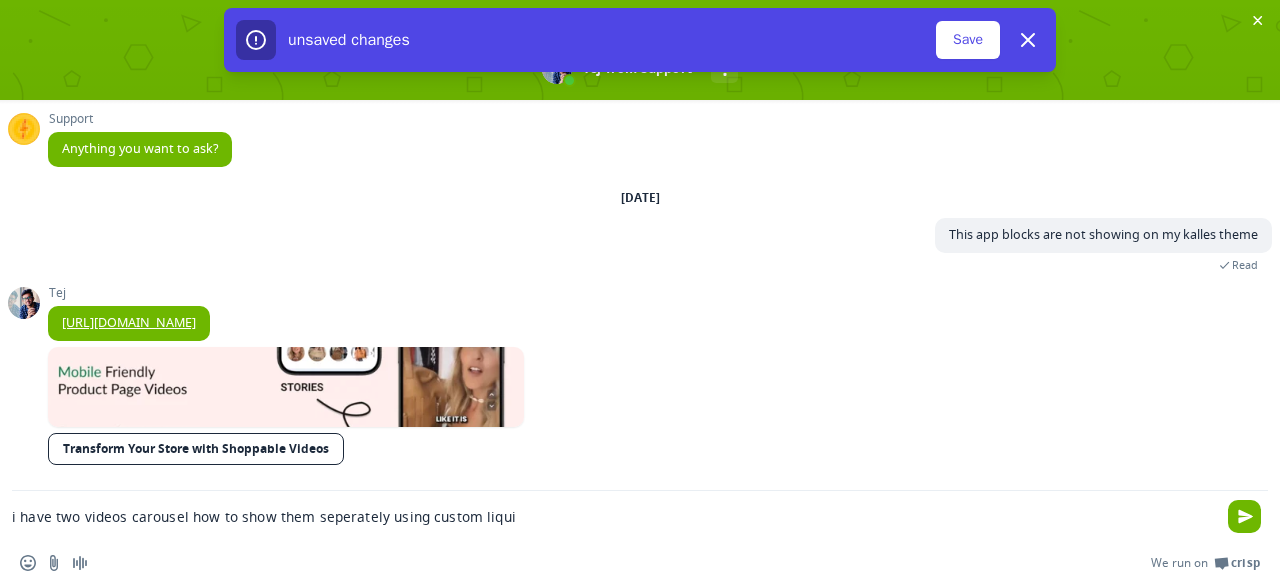 type on "i have two videos carousel how to show them seperately using custom liquid" 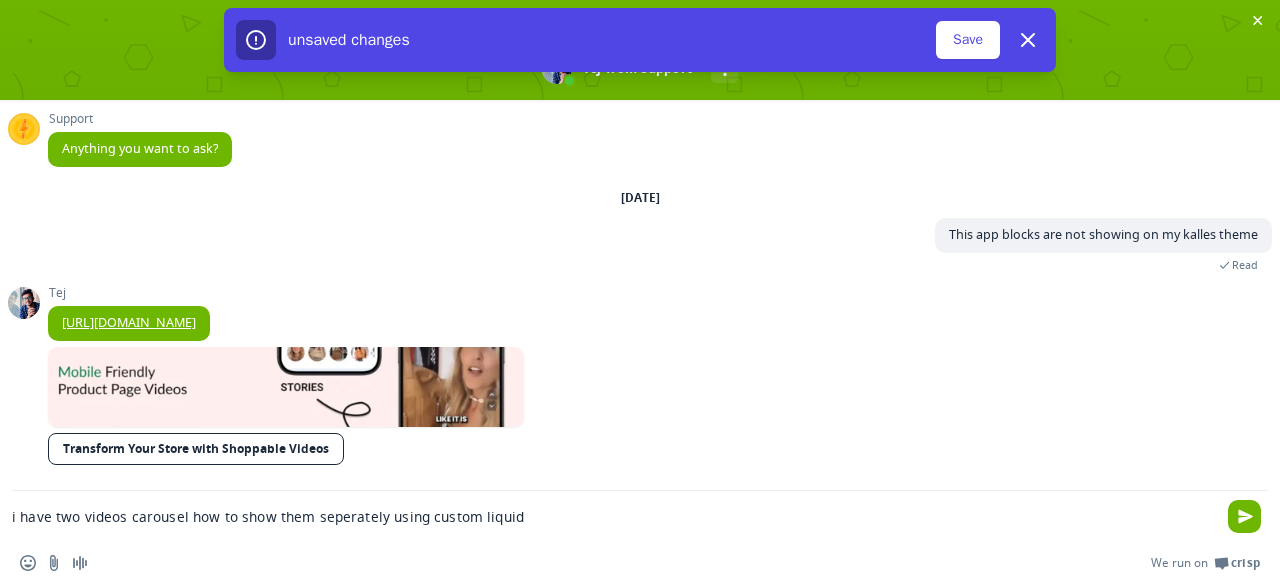 type 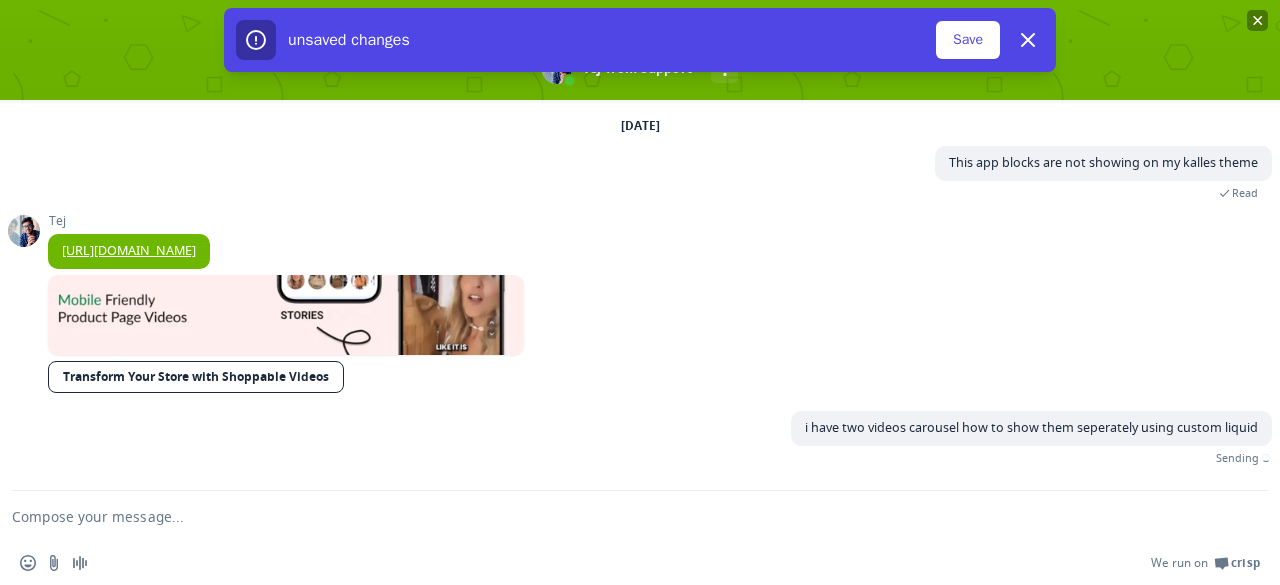 scroll, scrollTop: 53, scrollLeft: 0, axis: vertical 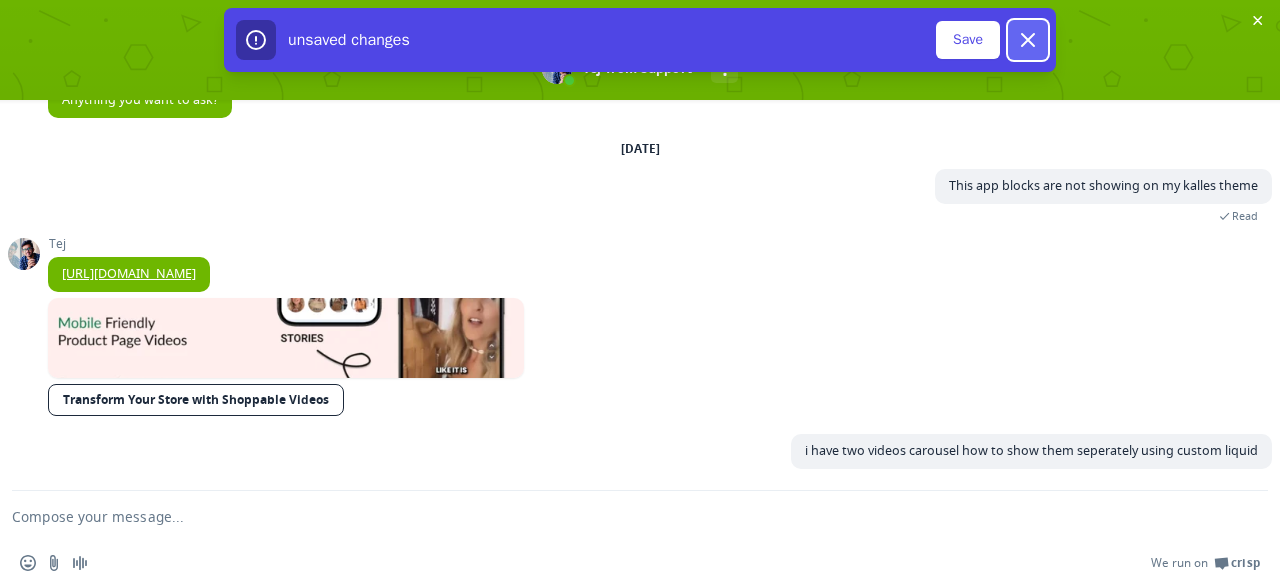 click 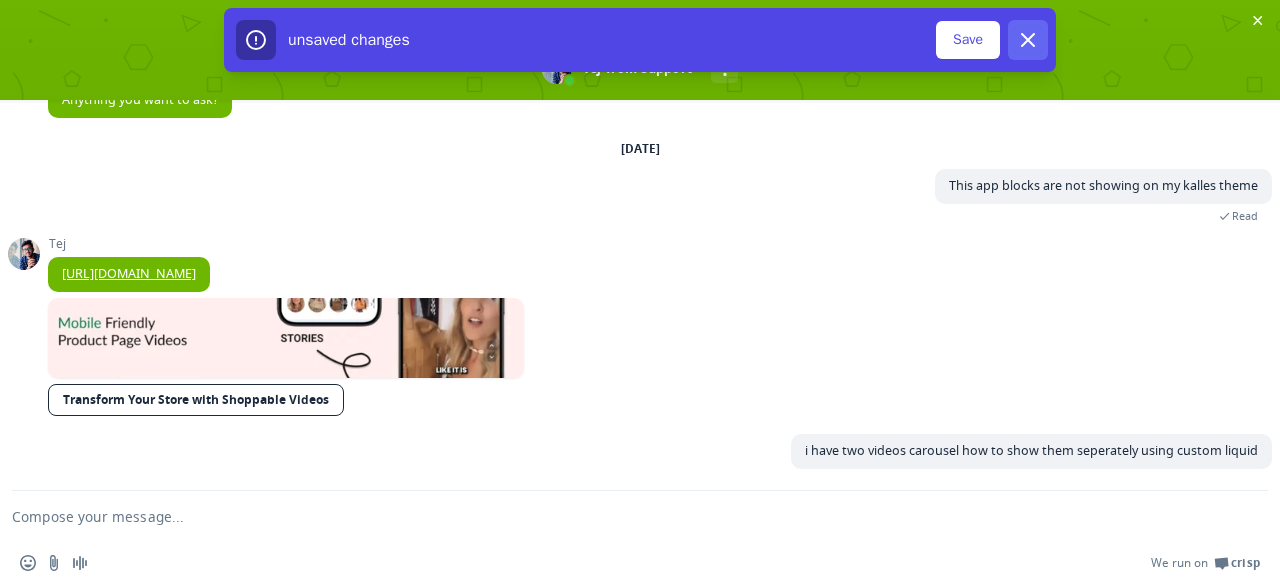 type on "0" 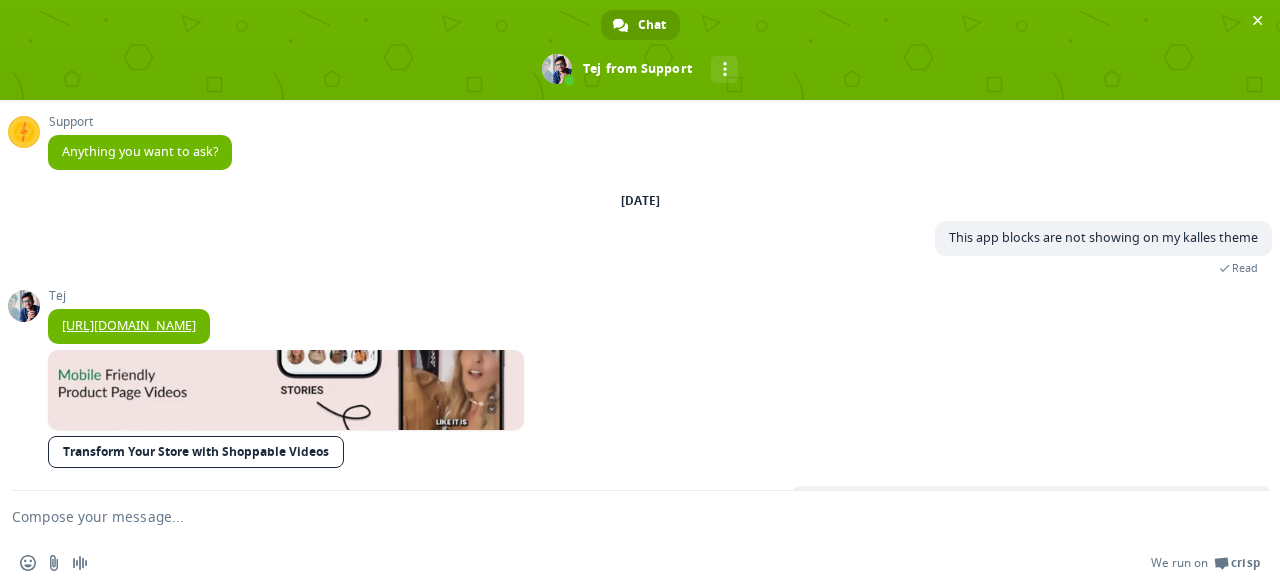scroll, scrollTop: 53, scrollLeft: 0, axis: vertical 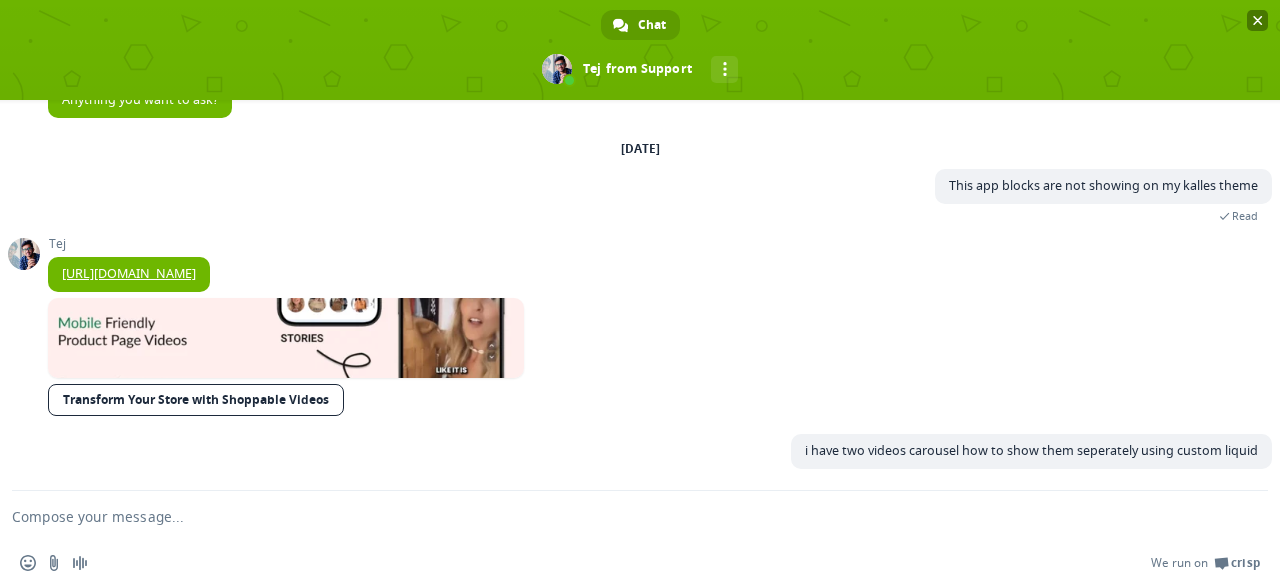 click at bounding box center [1258, 20] 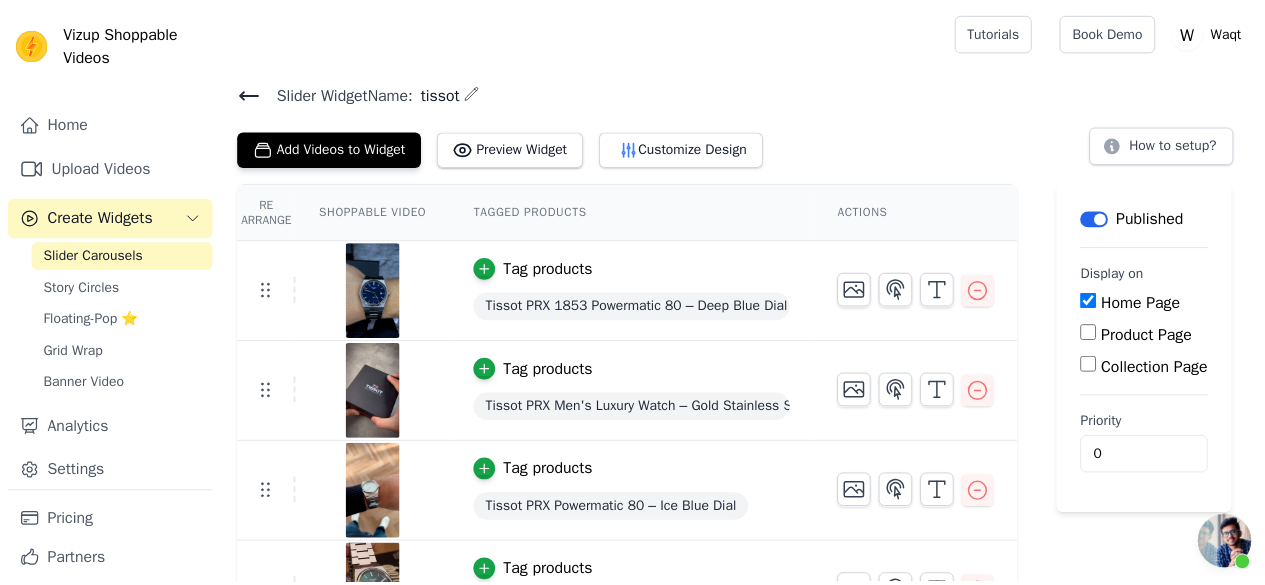 scroll, scrollTop: 56, scrollLeft: 0, axis: vertical 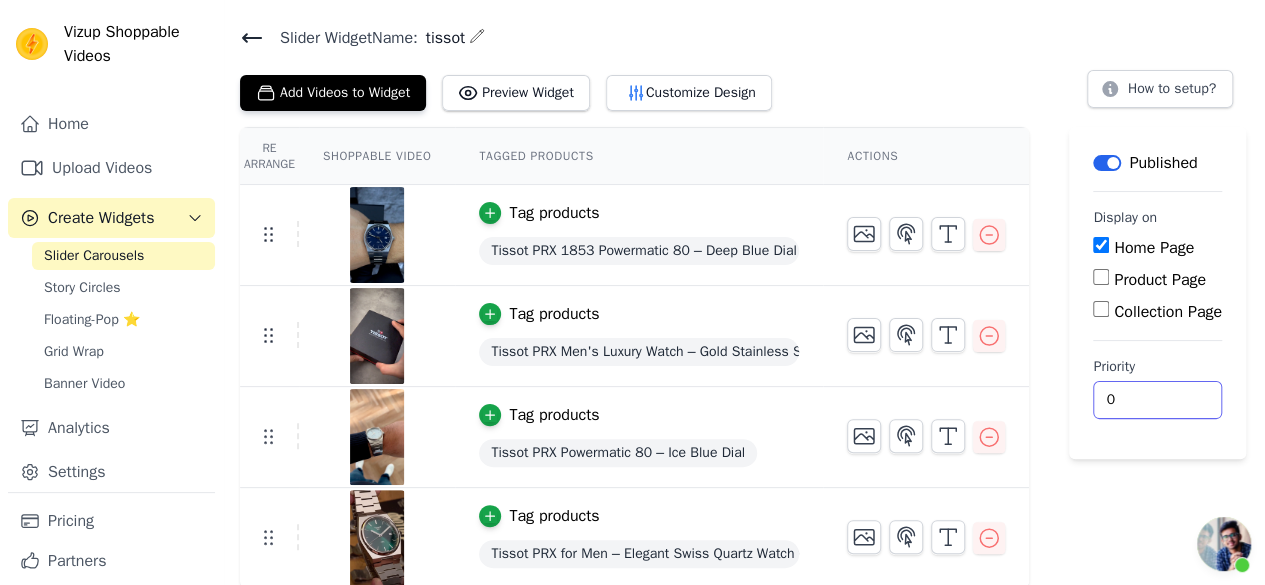 click on "0" at bounding box center [1157, 400] 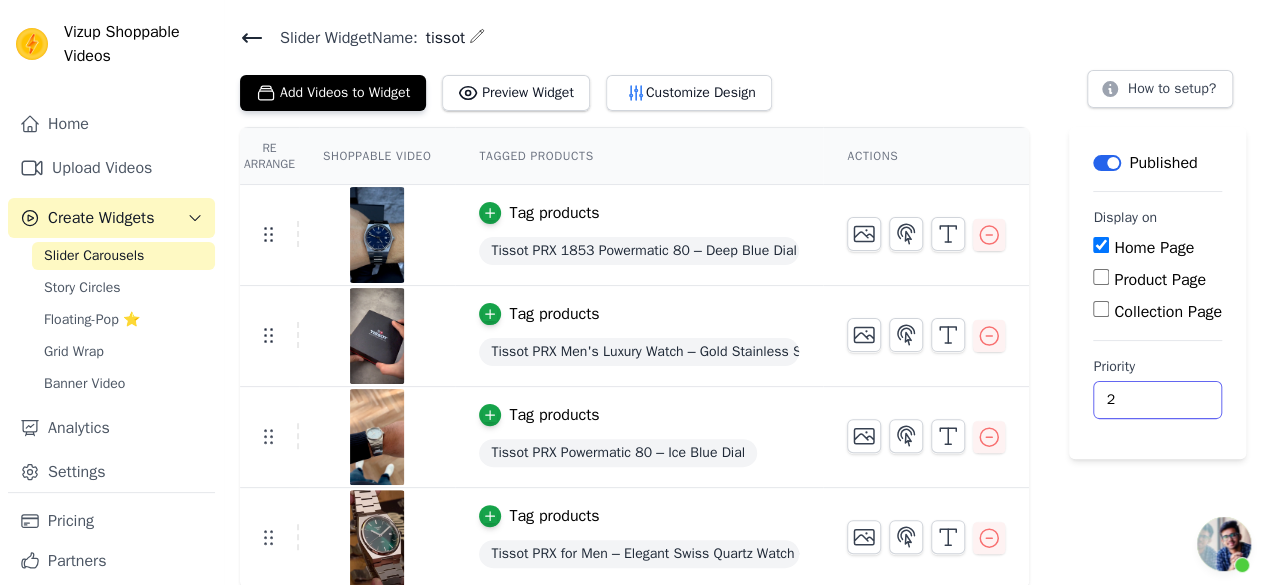 type on "2" 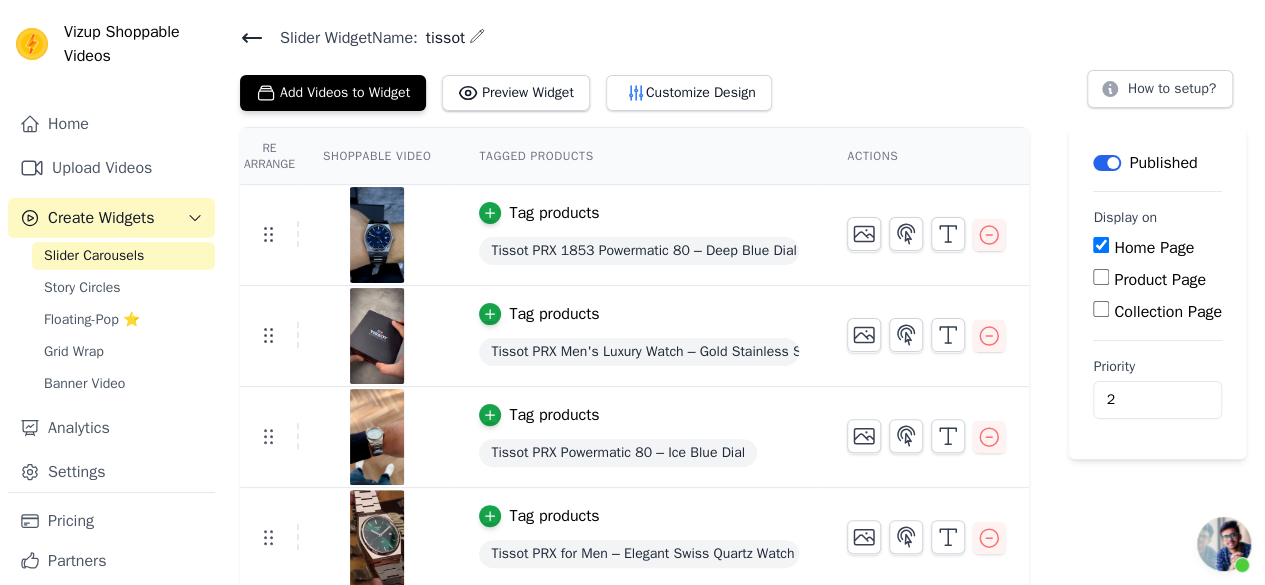 click 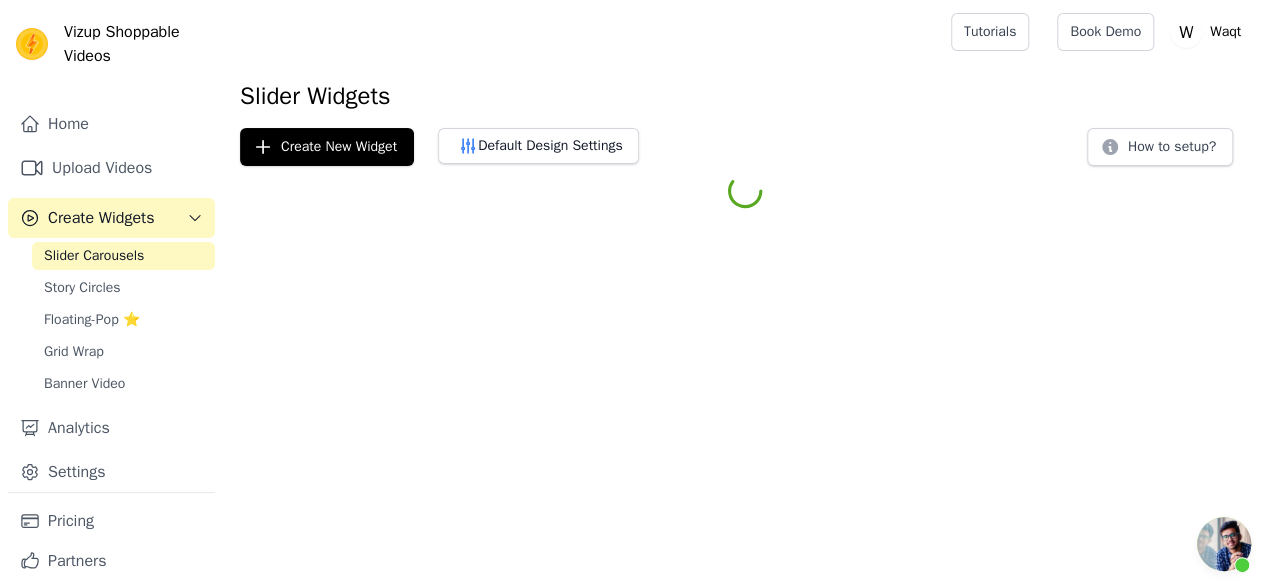 scroll, scrollTop: 0, scrollLeft: 0, axis: both 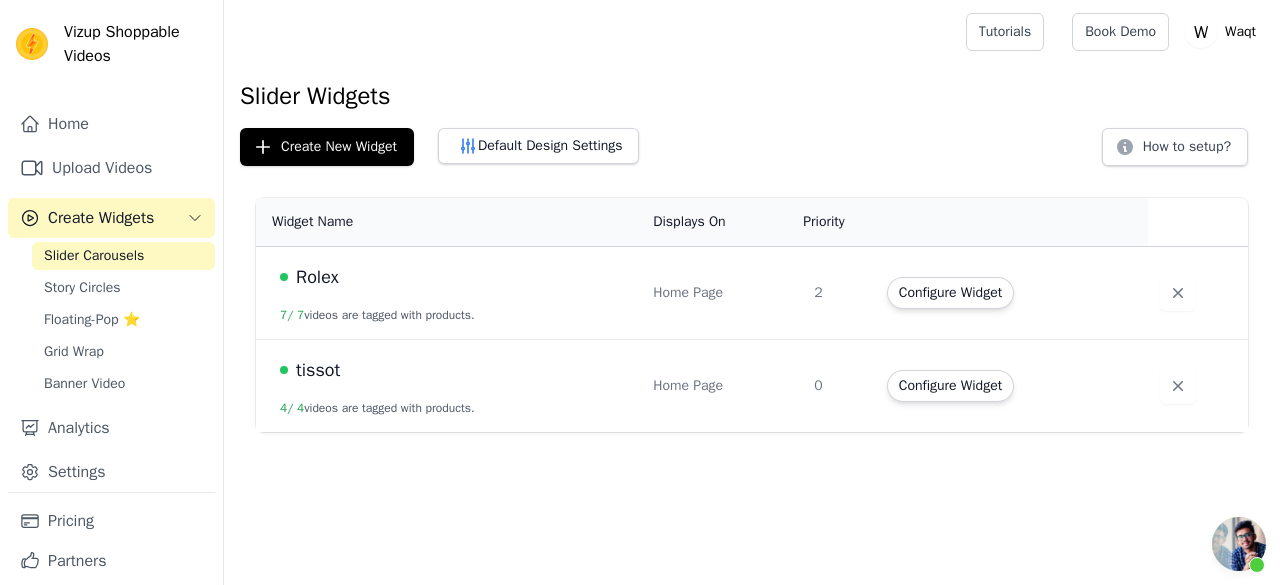 click on "0" at bounding box center [838, 386] 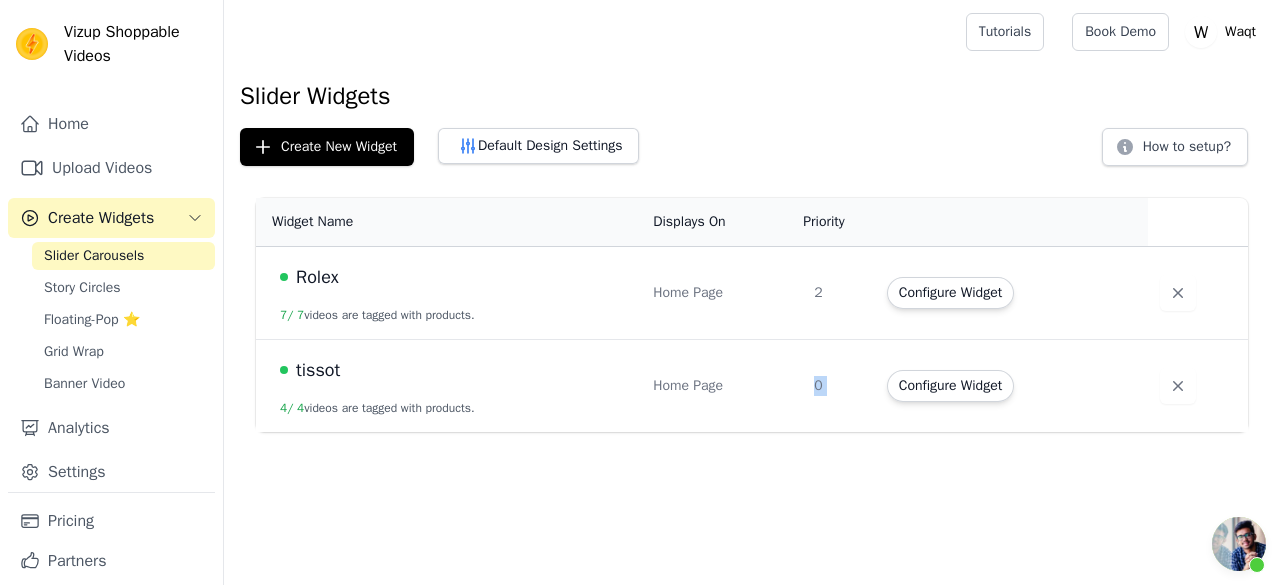 click on "0" at bounding box center [838, 386] 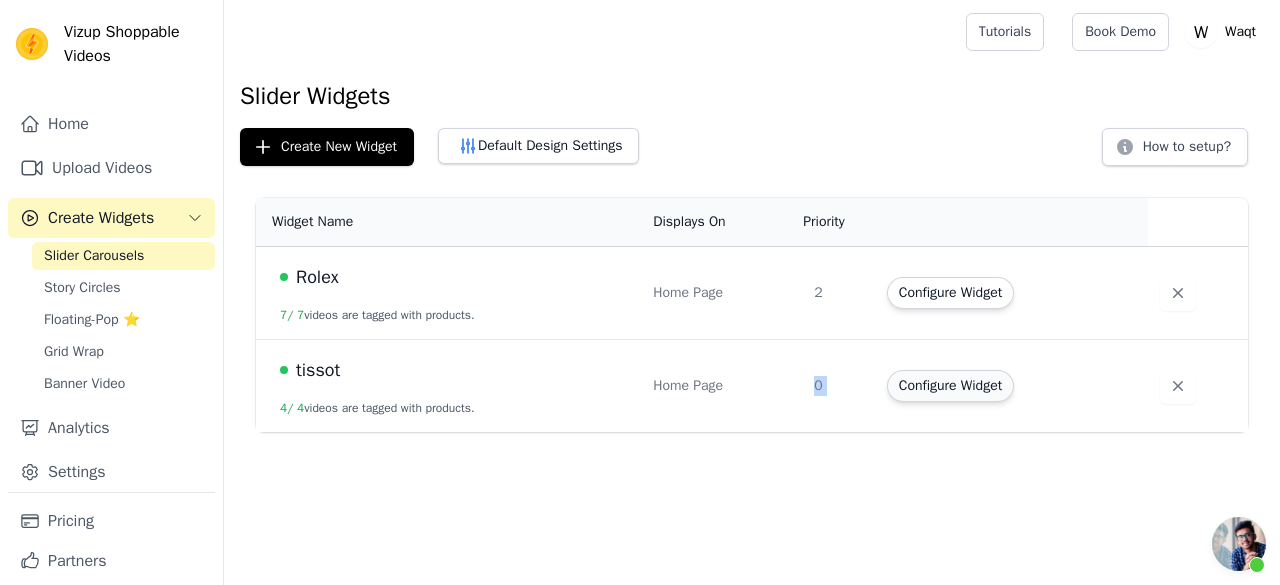 click on "Configure Widget" at bounding box center [950, 386] 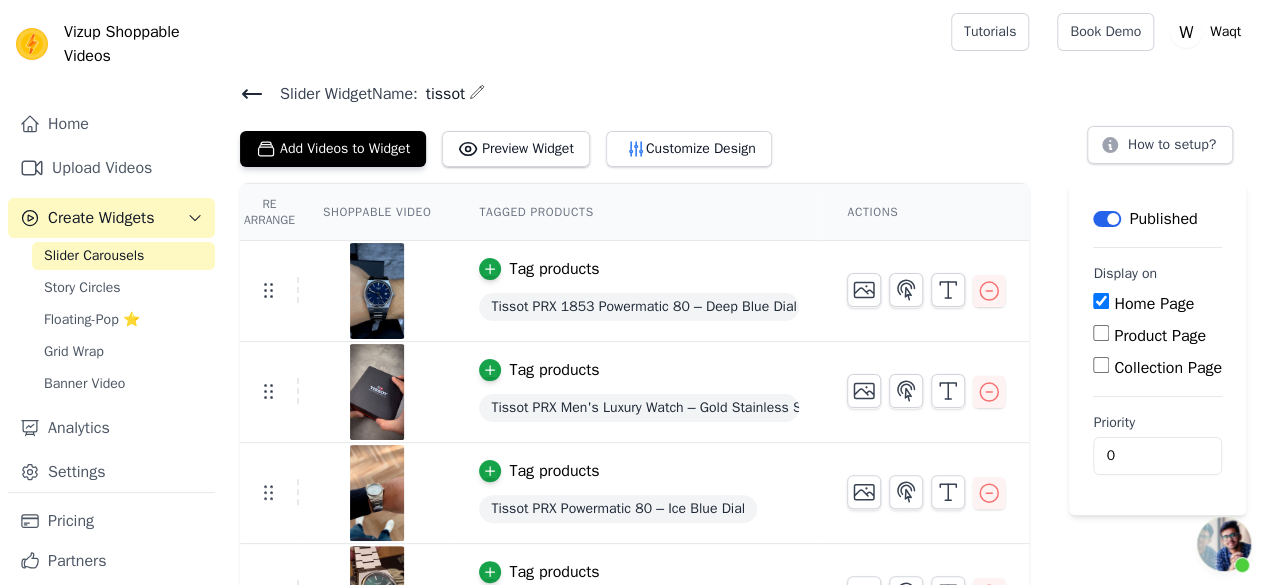 scroll, scrollTop: 56, scrollLeft: 0, axis: vertical 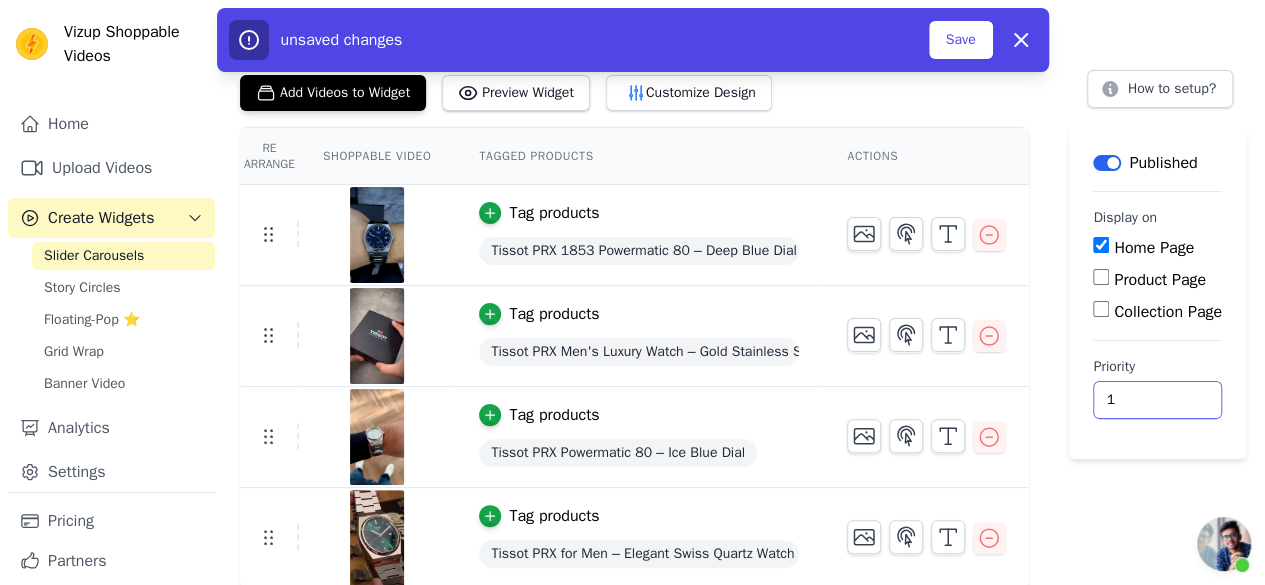 click on "1" at bounding box center [1157, 400] 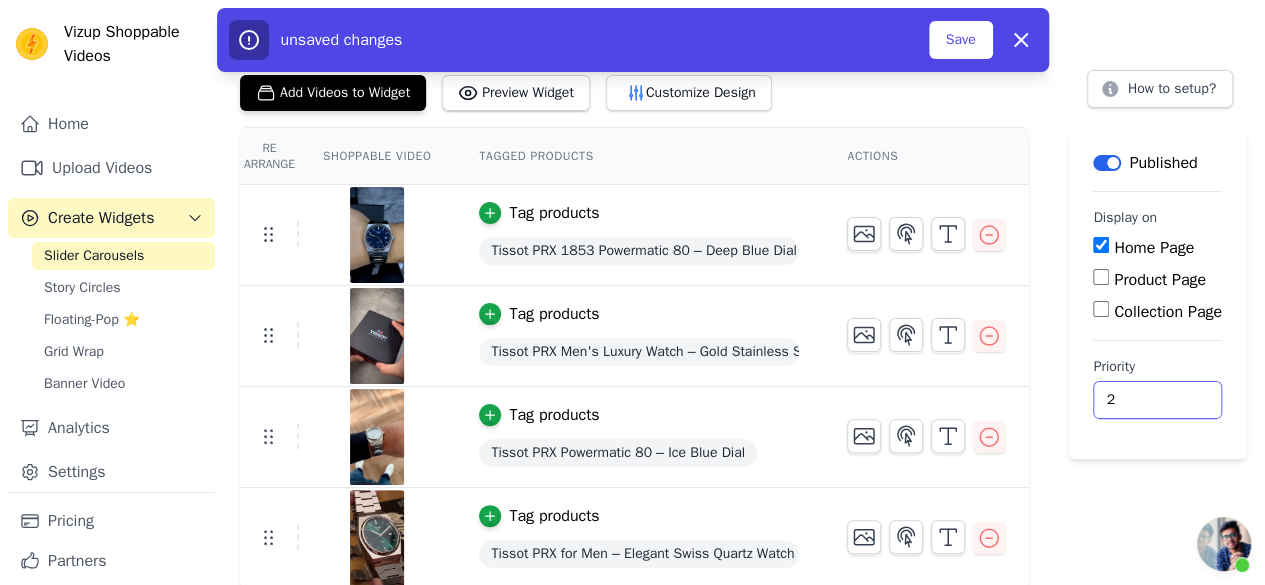 type on "2" 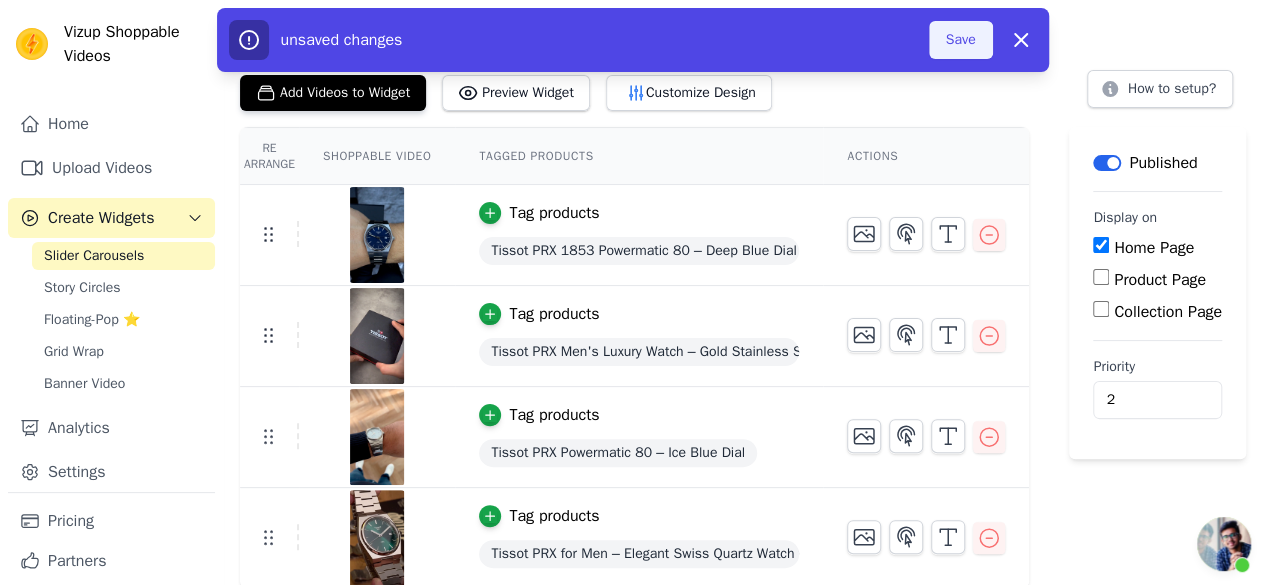 click on "Save" at bounding box center (961, 40) 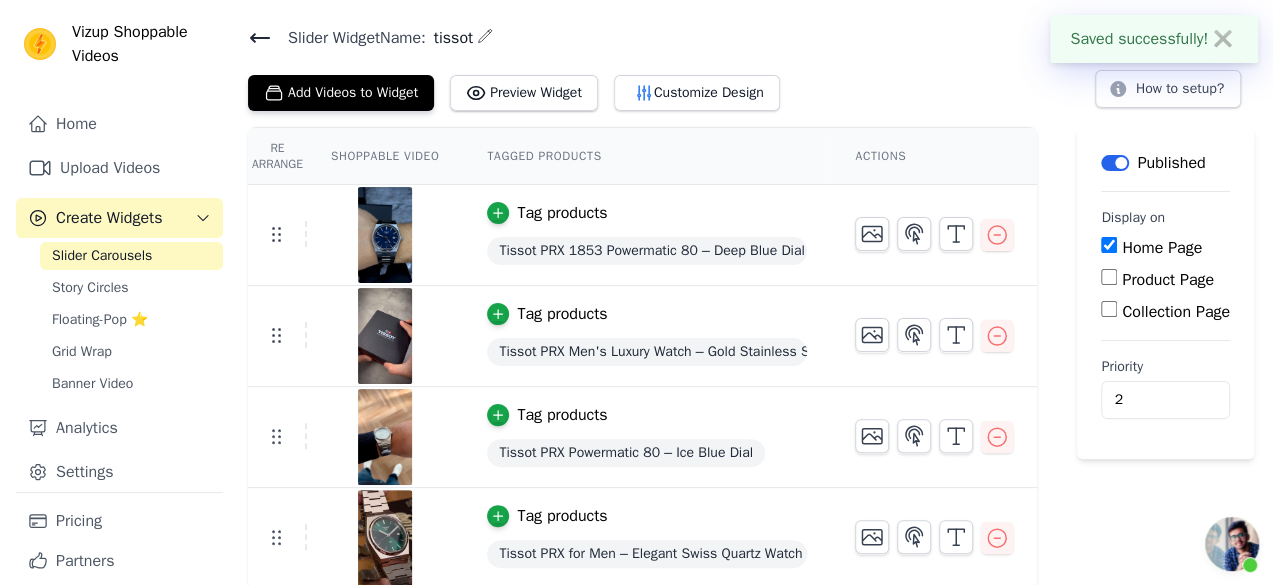 scroll, scrollTop: 0, scrollLeft: 0, axis: both 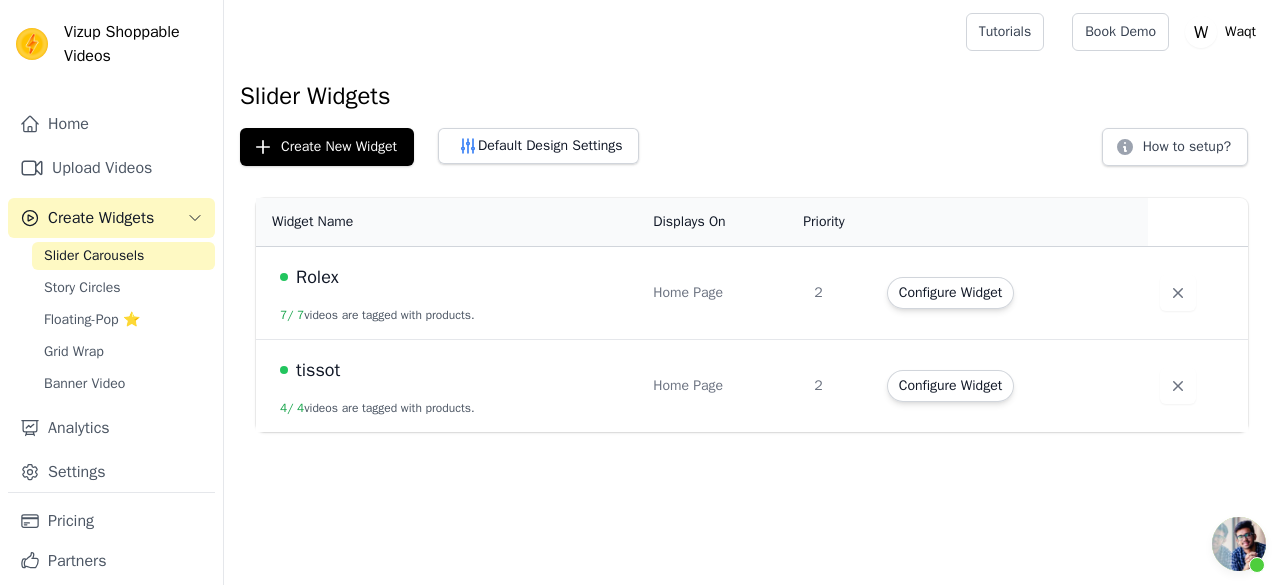 click at bounding box center (1239, 544) 